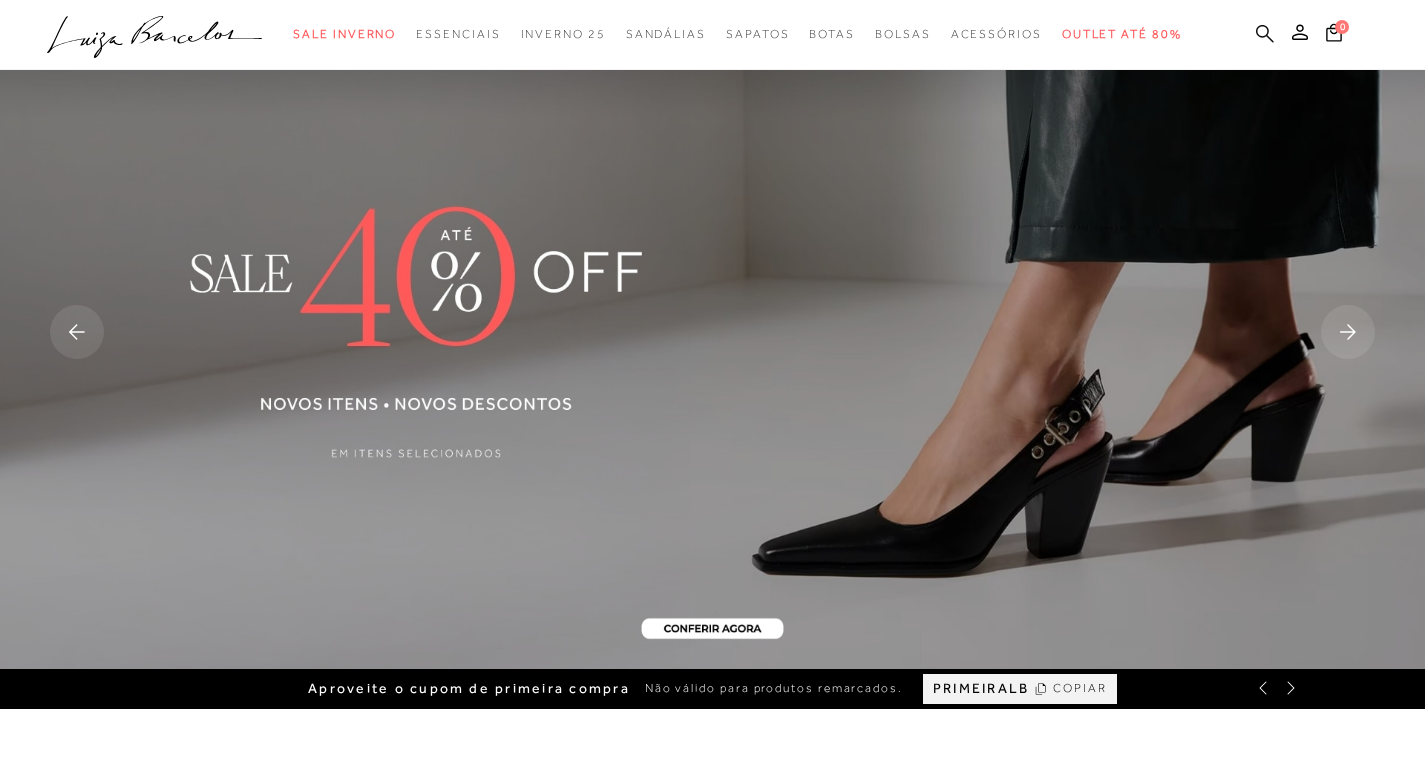 scroll, scrollTop: 0, scrollLeft: 0, axis: both 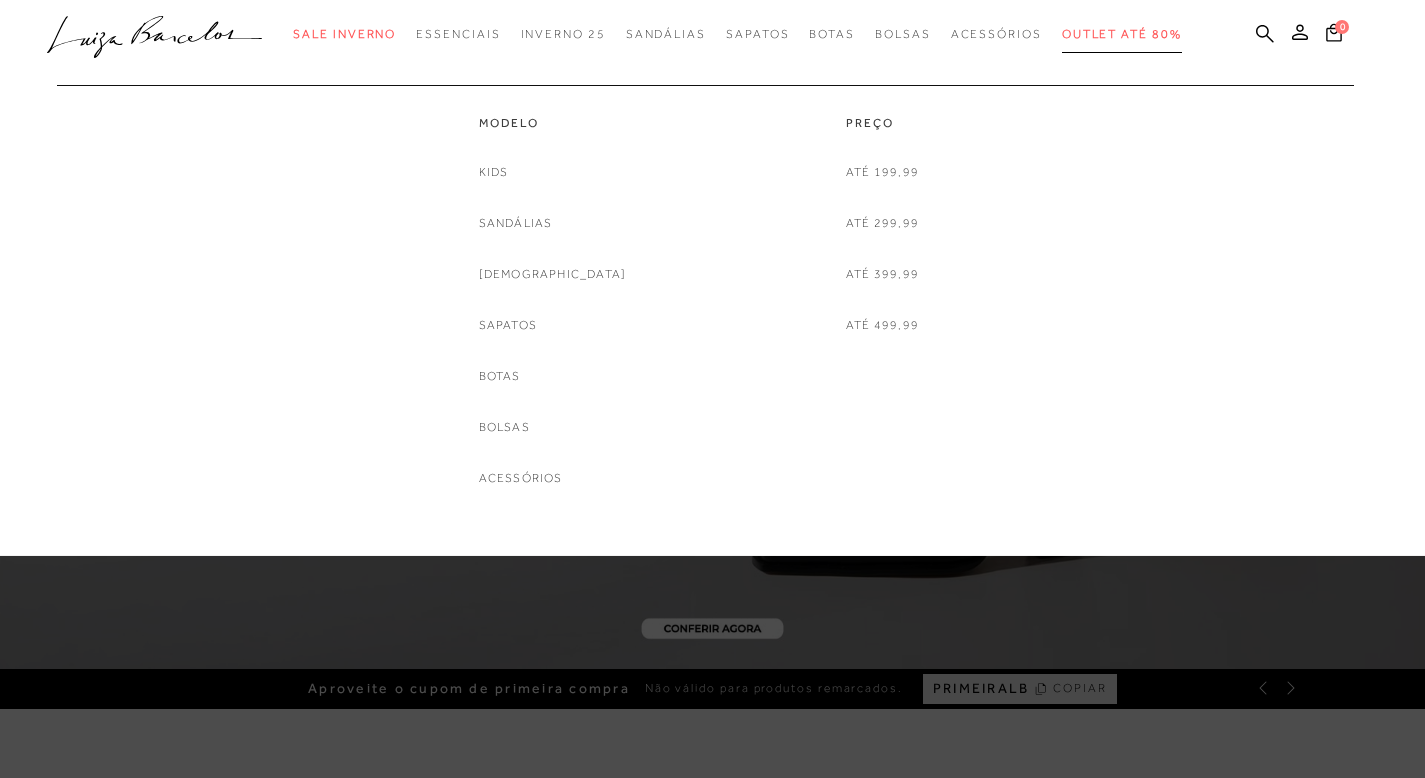 click on "Outlet até 80%" at bounding box center [1122, 34] 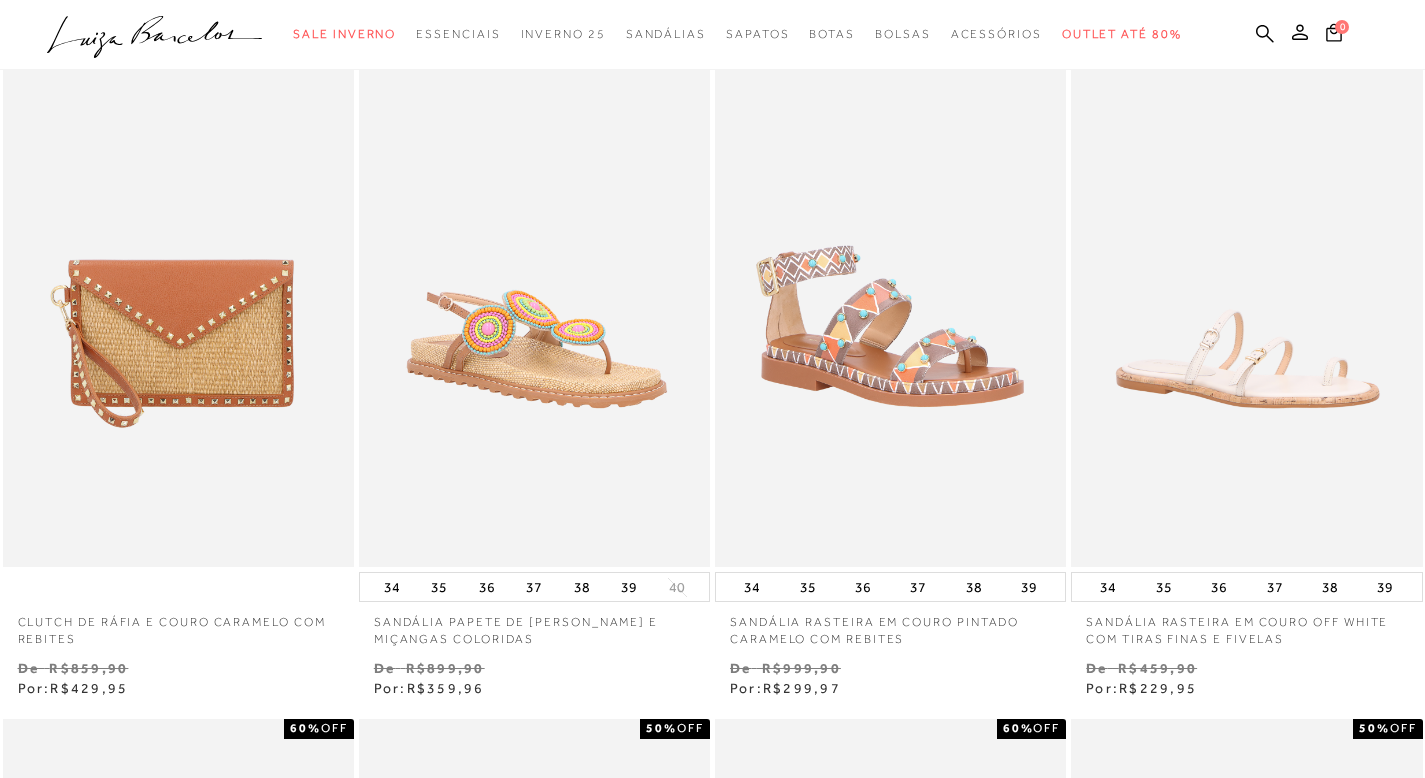 scroll, scrollTop: 771, scrollLeft: 0, axis: vertical 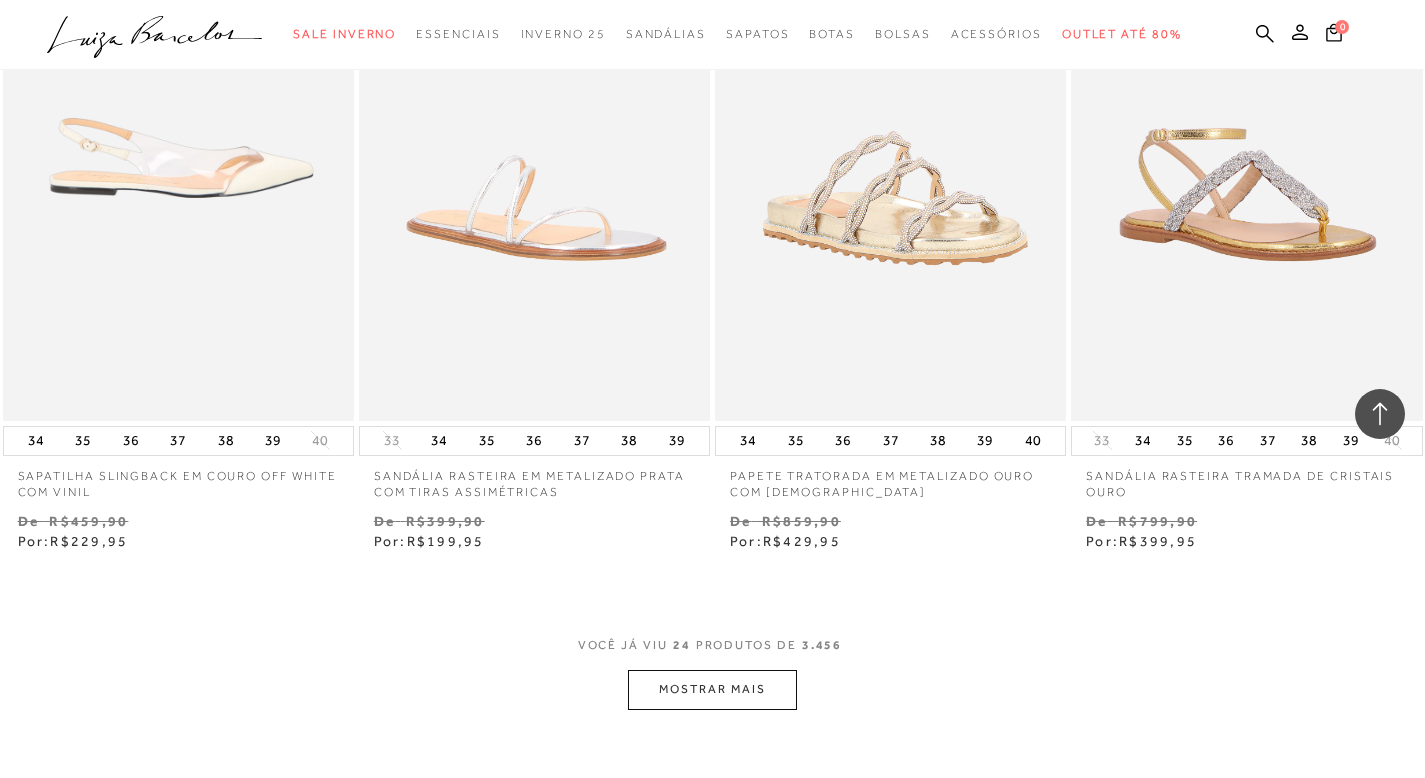 click at bounding box center [179, 157] 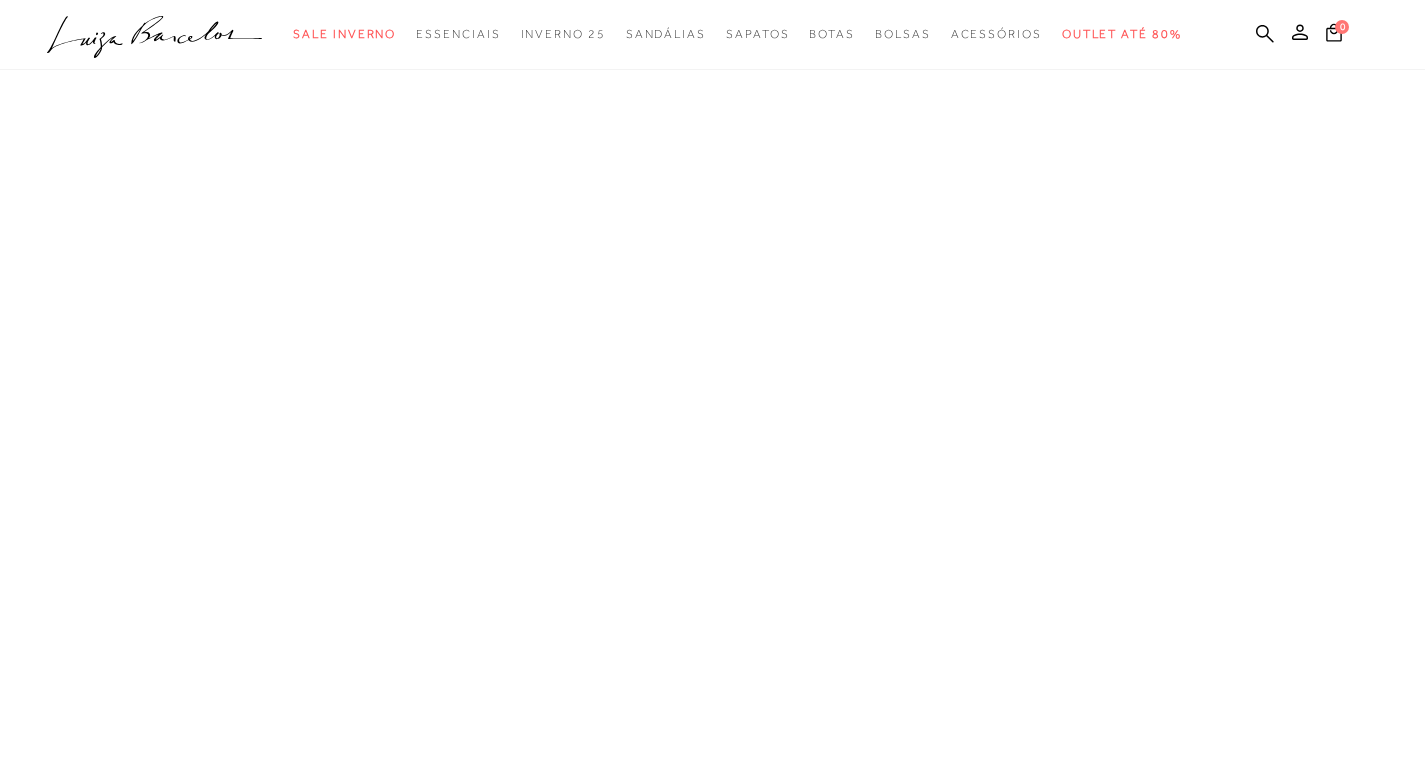 scroll, scrollTop: 0, scrollLeft: 0, axis: both 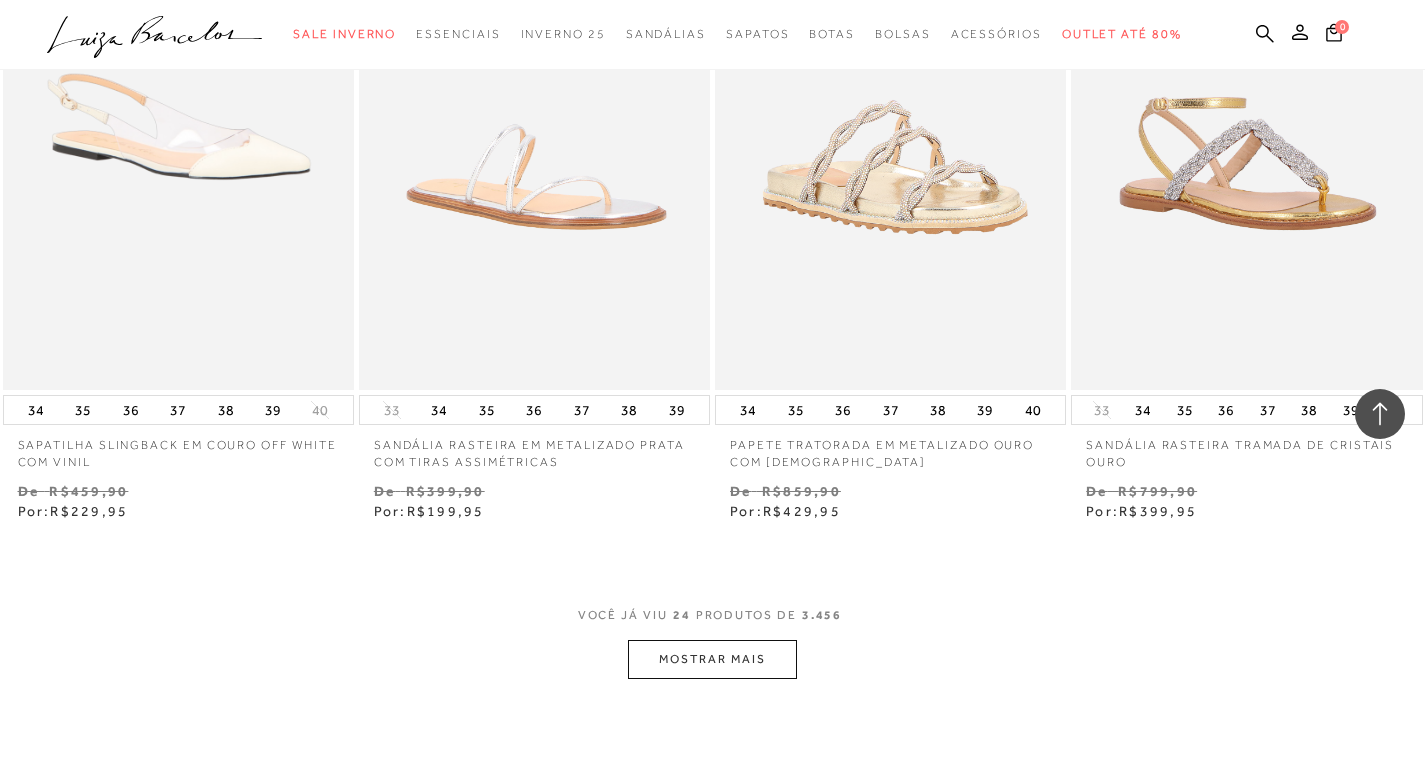 click on "MOSTRAR MAIS" at bounding box center (712, 659) 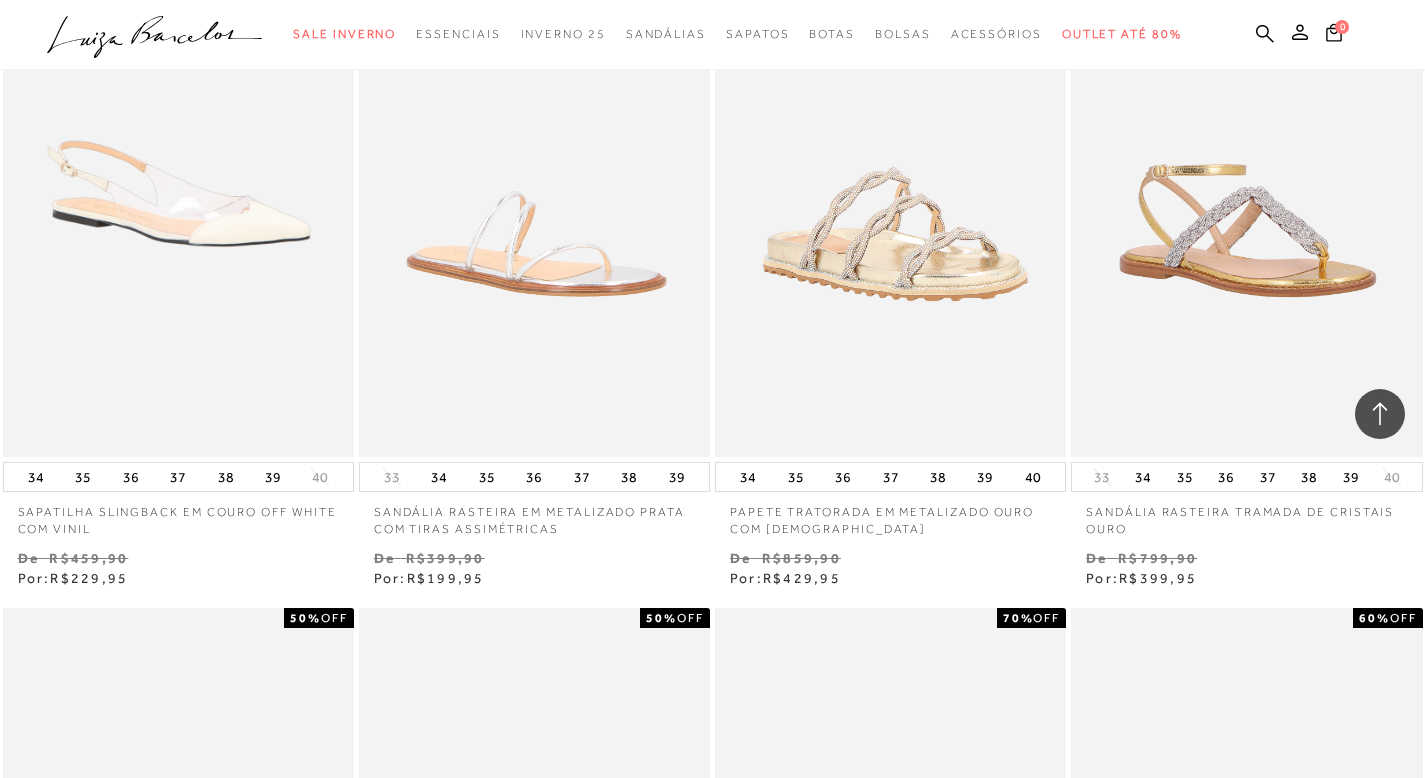 scroll, scrollTop: 7651, scrollLeft: 0, axis: vertical 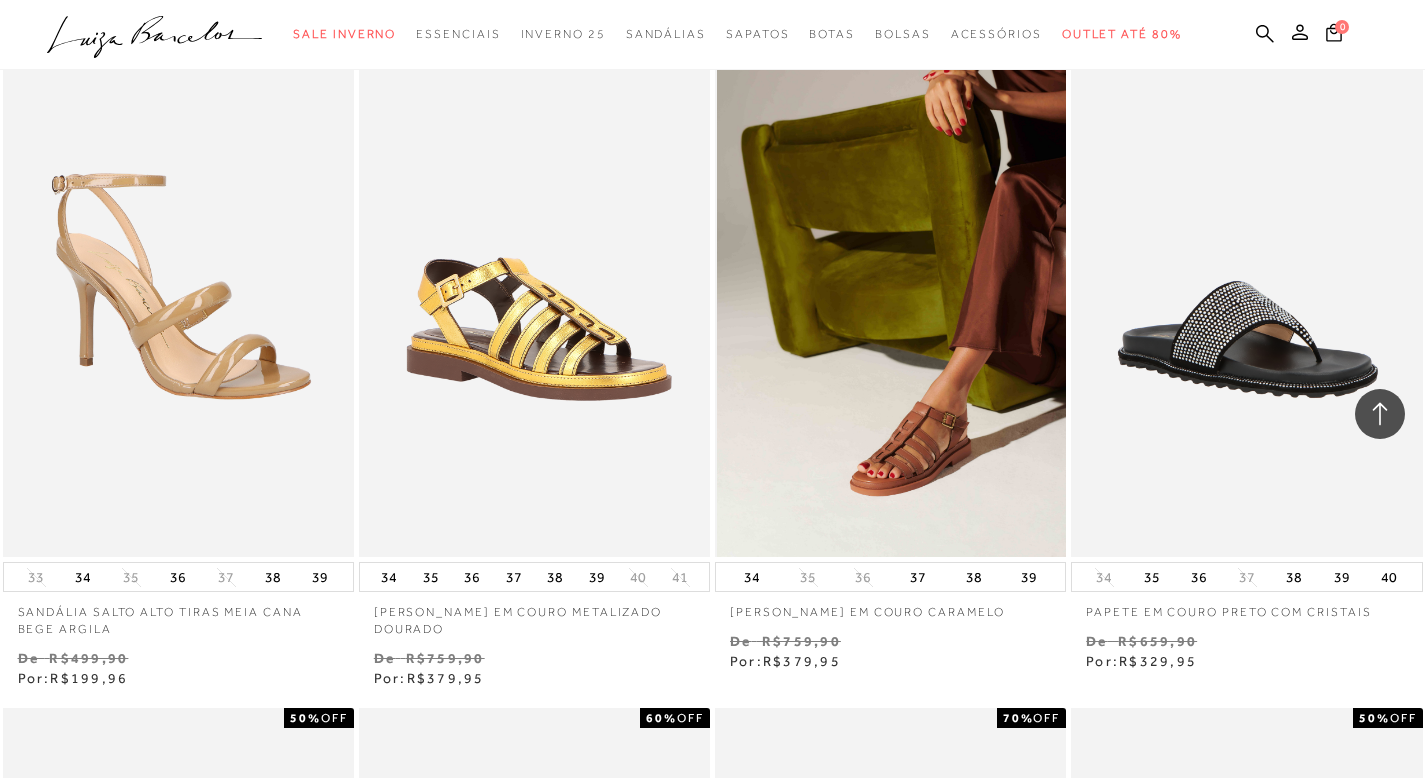 click at bounding box center (891, 293) 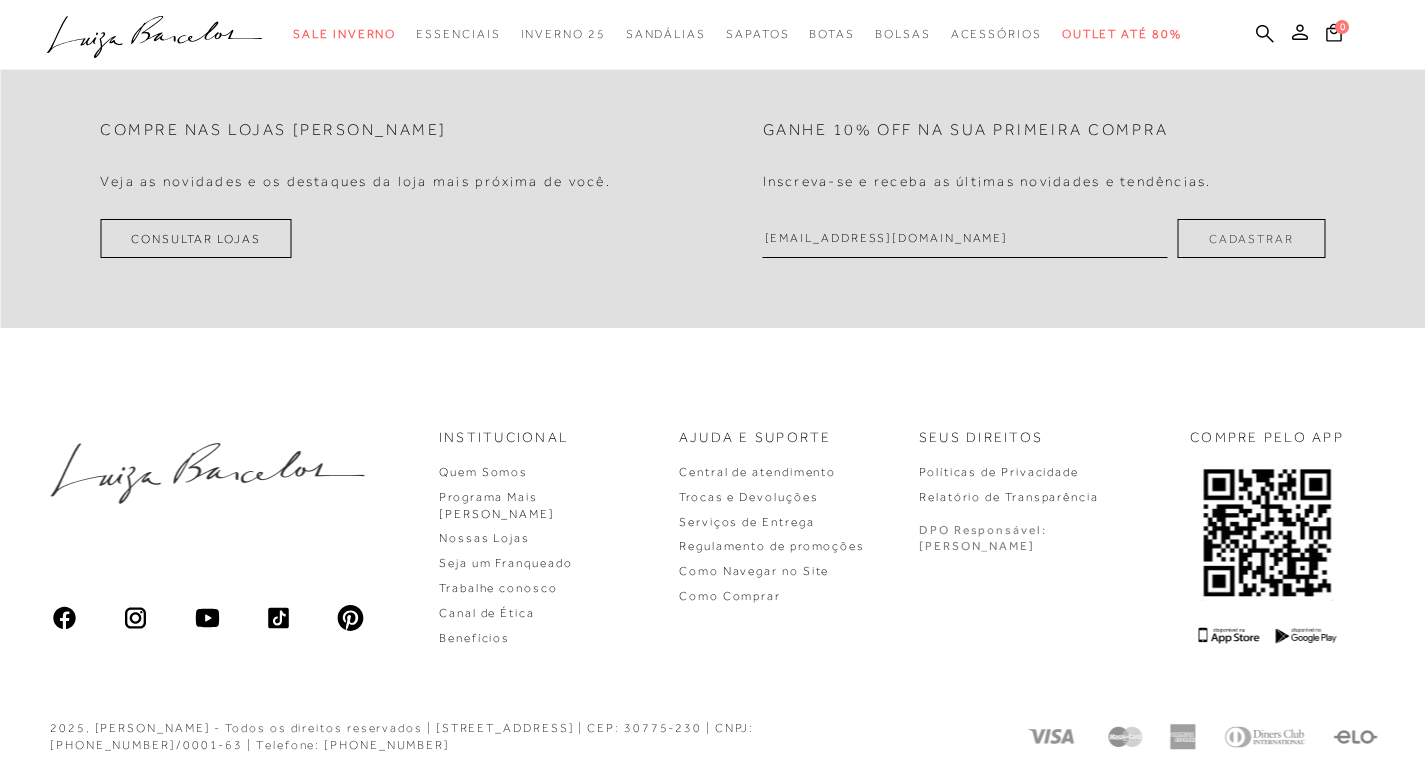 scroll, scrollTop: 0, scrollLeft: 0, axis: both 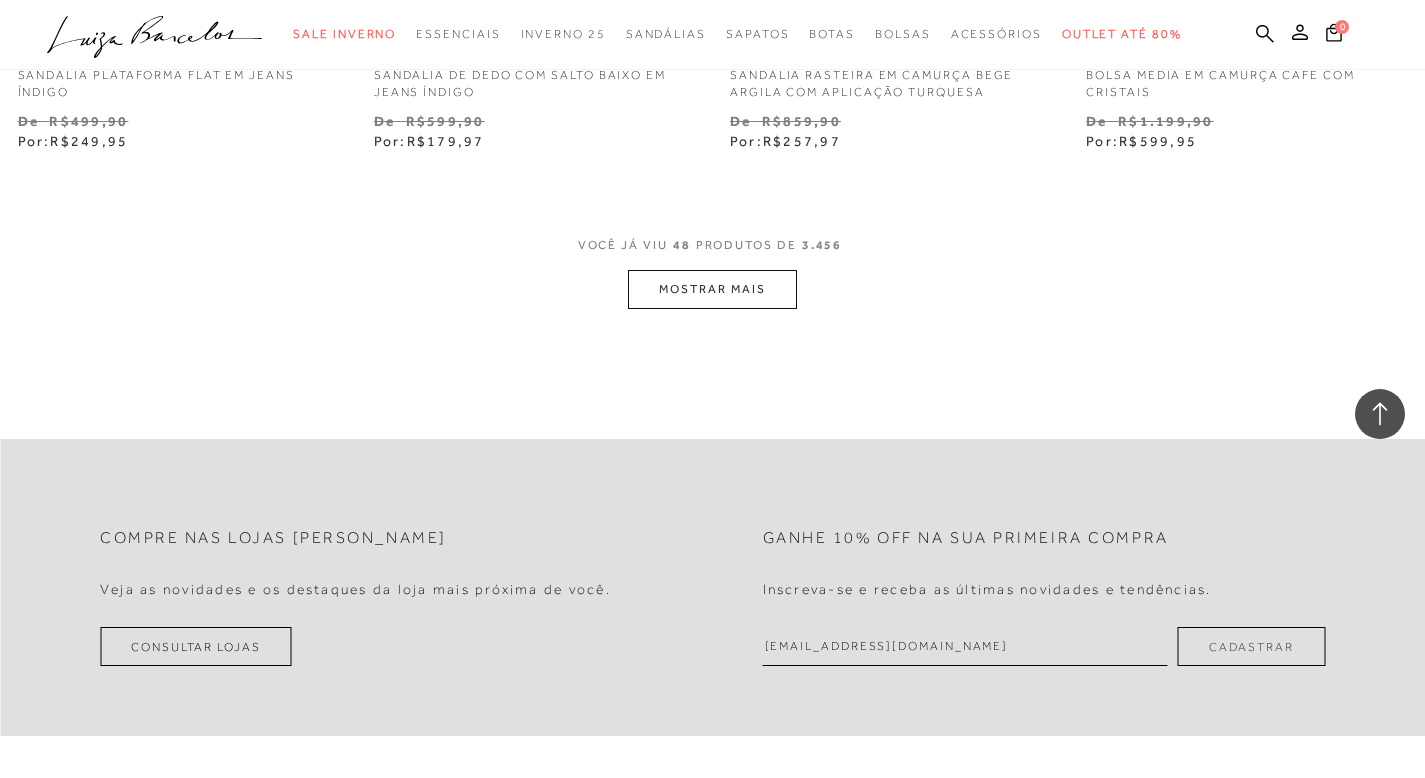 click on "MOSTRAR MAIS" at bounding box center [712, 289] 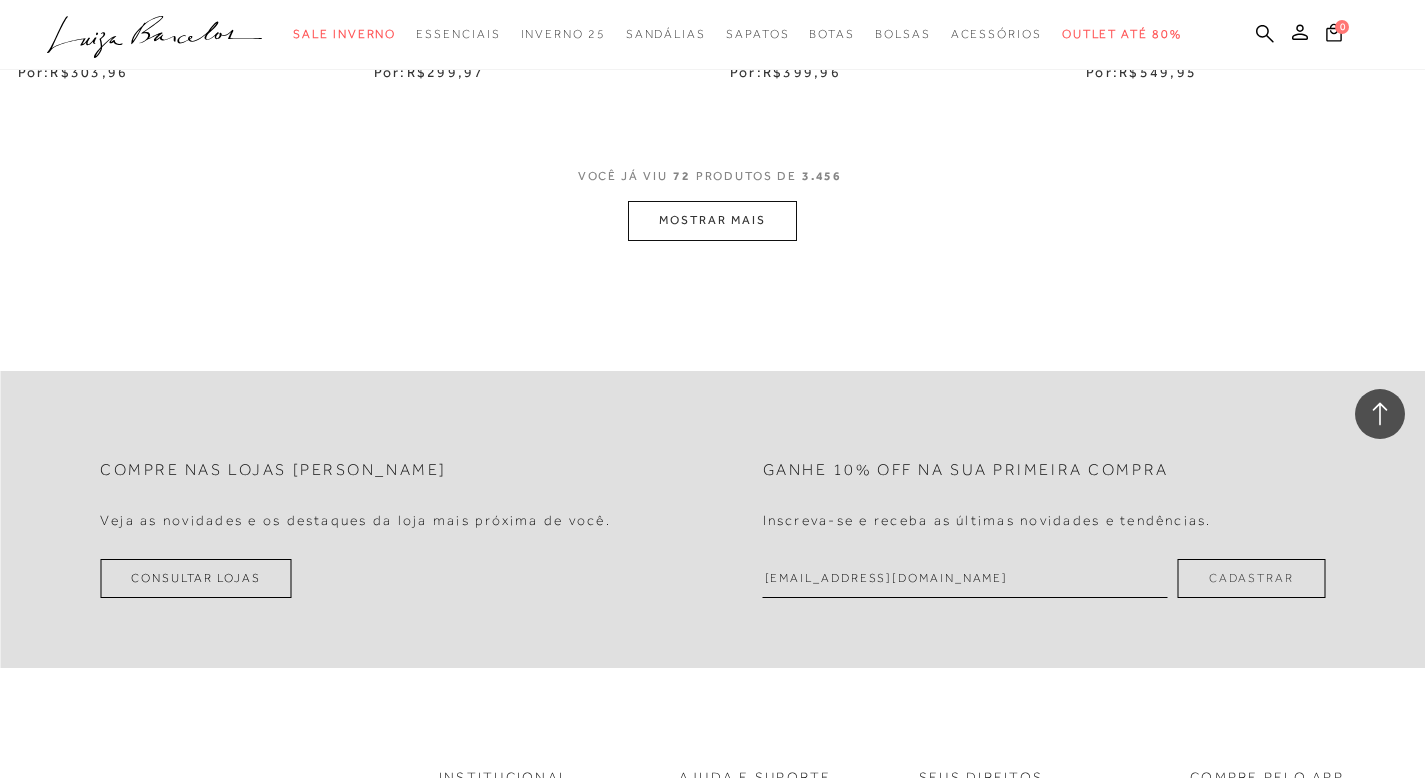 scroll, scrollTop: 16350, scrollLeft: 0, axis: vertical 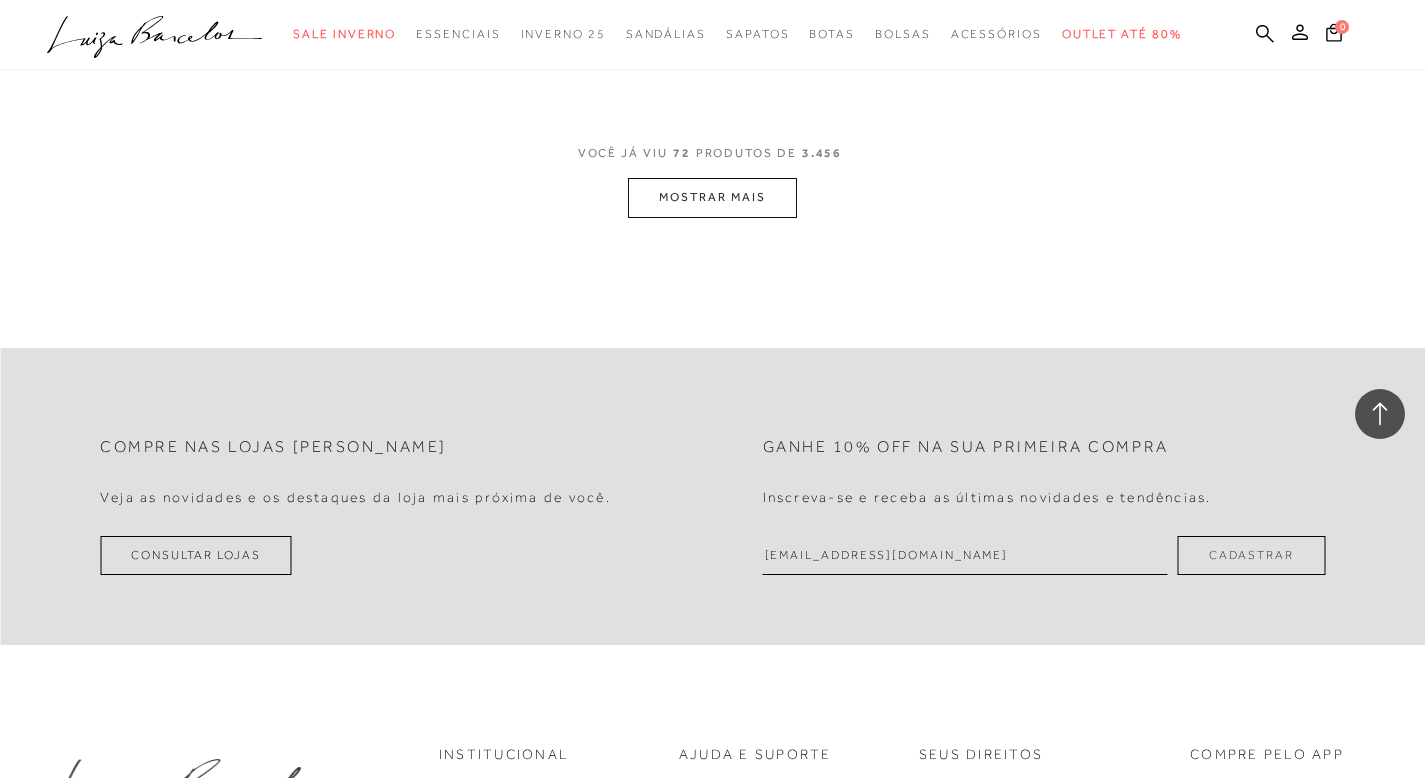 click on "MOSTRAR MAIS" at bounding box center (712, 197) 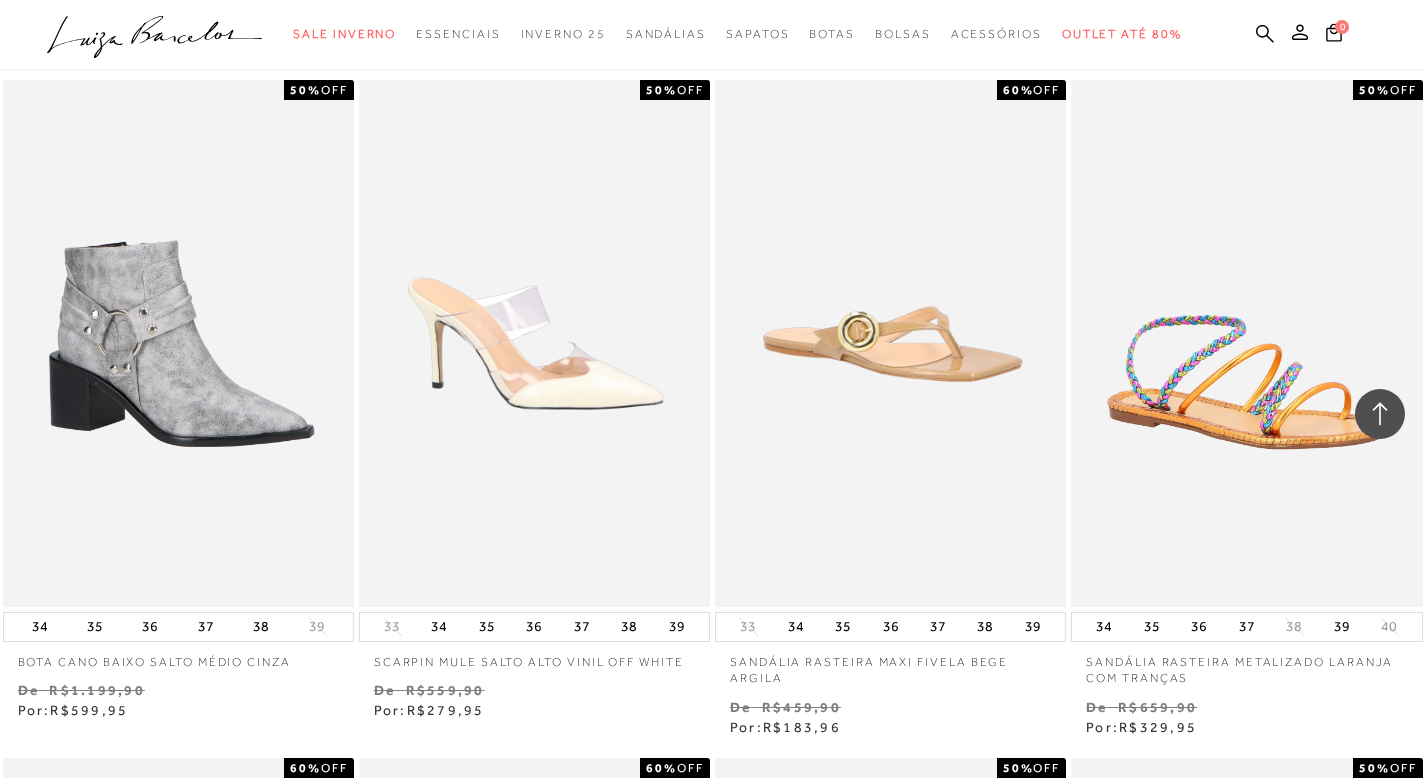 scroll, scrollTop: 16588, scrollLeft: 0, axis: vertical 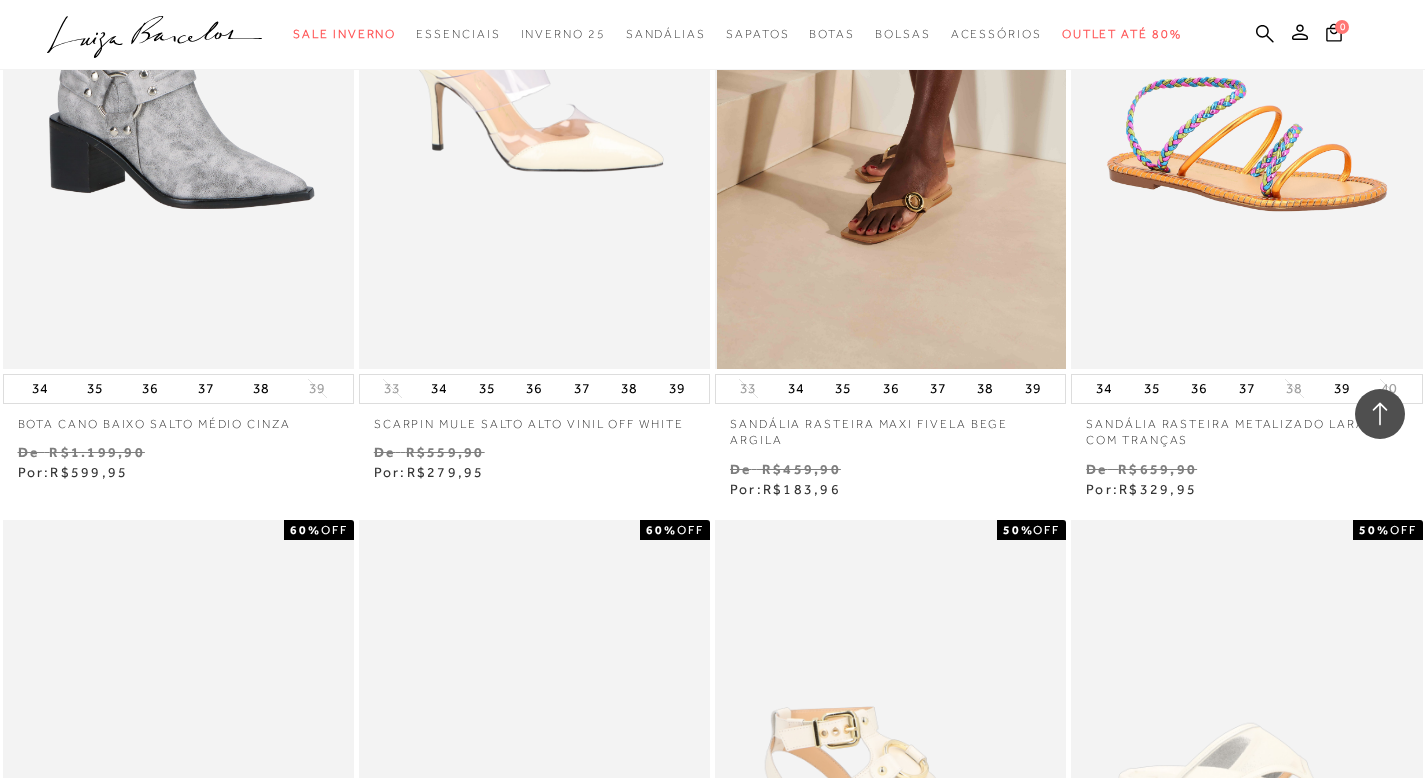 click at bounding box center (891, 105) 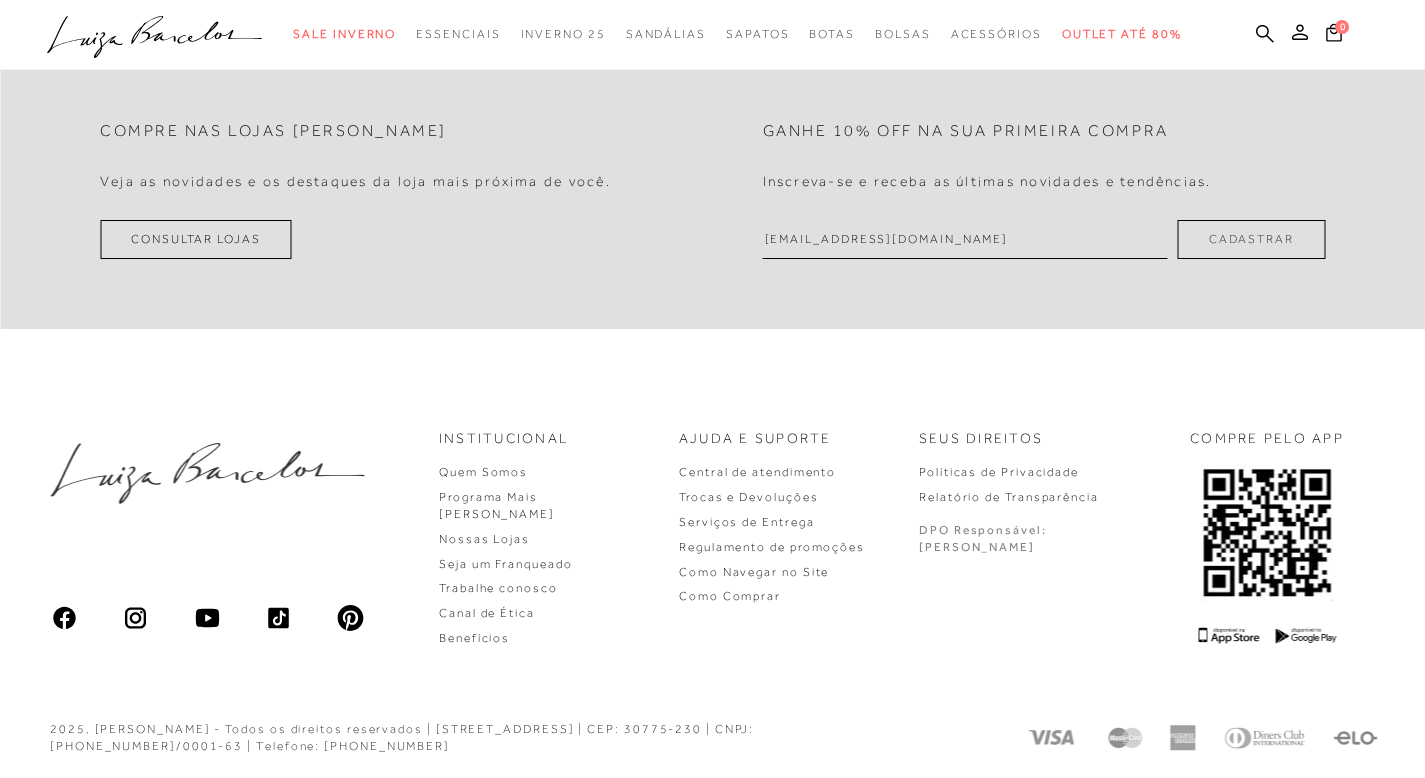 scroll, scrollTop: 0, scrollLeft: 0, axis: both 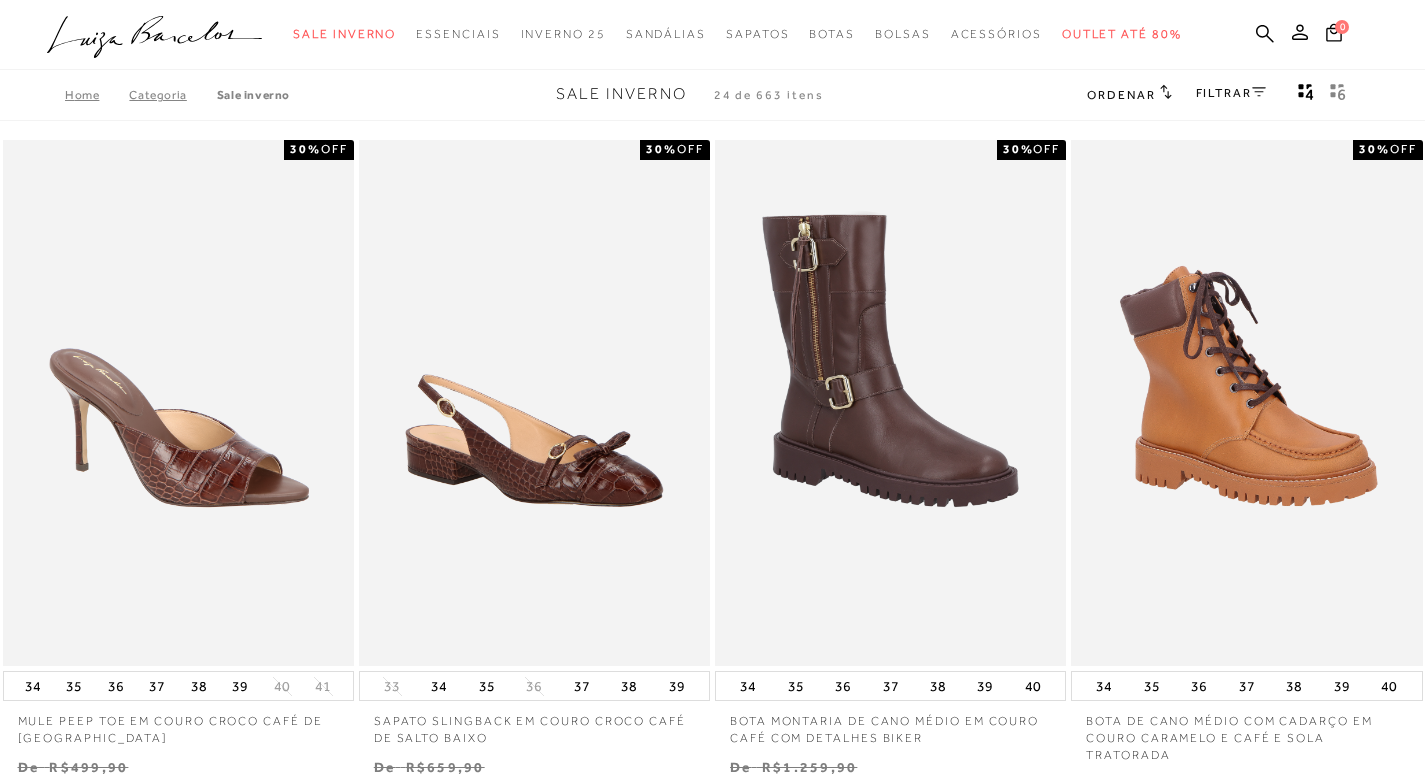 type 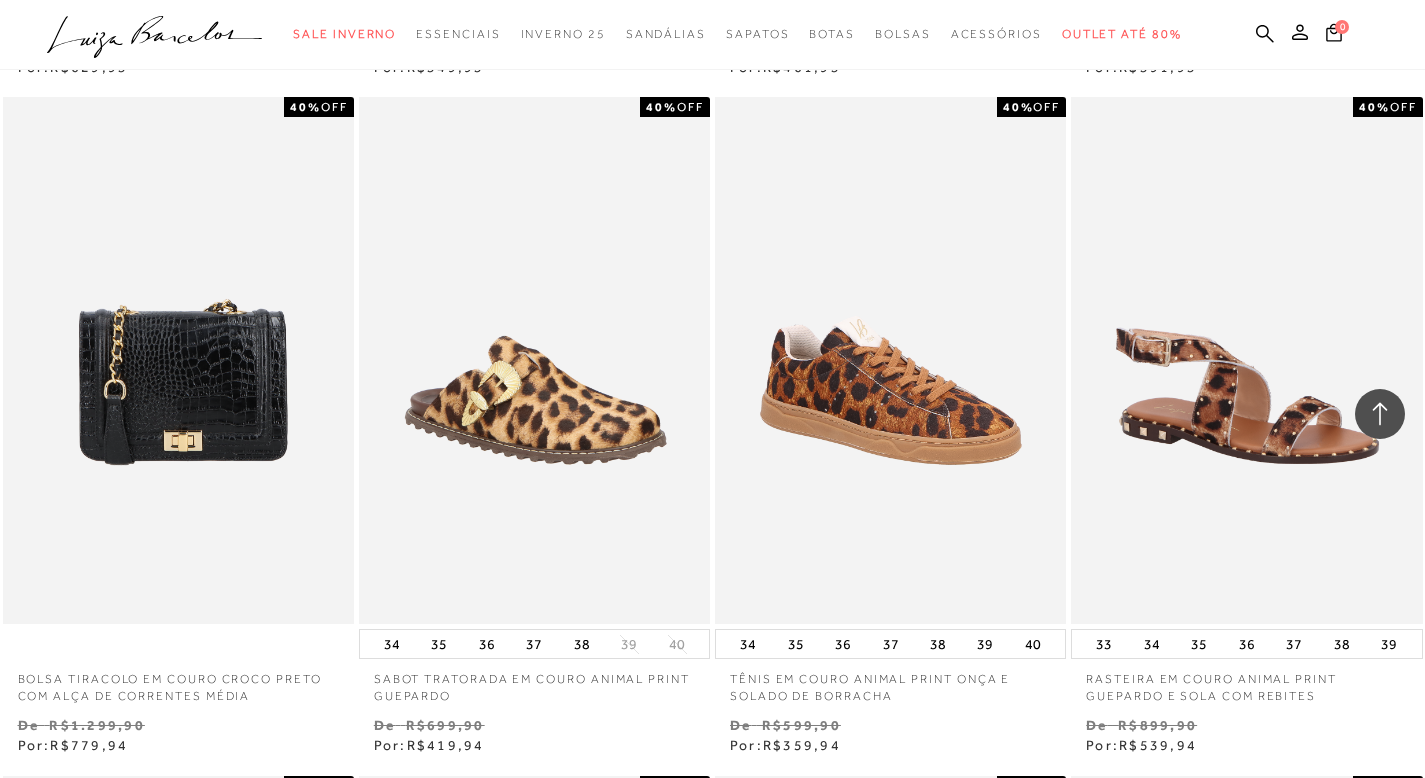 scroll, scrollTop: 190, scrollLeft: 0, axis: vertical 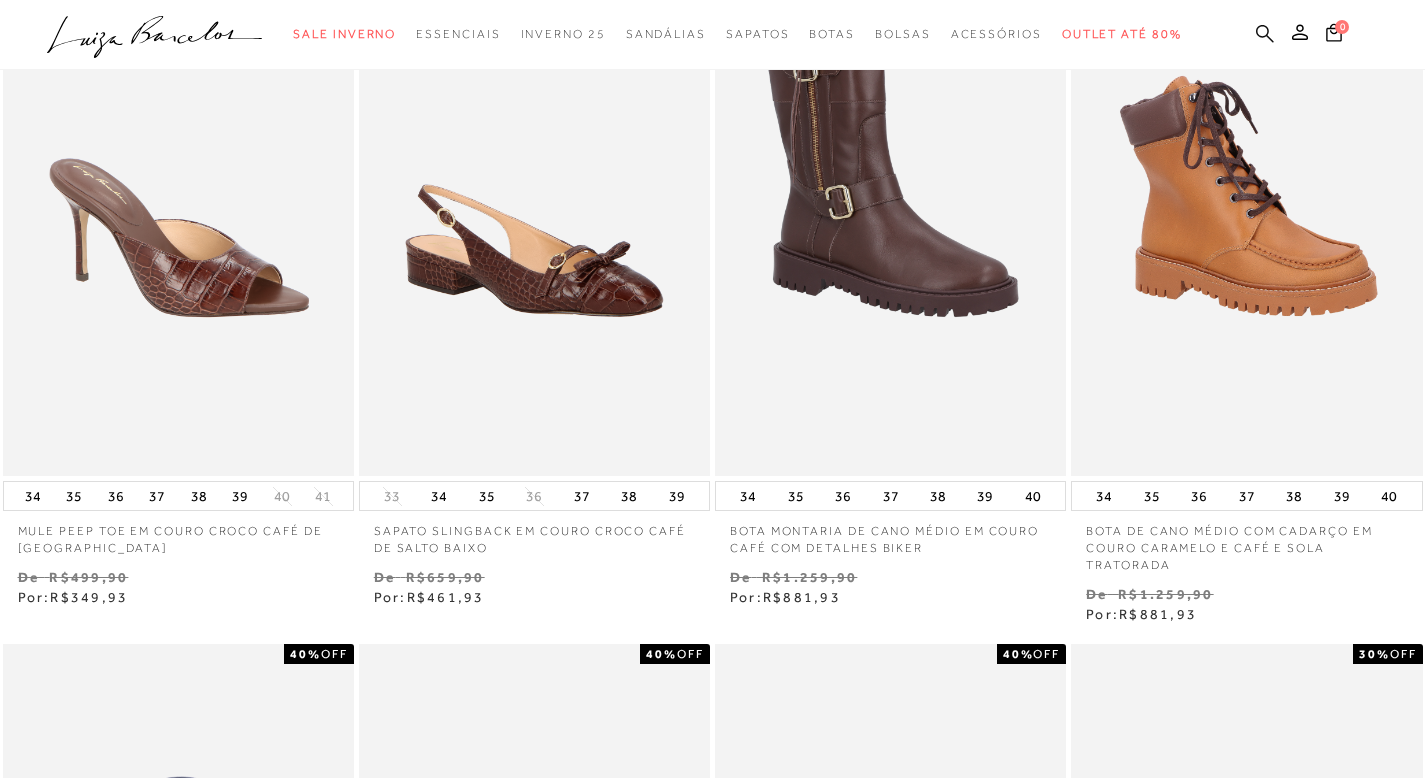 click 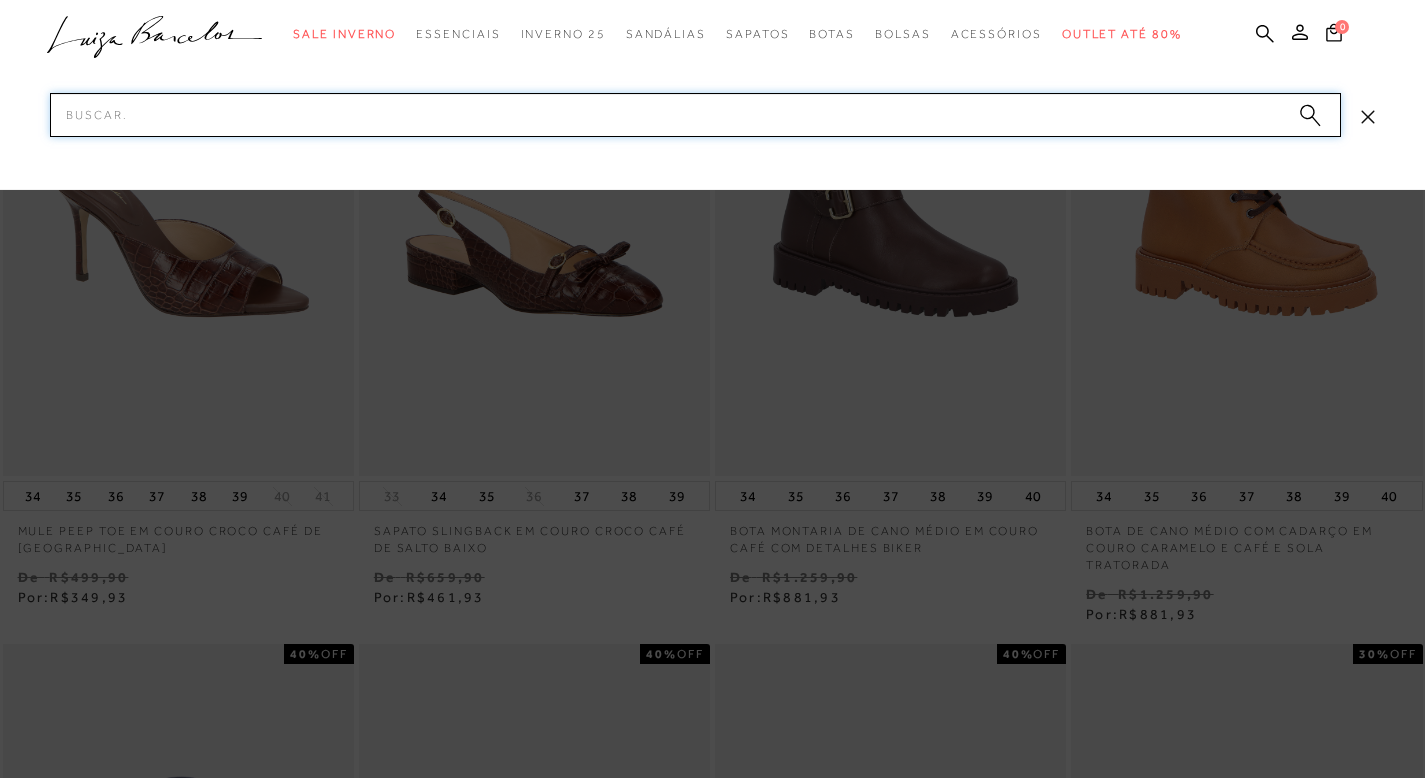 click on "Pesquisar" at bounding box center [695, 115] 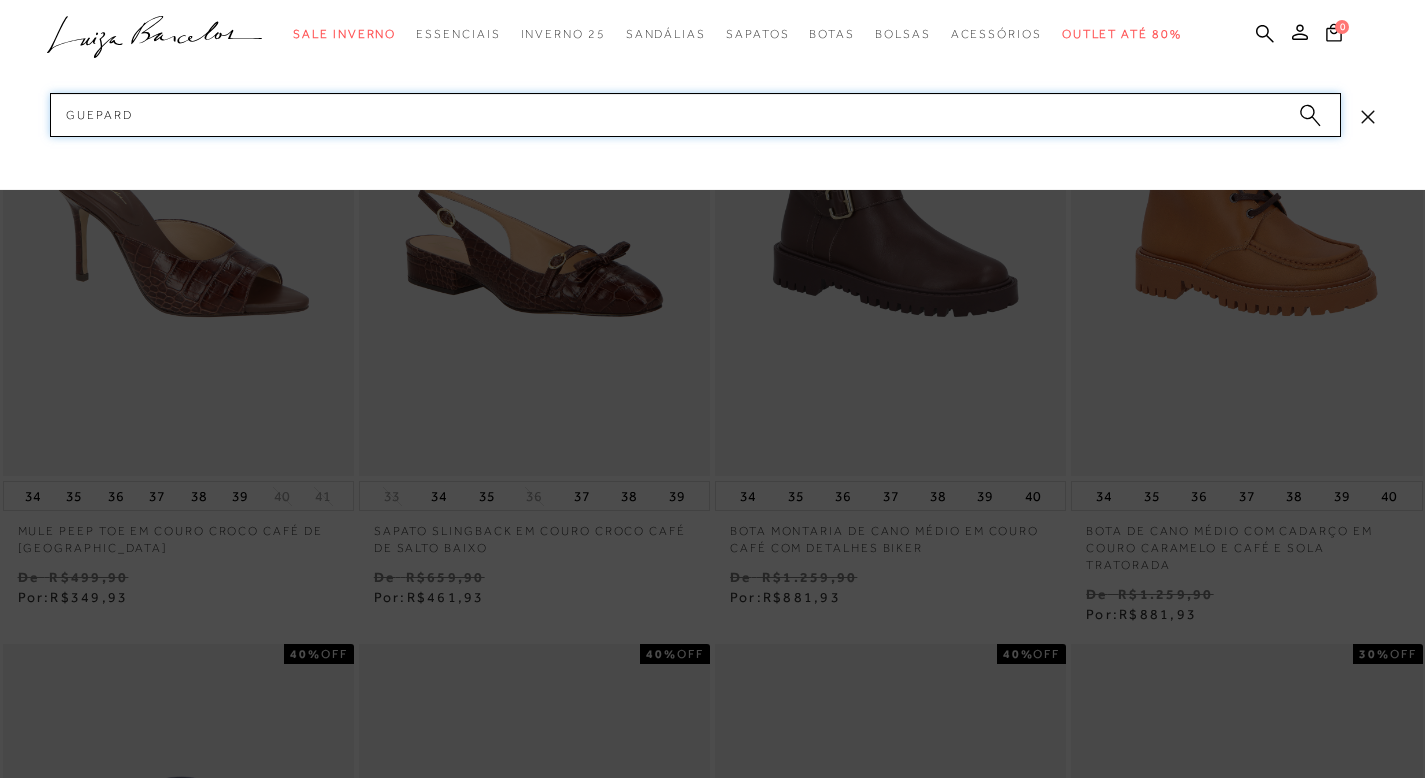 type on "GUEPARDO" 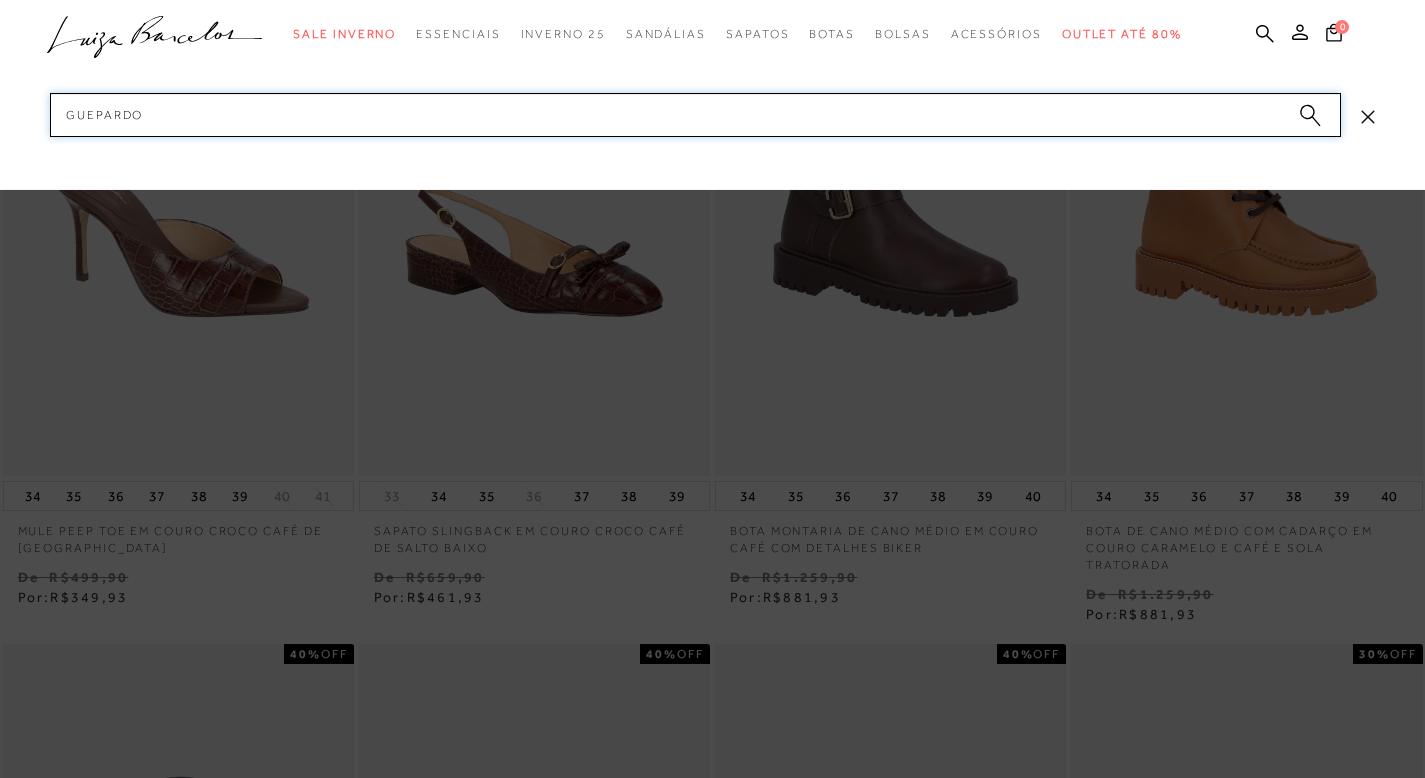 type 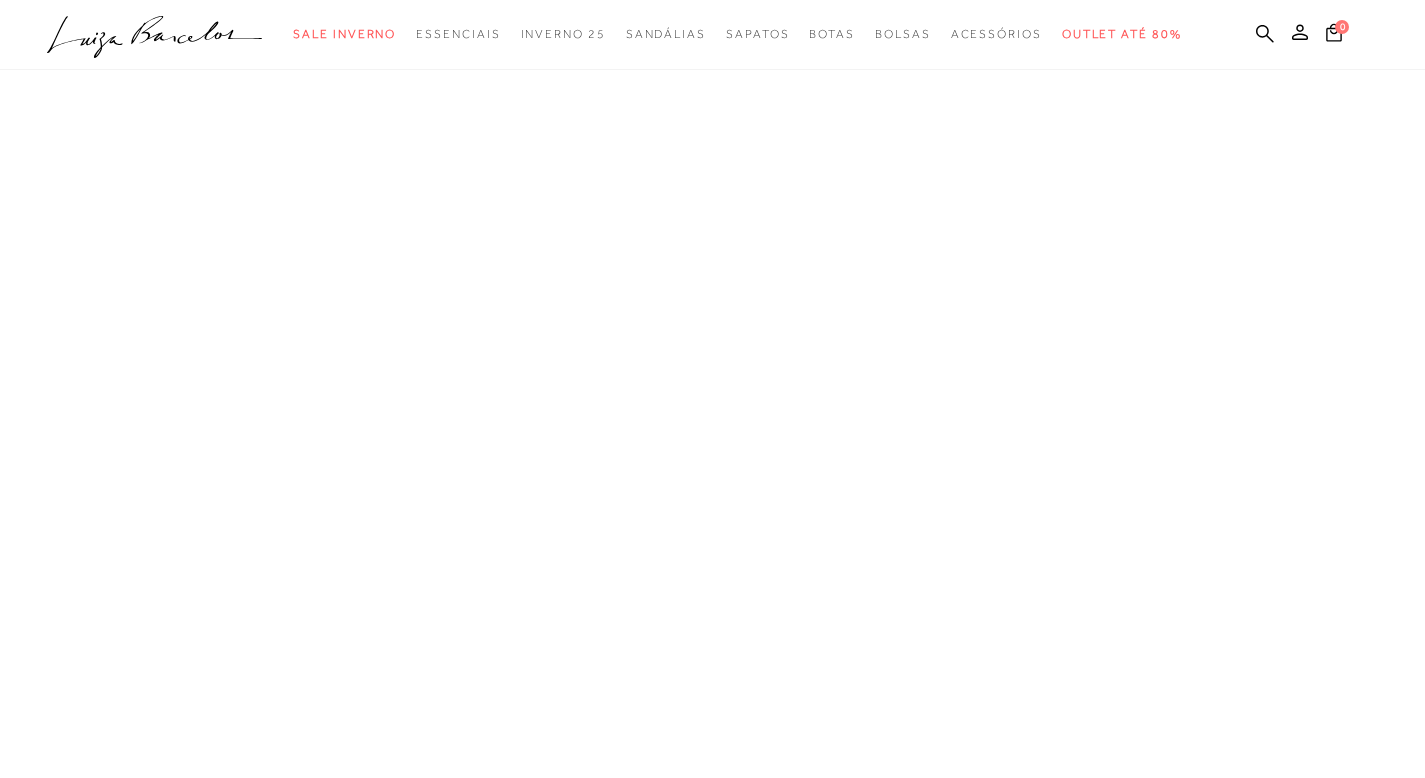 scroll, scrollTop: 0, scrollLeft: 0, axis: both 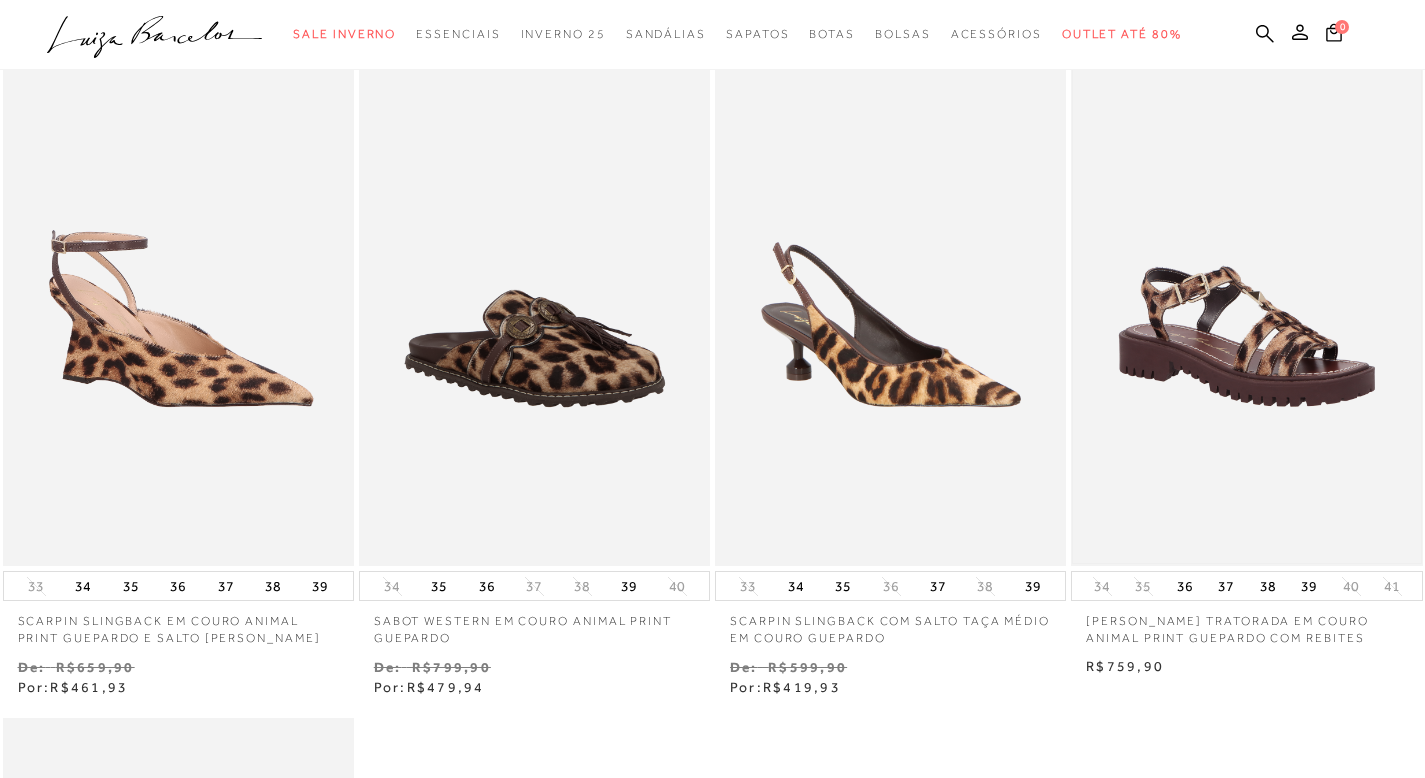 click at bounding box center [1246, 303] 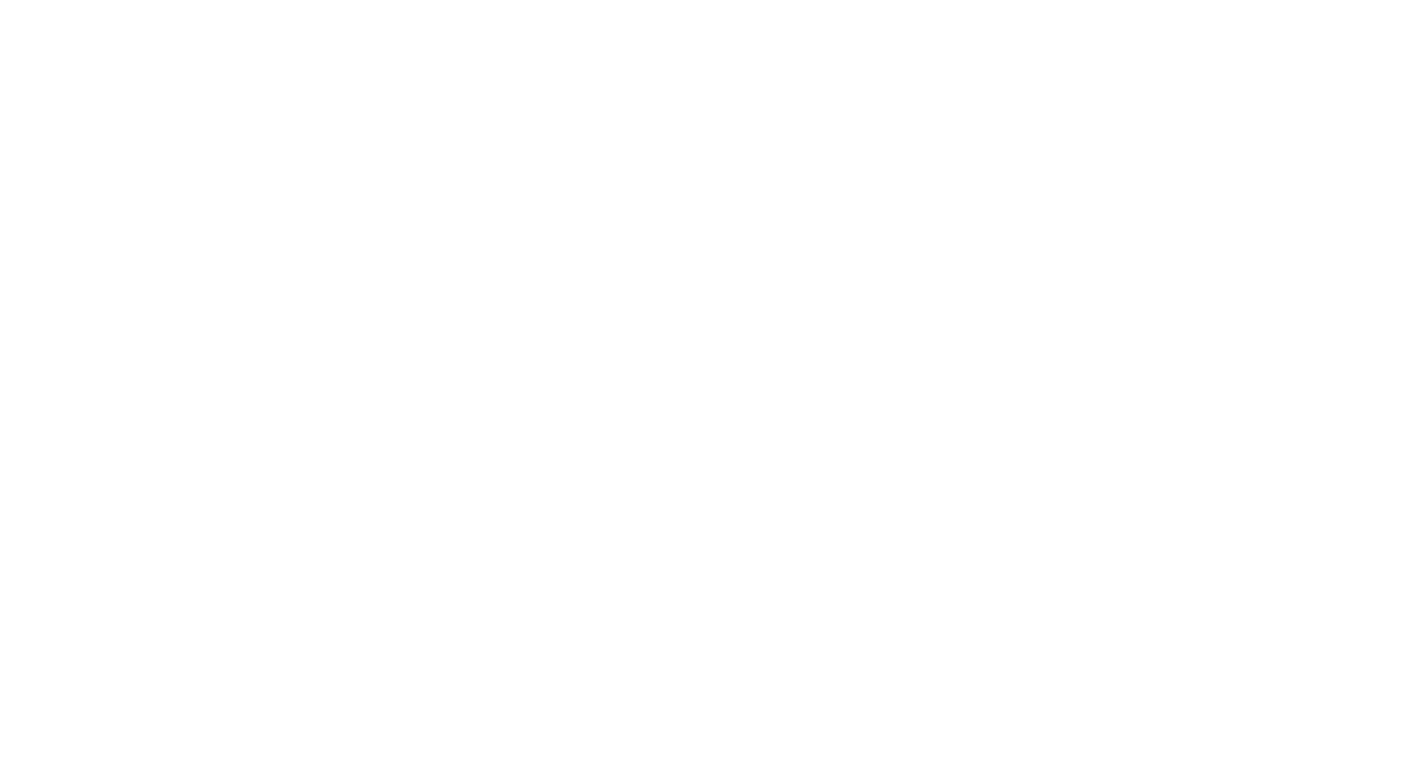 scroll, scrollTop: 0, scrollLeft: 0, axis: both 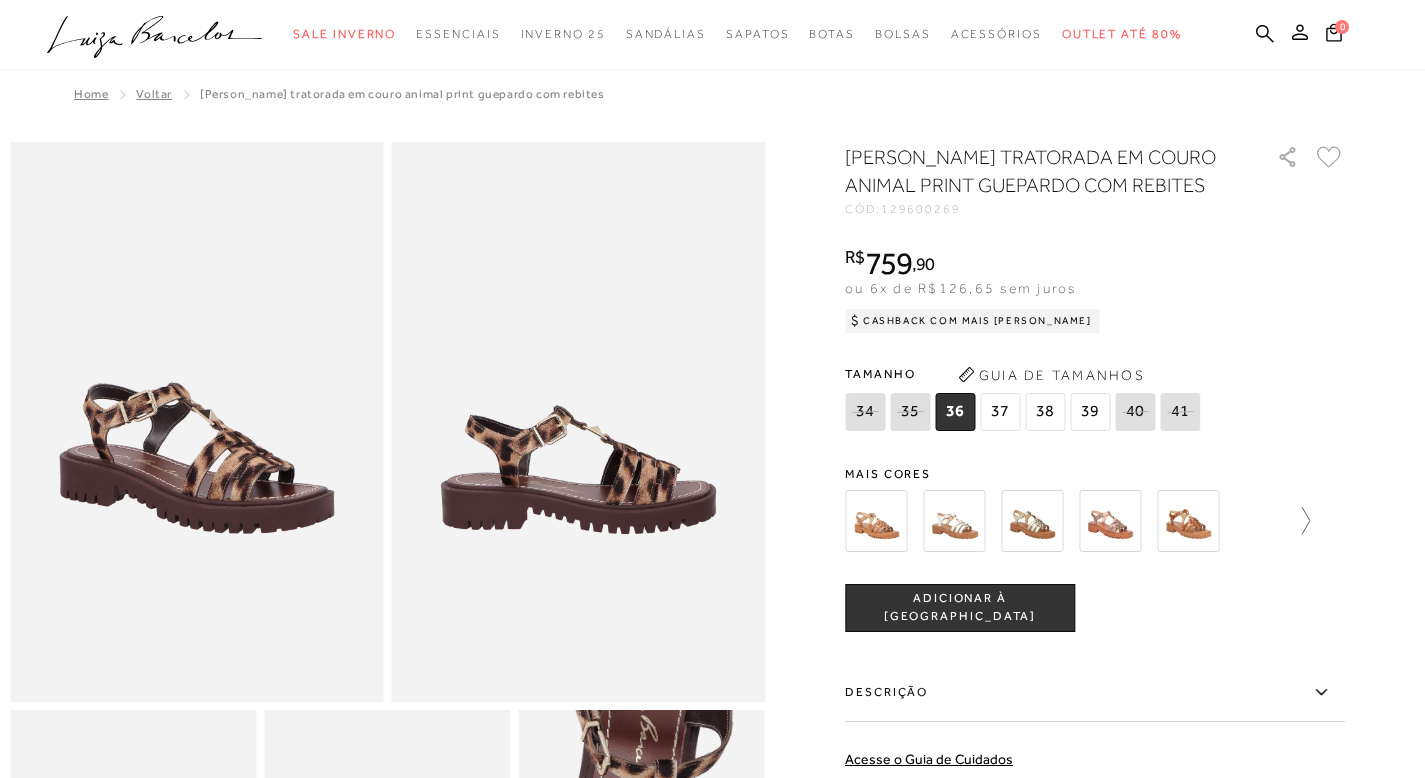 click 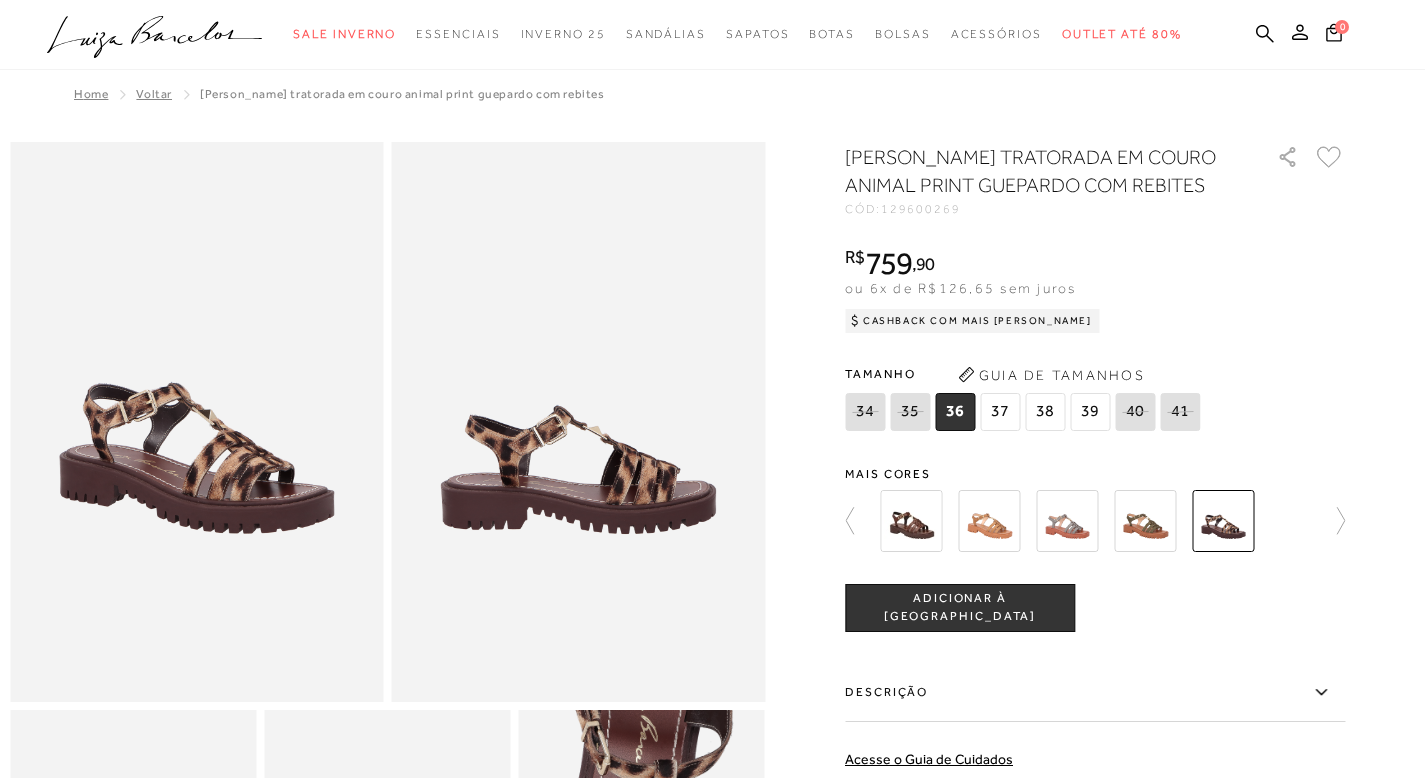 click at bounding box center (1145, 521) 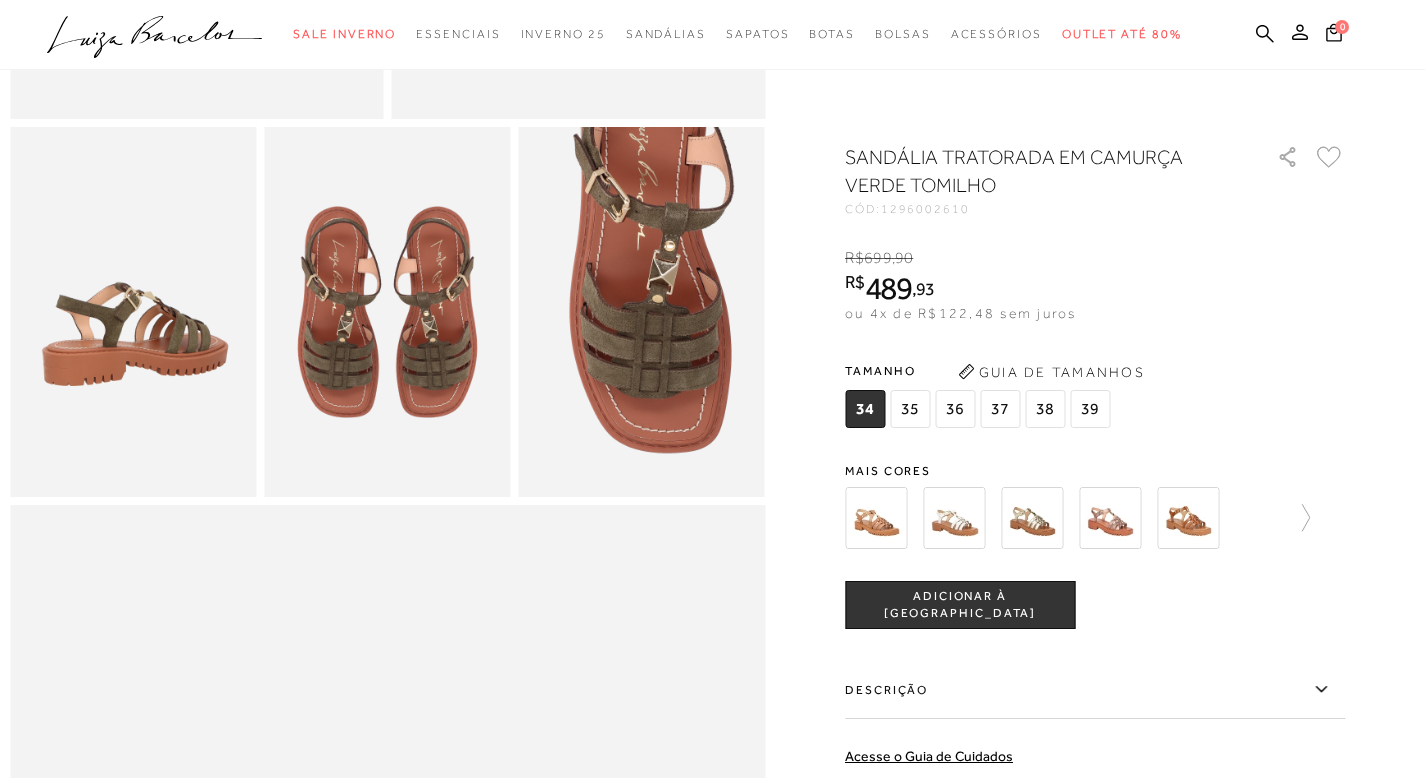 scroll, scrollTop: 596, scrollLeft: 0, axis: vertical 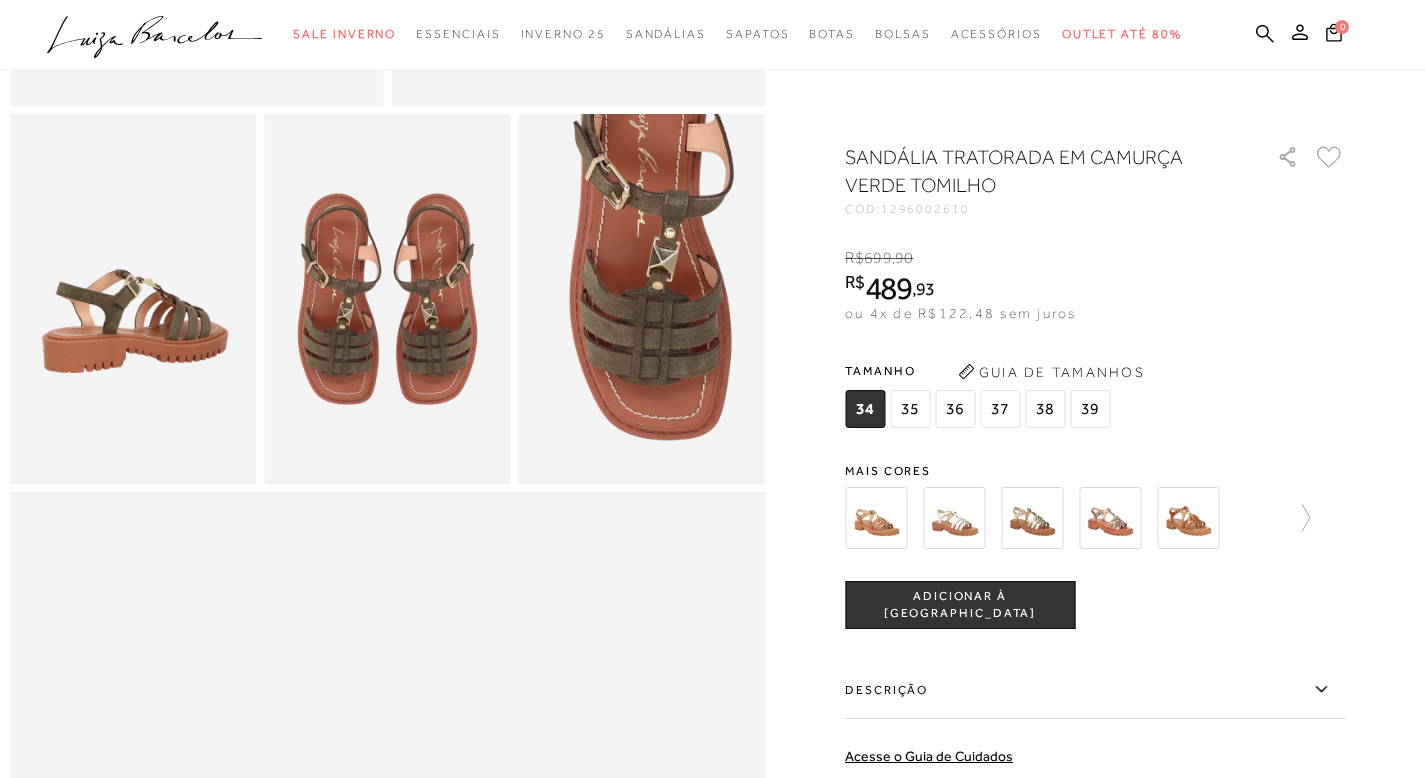 click on "35" at bounding box center (910, 409) 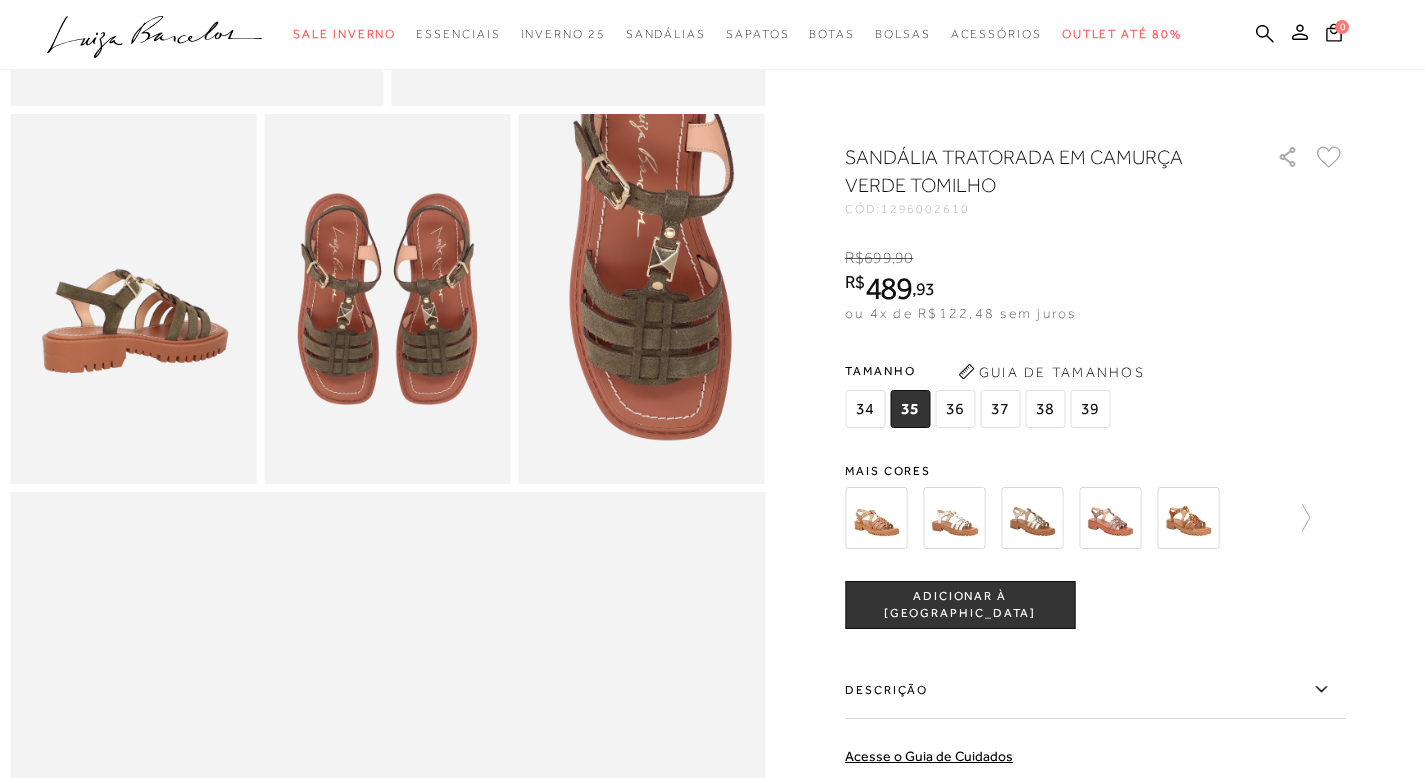 click on "34
35
36
37" at bounding box center (980, 411) 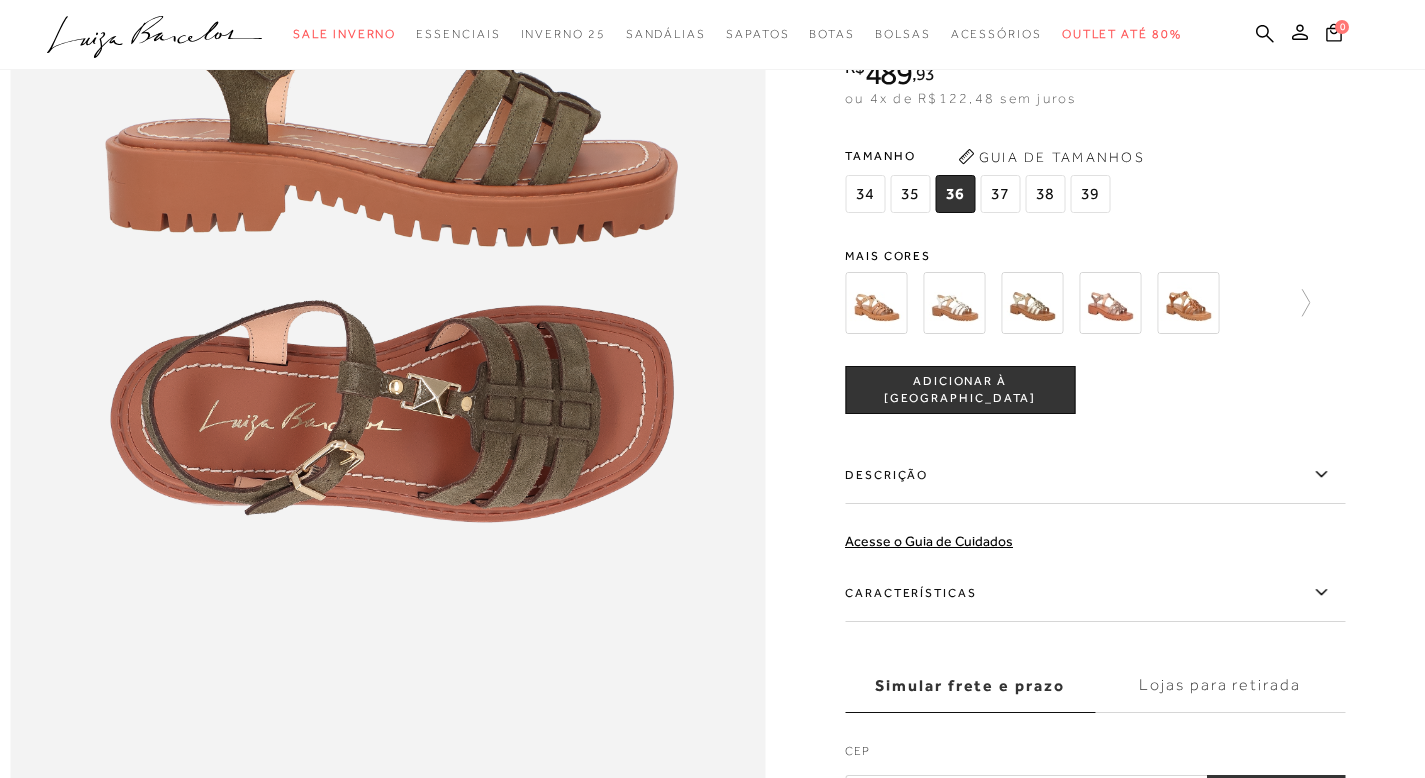scroll, scrollTop: 1356, scrollLeft: 0, axis: vertical 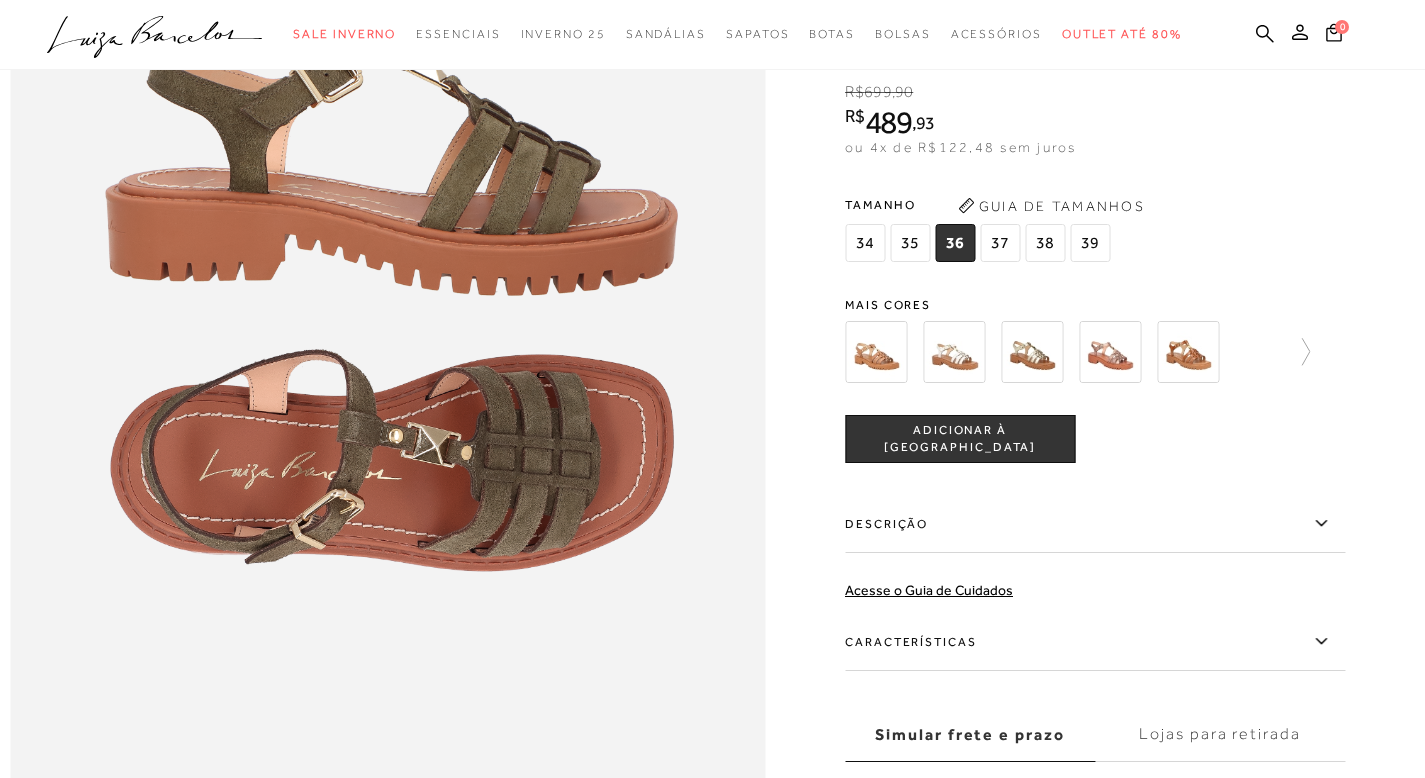click on "ADICIONAR À SACOLA" at bounding box center (960, 439) 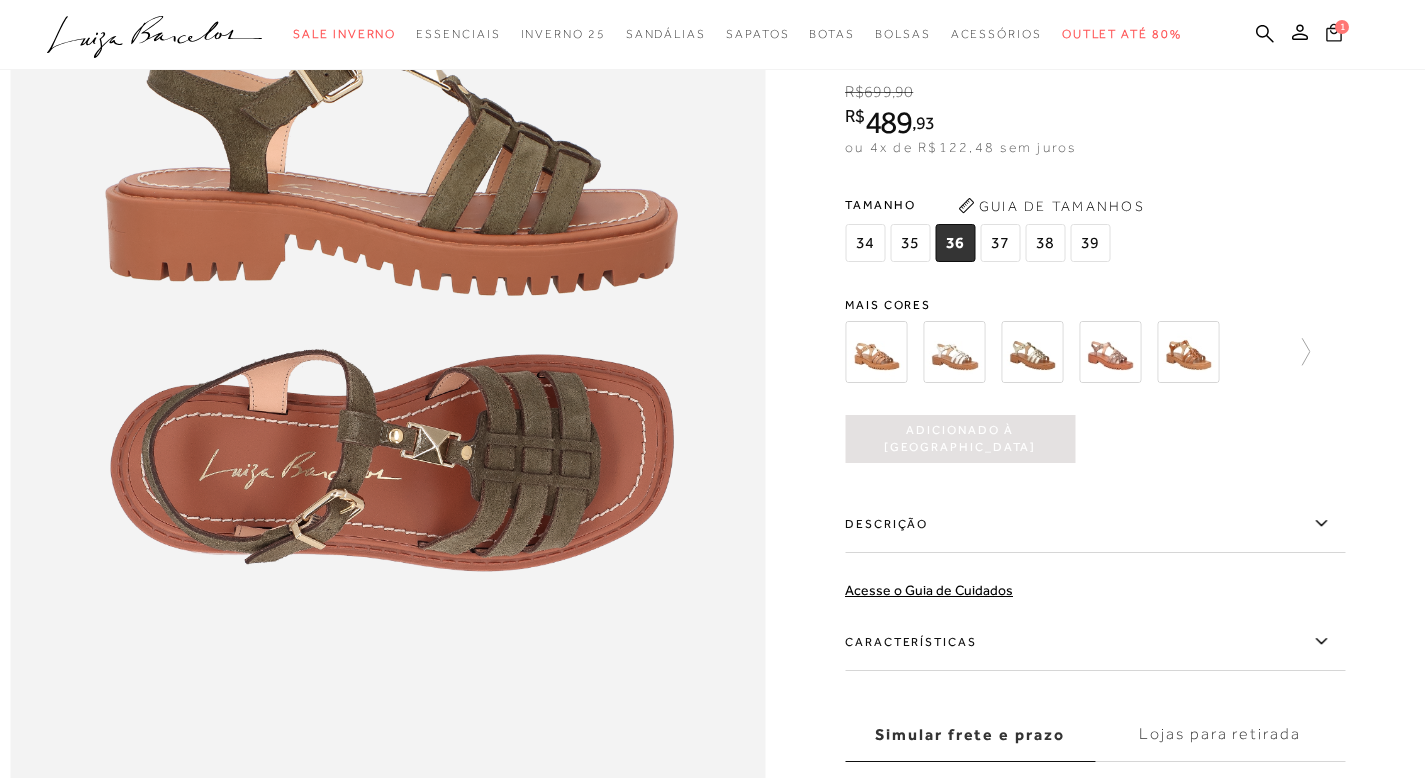 click on "1" at bounding box center [1342, 27] 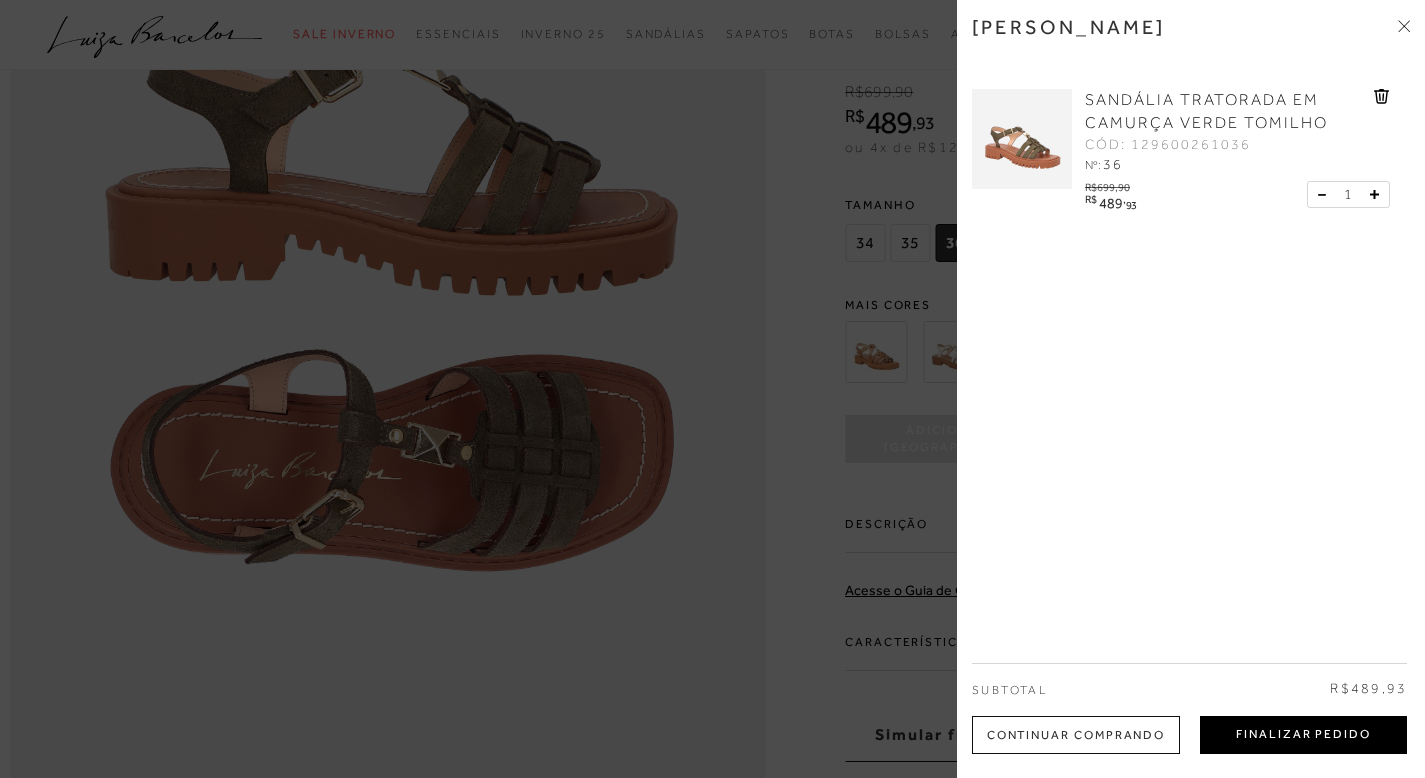 click on "Finalizar Pedido" at bounding box center (1303, 735) 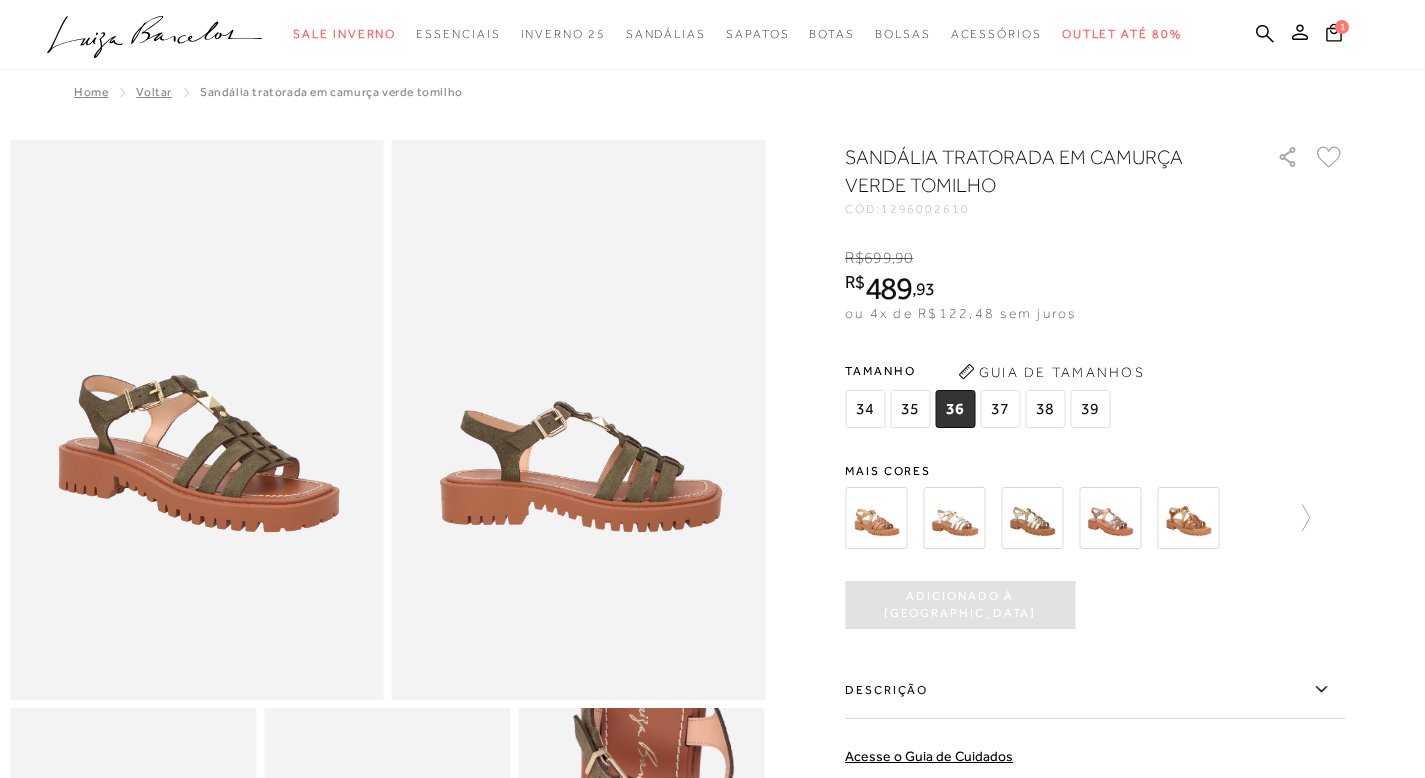 scroll, scrollTop: 0, scrollLeft: 0, axis: both 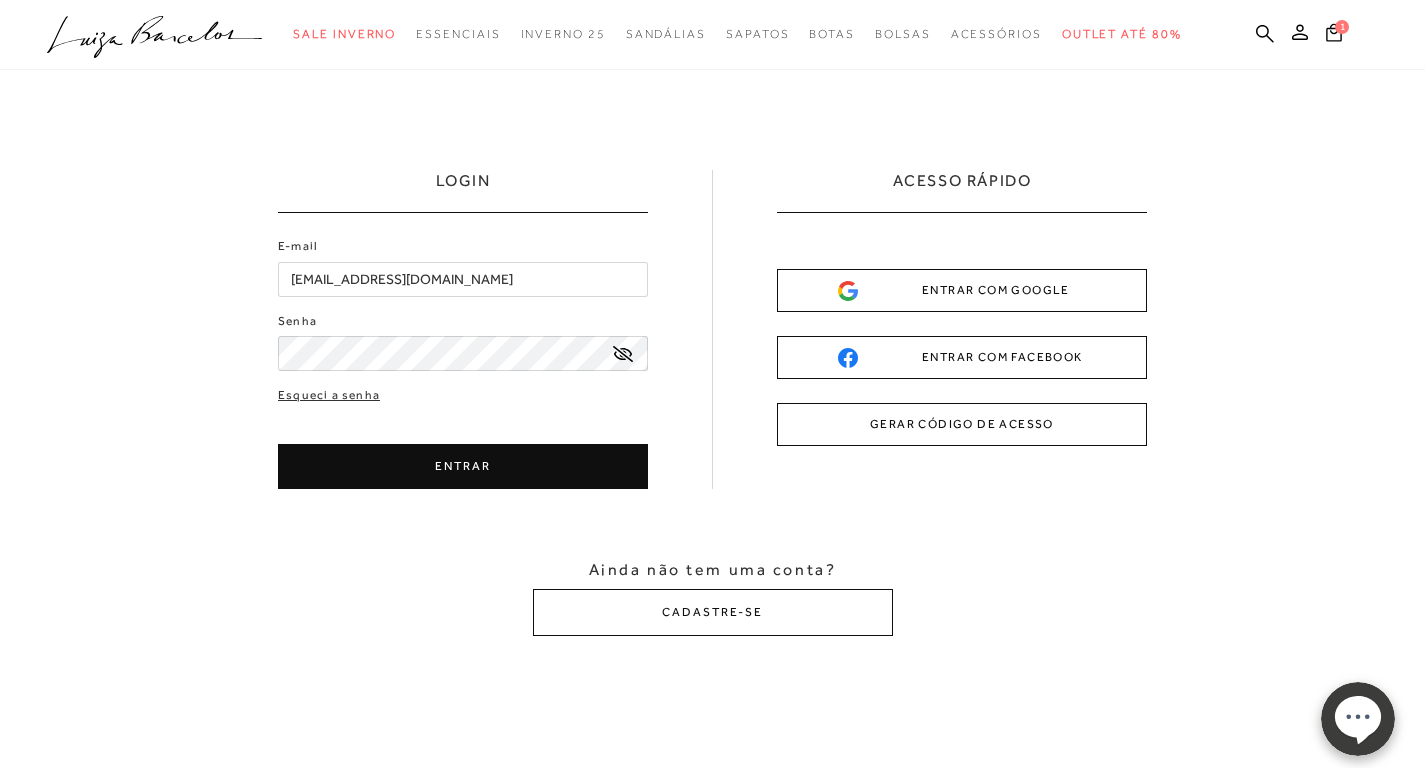 click on "ENTRAR" at bounding box center [463, 466] 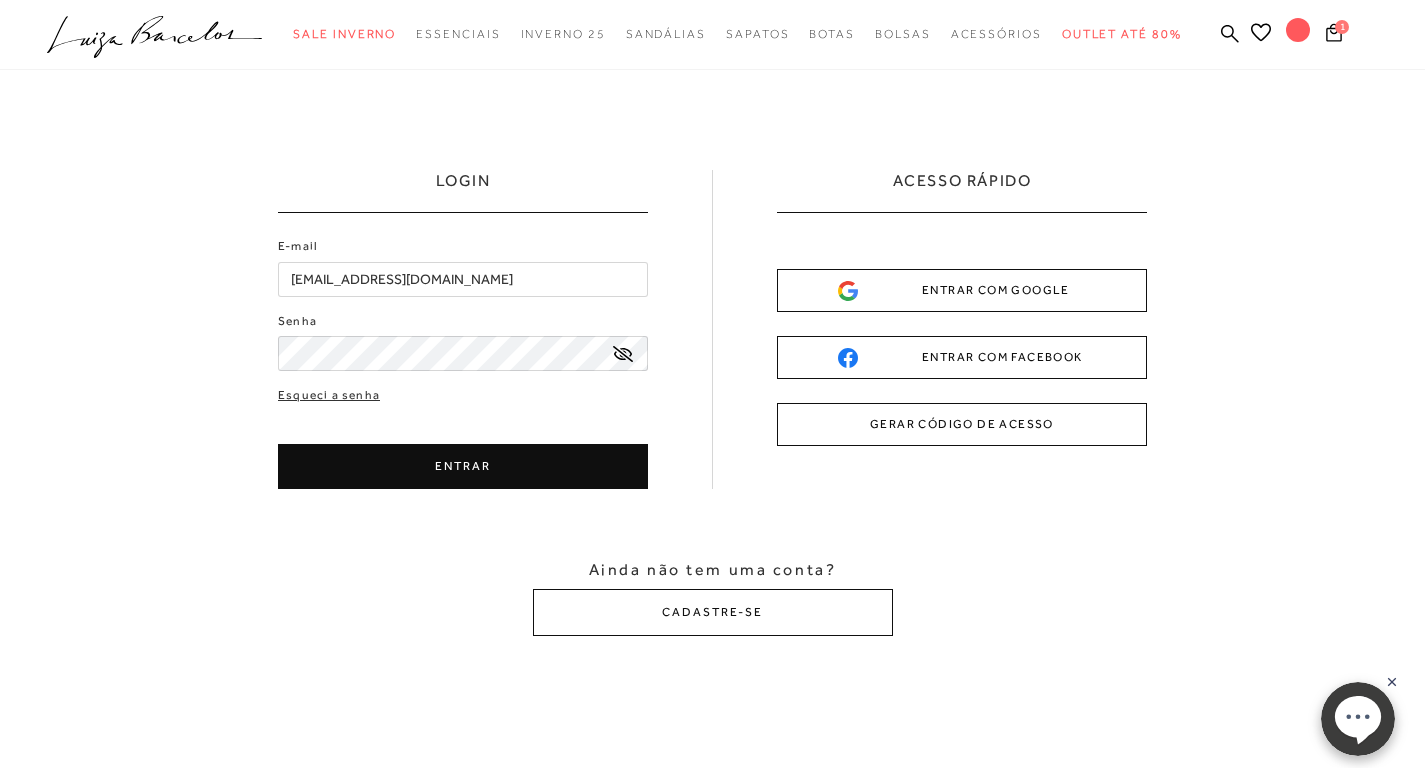 type 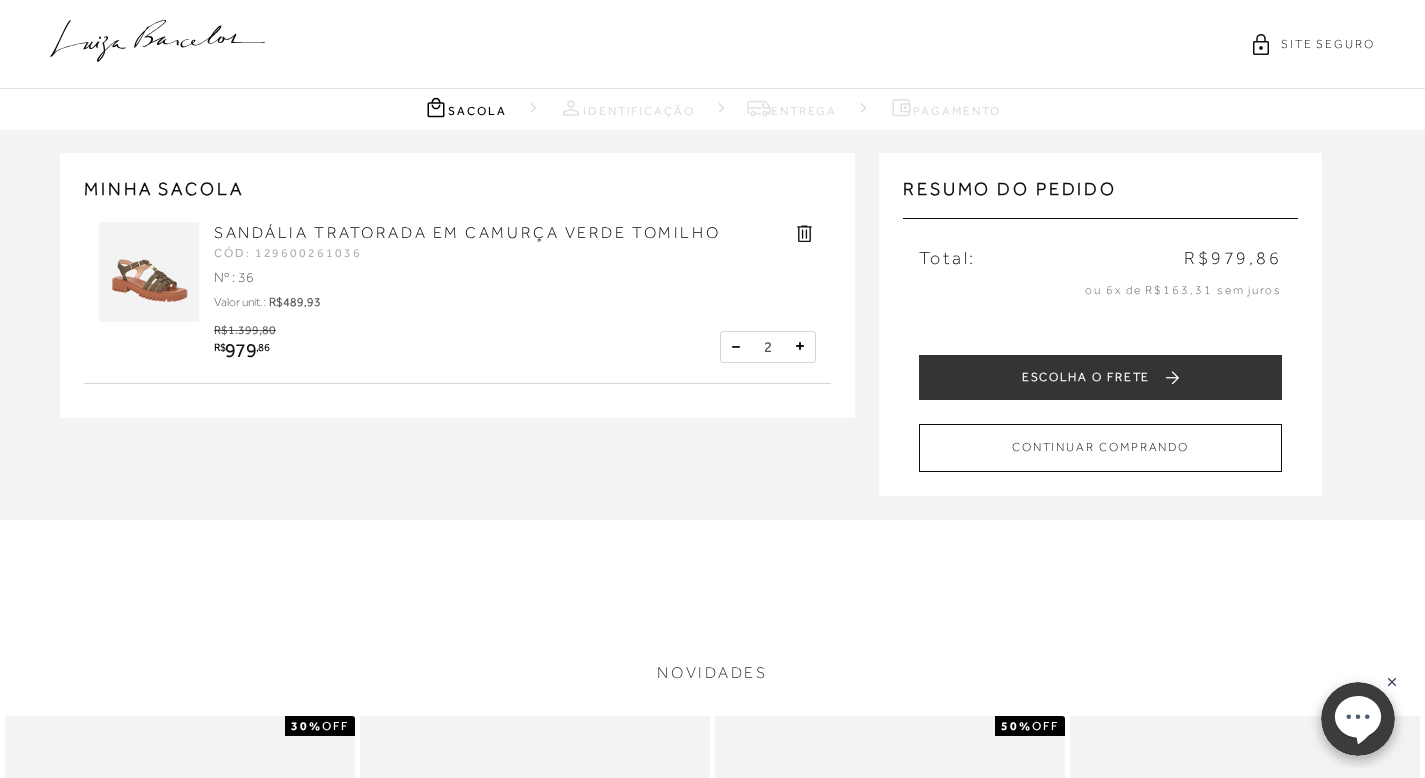 click at bounding box center [736, 347] 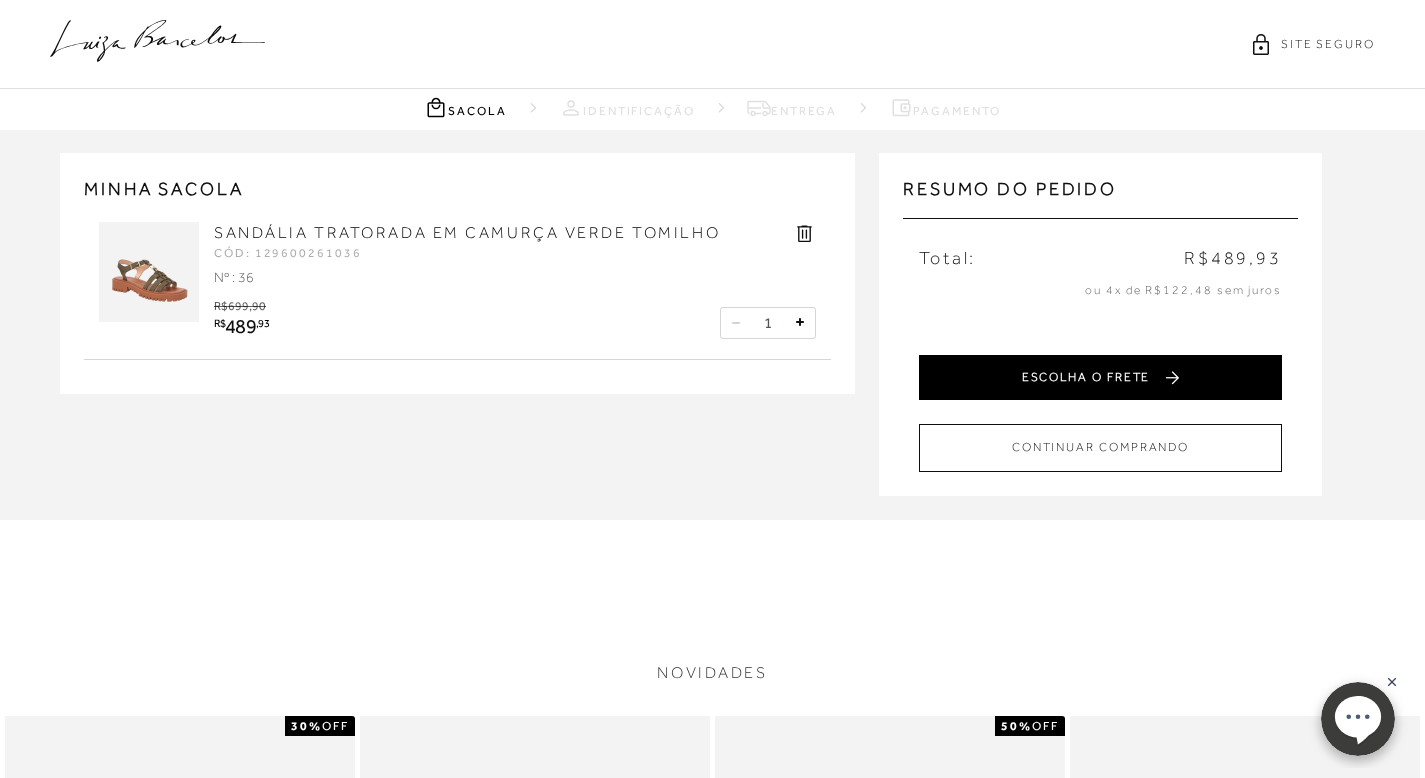 click on "ESCOLHA O FRETE" at bounding box center (1100, 377) 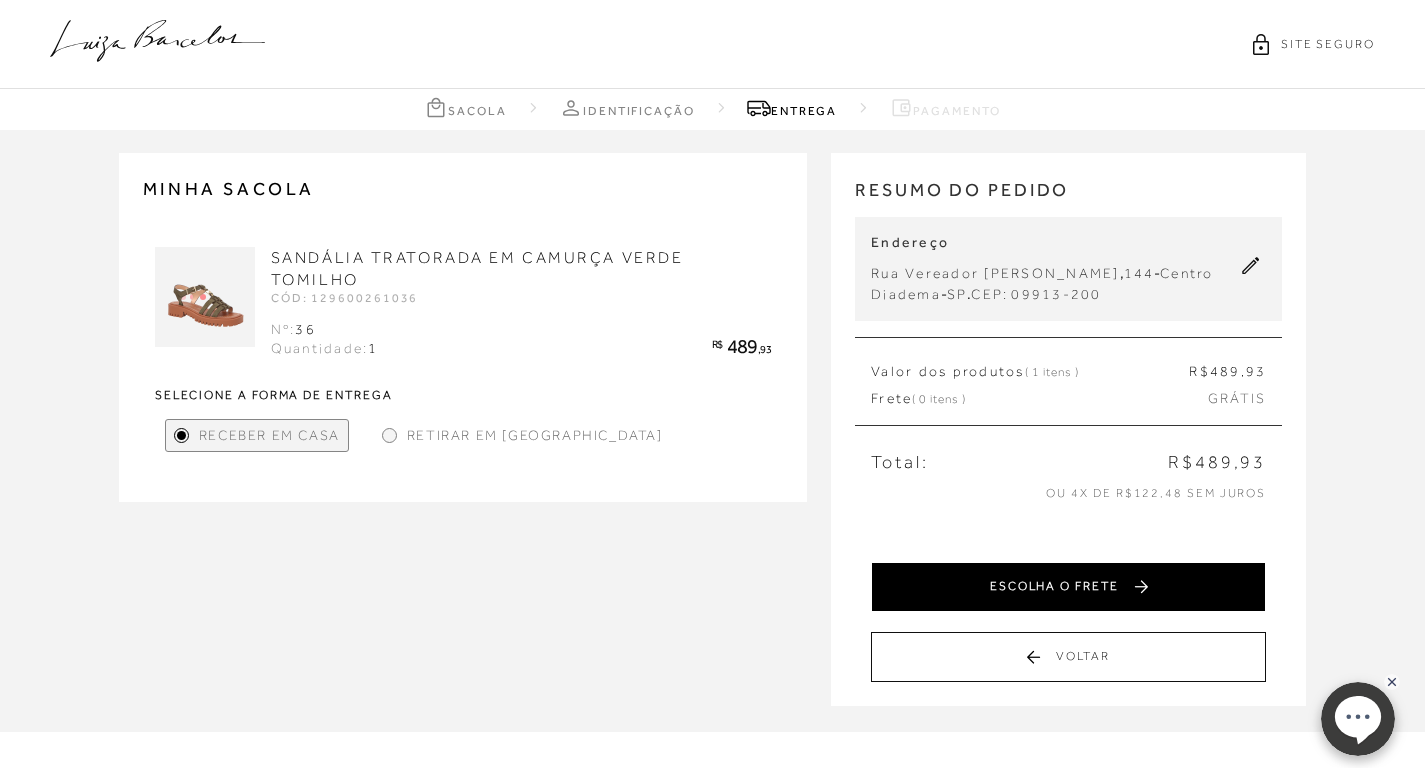 click on "ESCOLHA O FRETE" at bounding box center (1068, 587) 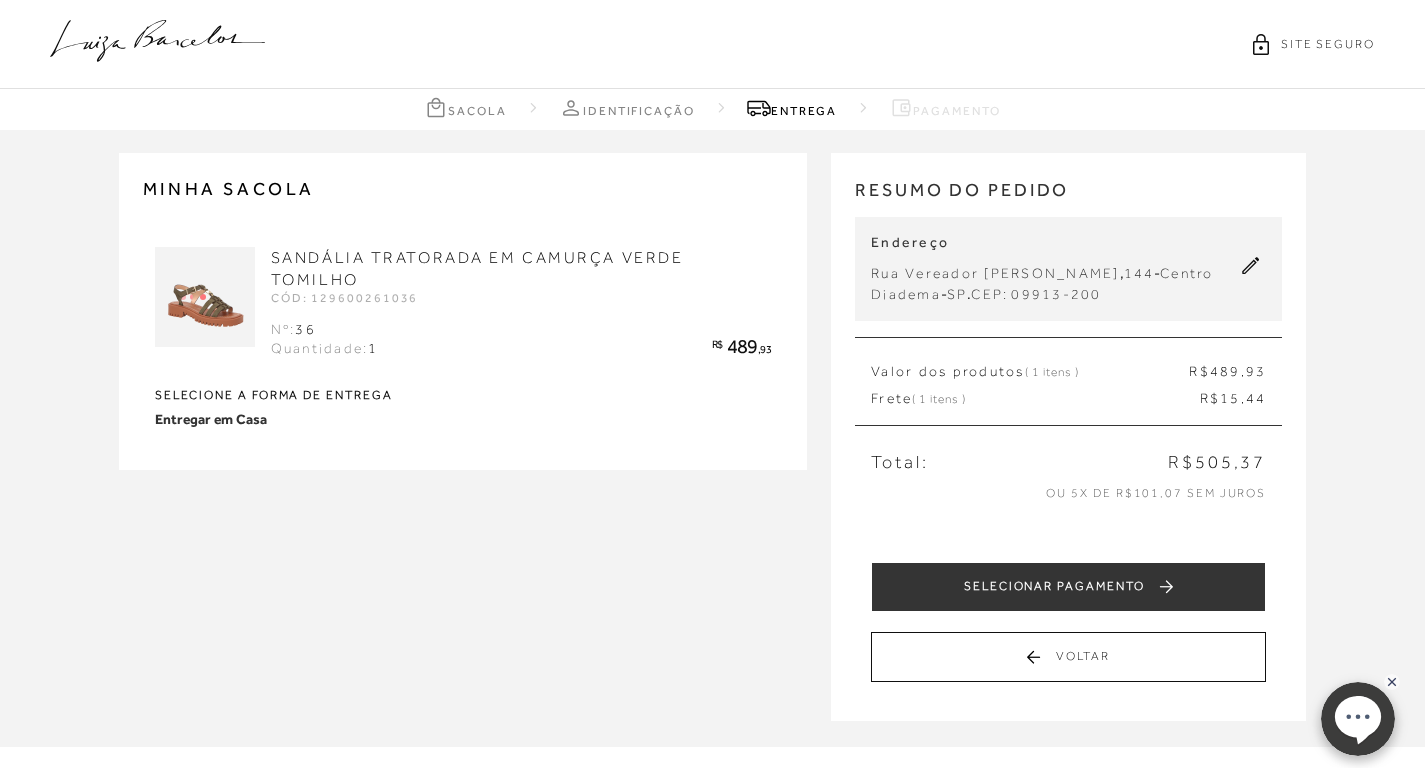 click on "SELECIONAR PAGAMENTO" at bounding box center (1068, 587) 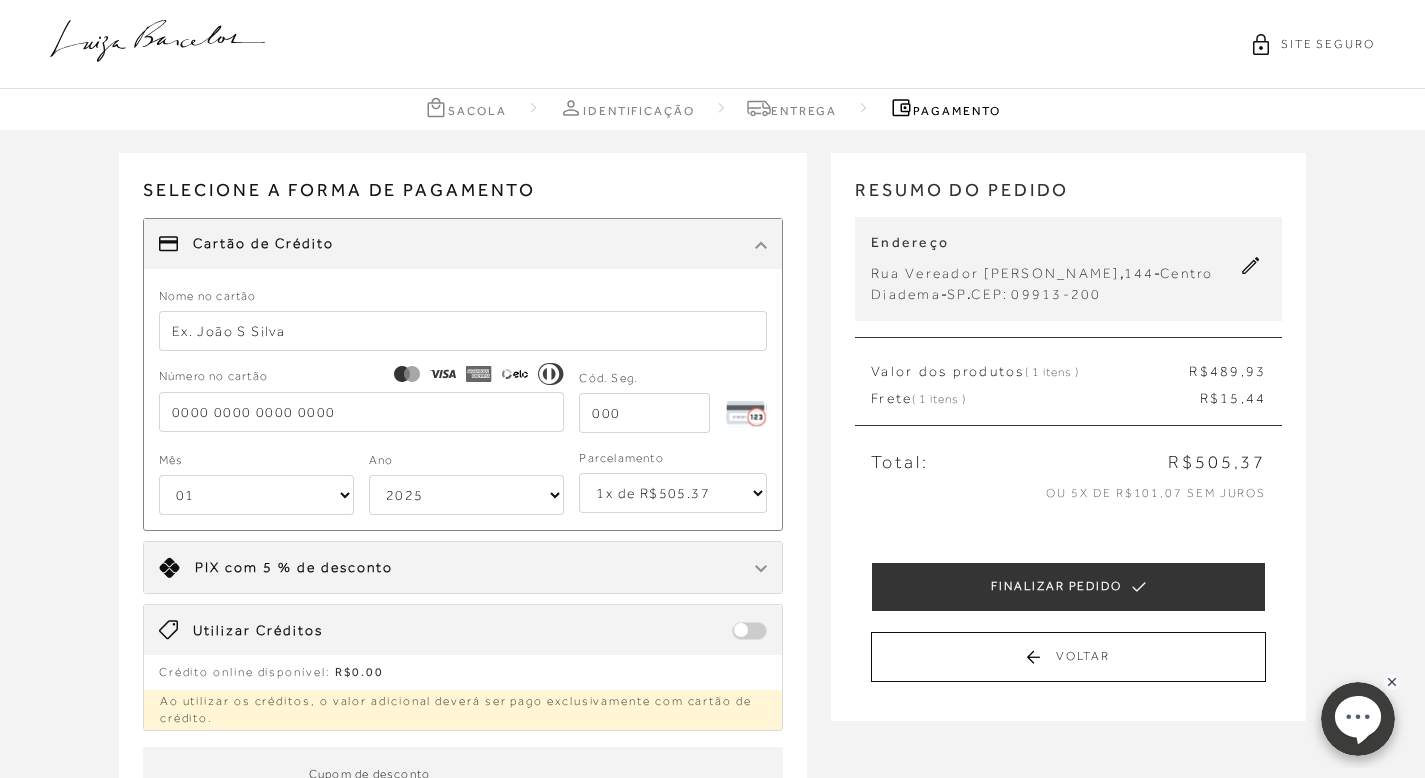 click on "Limite: R$ 5.000,00
PIX
com 5 % de desconto" at bounding box center [463, 567] 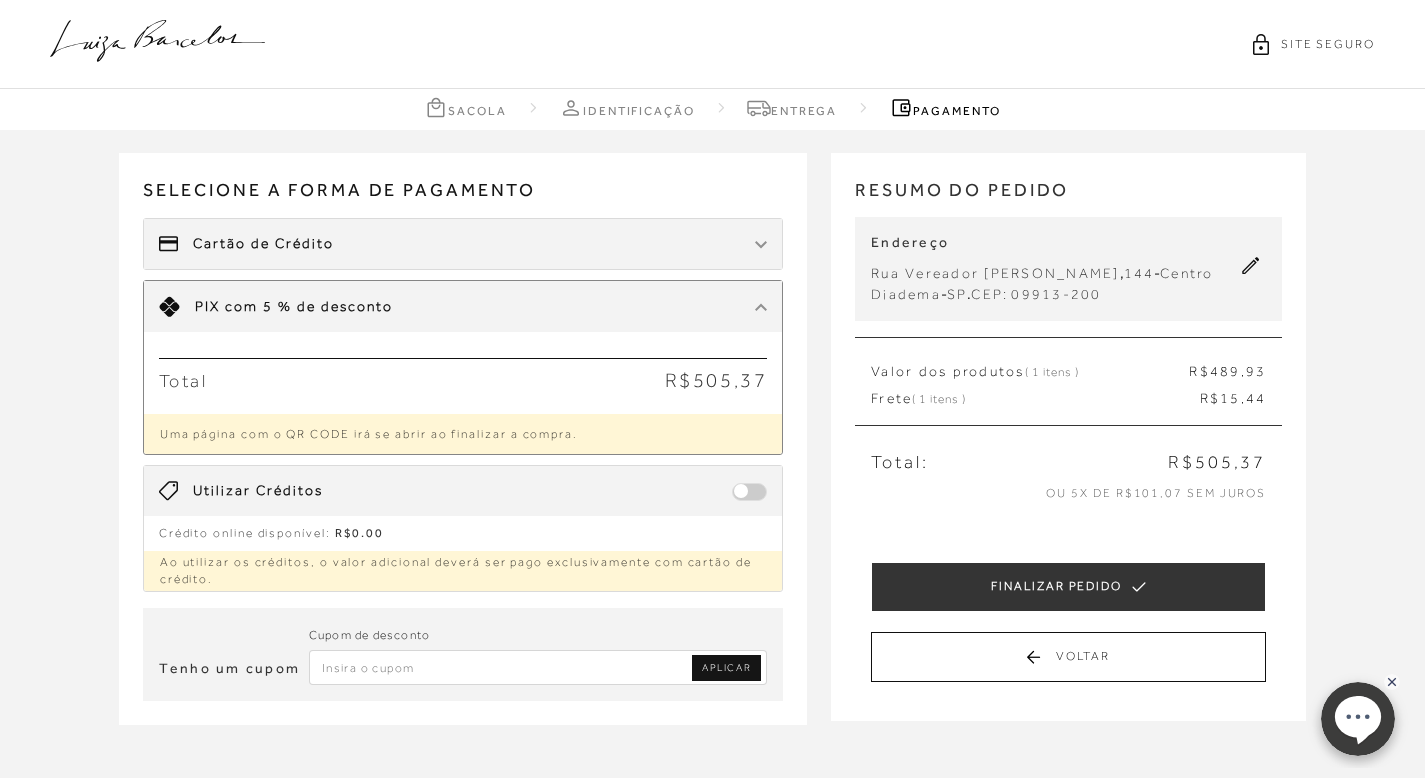 click on "Uma página com o QR CODE irá se abrir ao finalizar a compra." at bounding box center (463, 434) 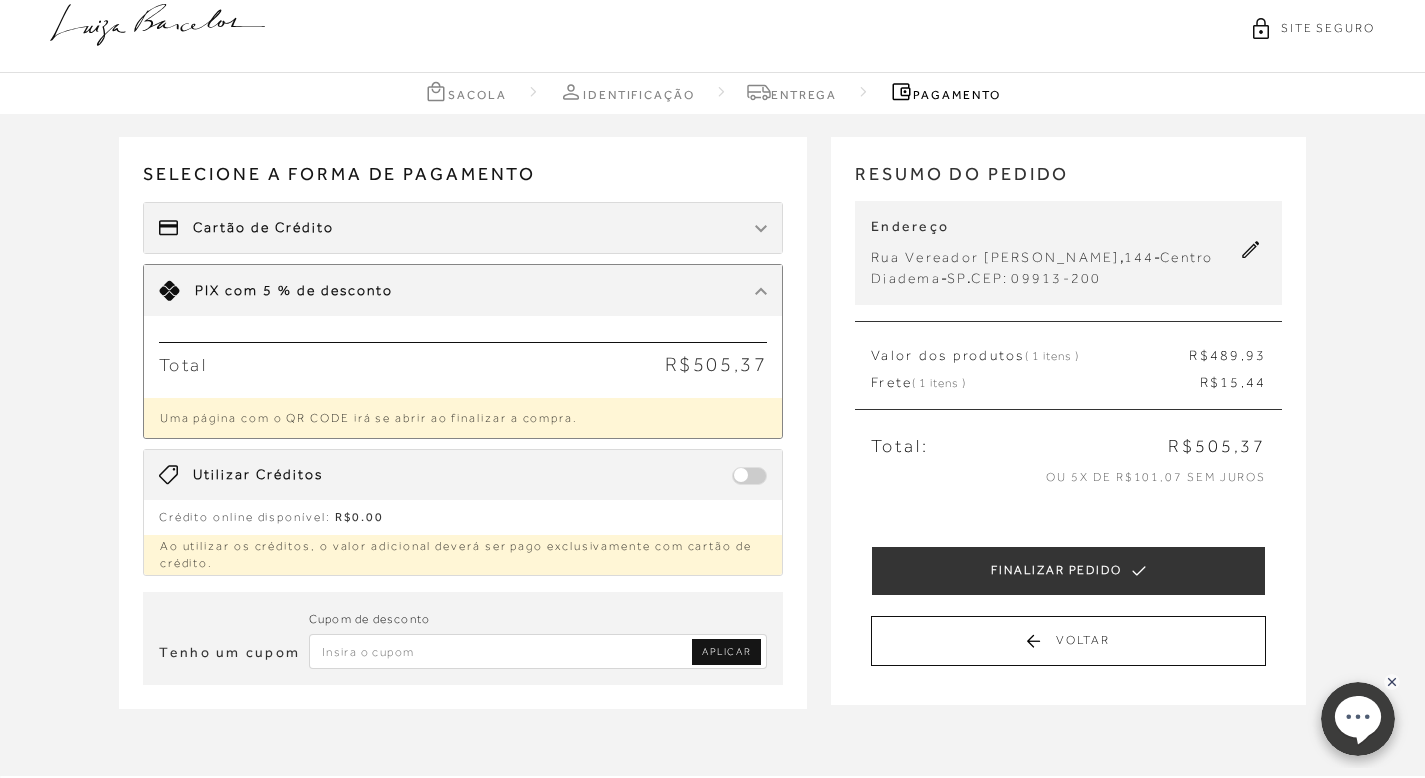 scroll, scrollTop: 0, scrollLeft: 0, axis: both 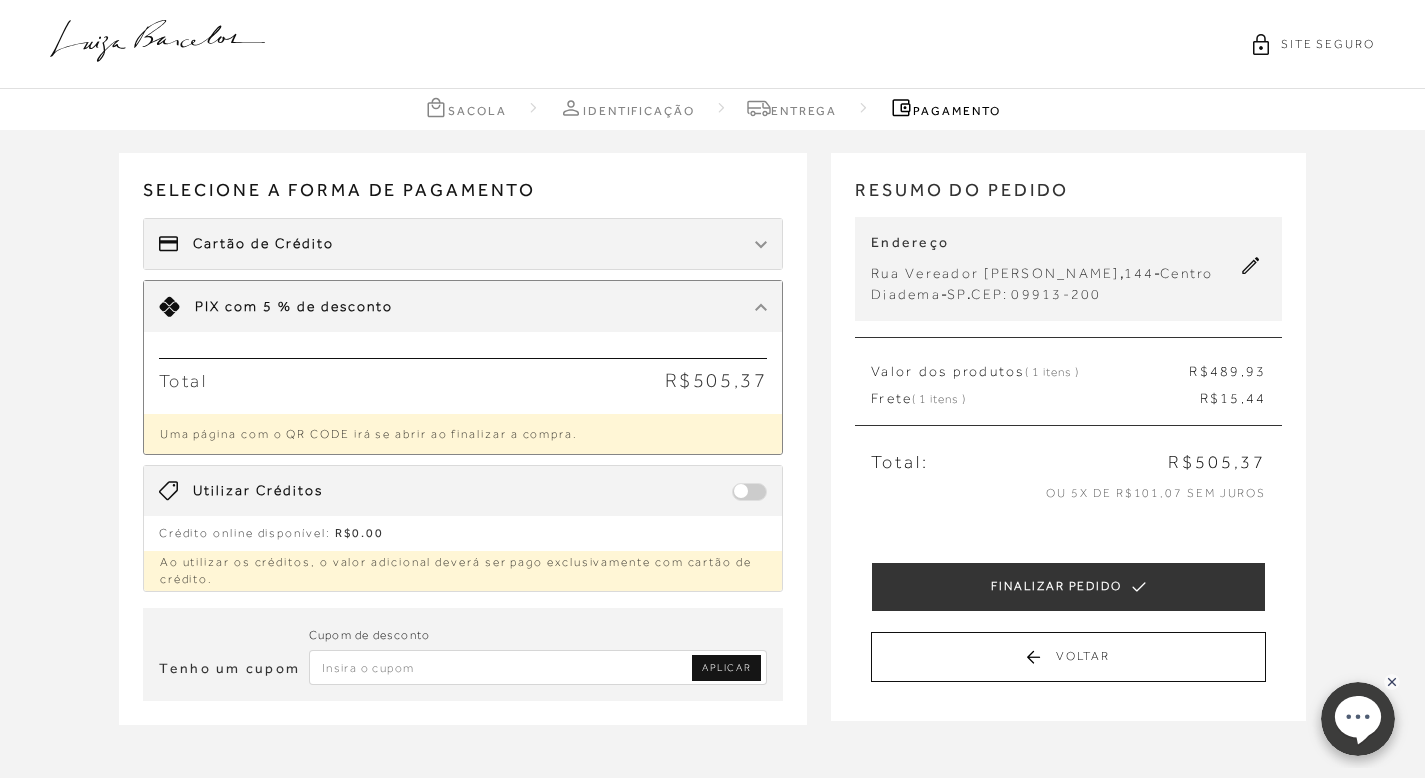 click on "Uma página com o QR CODE irá se abrir ao finalizar a compra." at bounding box center [463, 434] 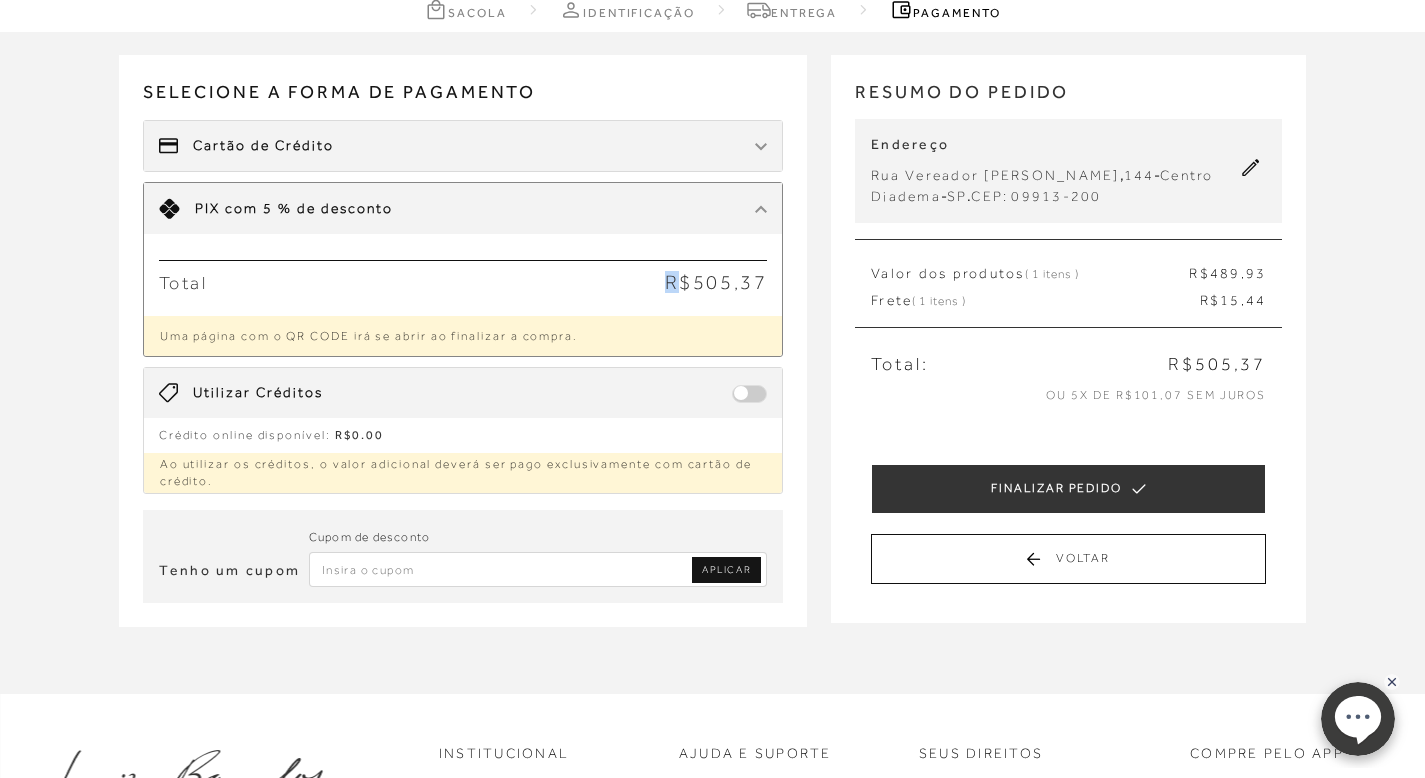 scroll, scrollTop: 77, scrollLeft: 0, axis: vertical 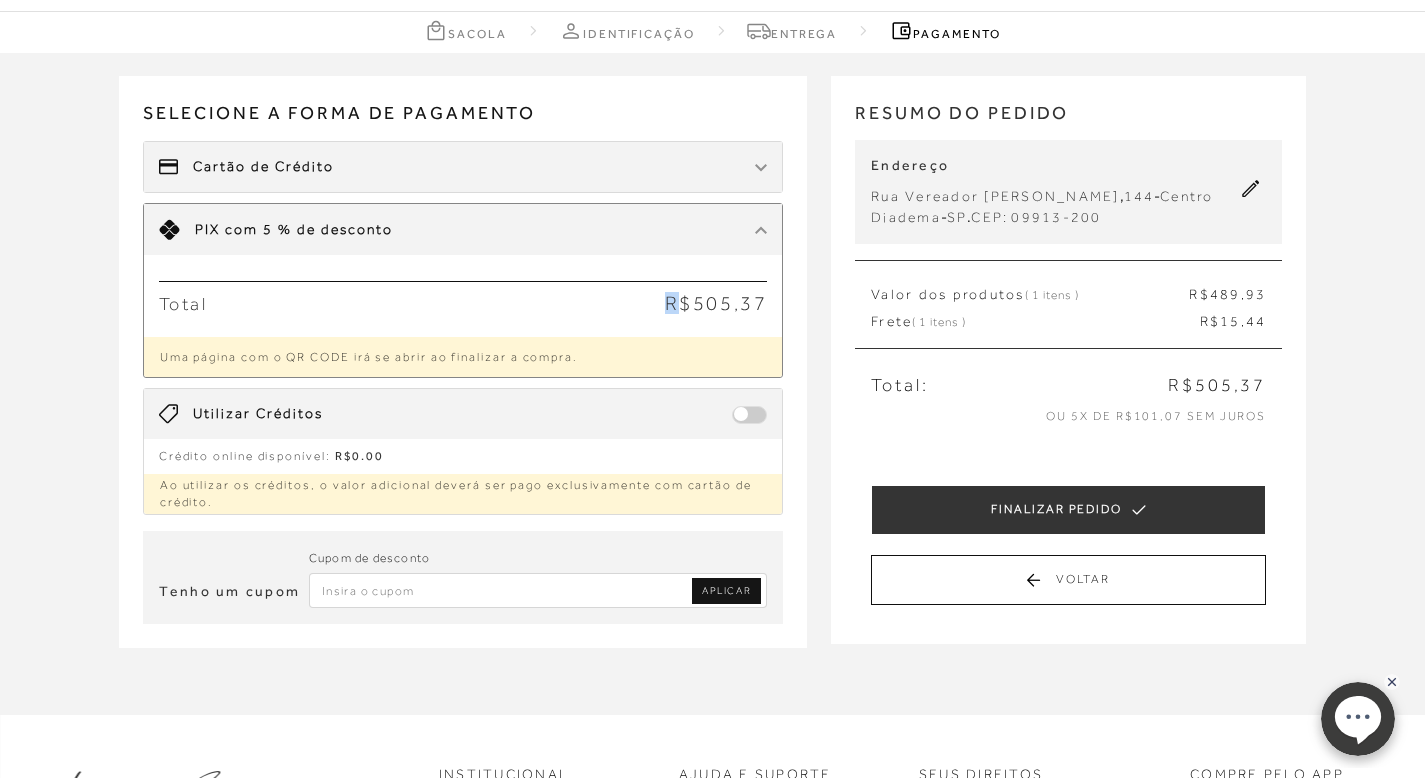 click on "Cartão de Crédito" at bounding box center (463, 167) 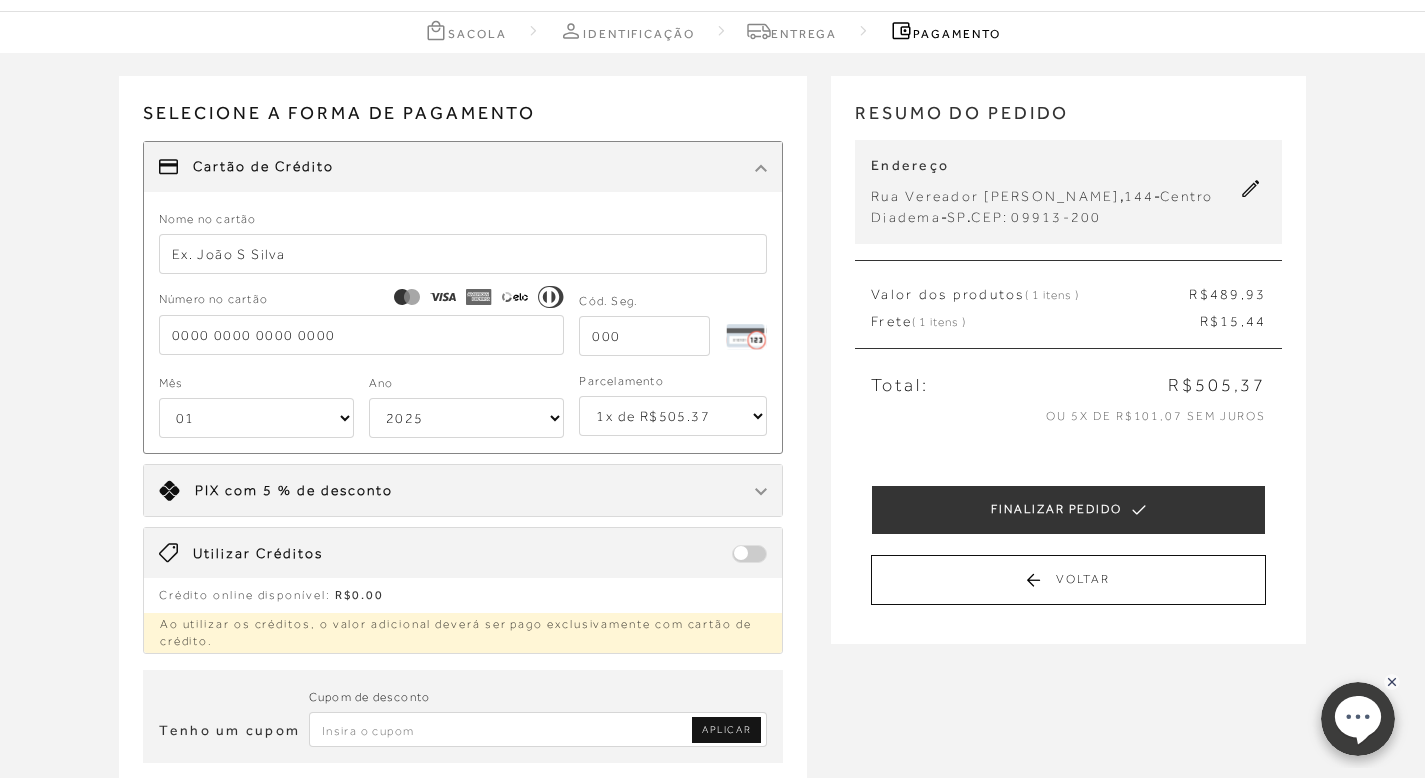 click at bounding box center [463, 254] 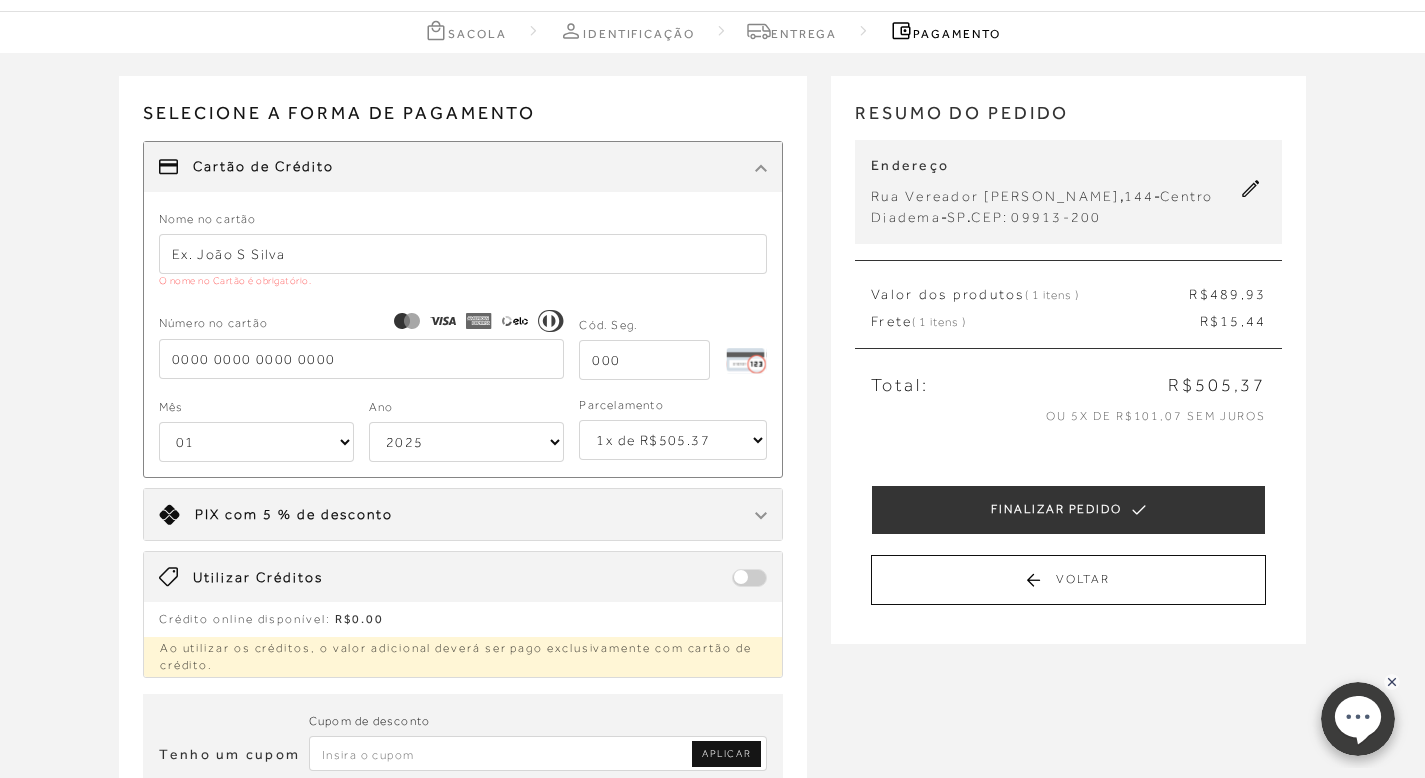 click at bounding box center (362, 359) 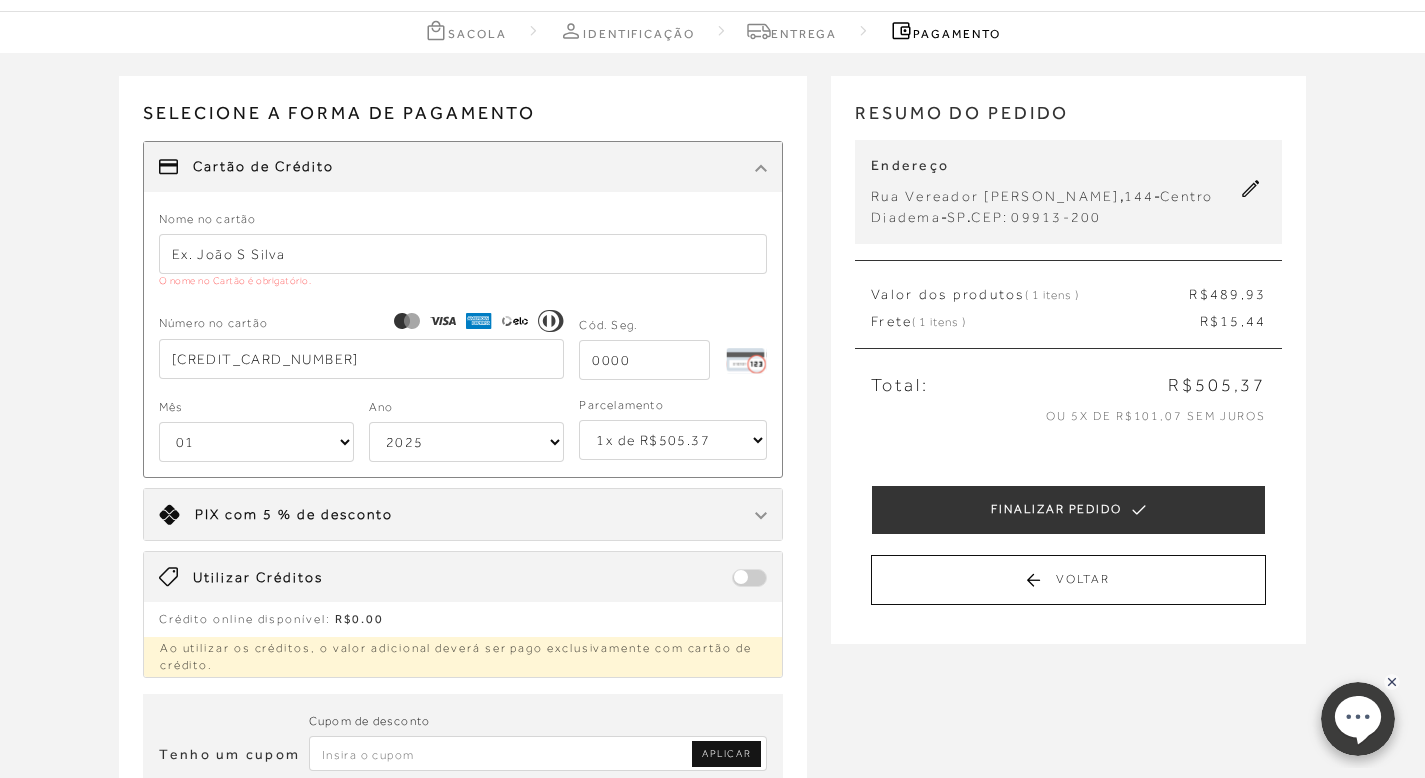 type on "3713 021201 91003" 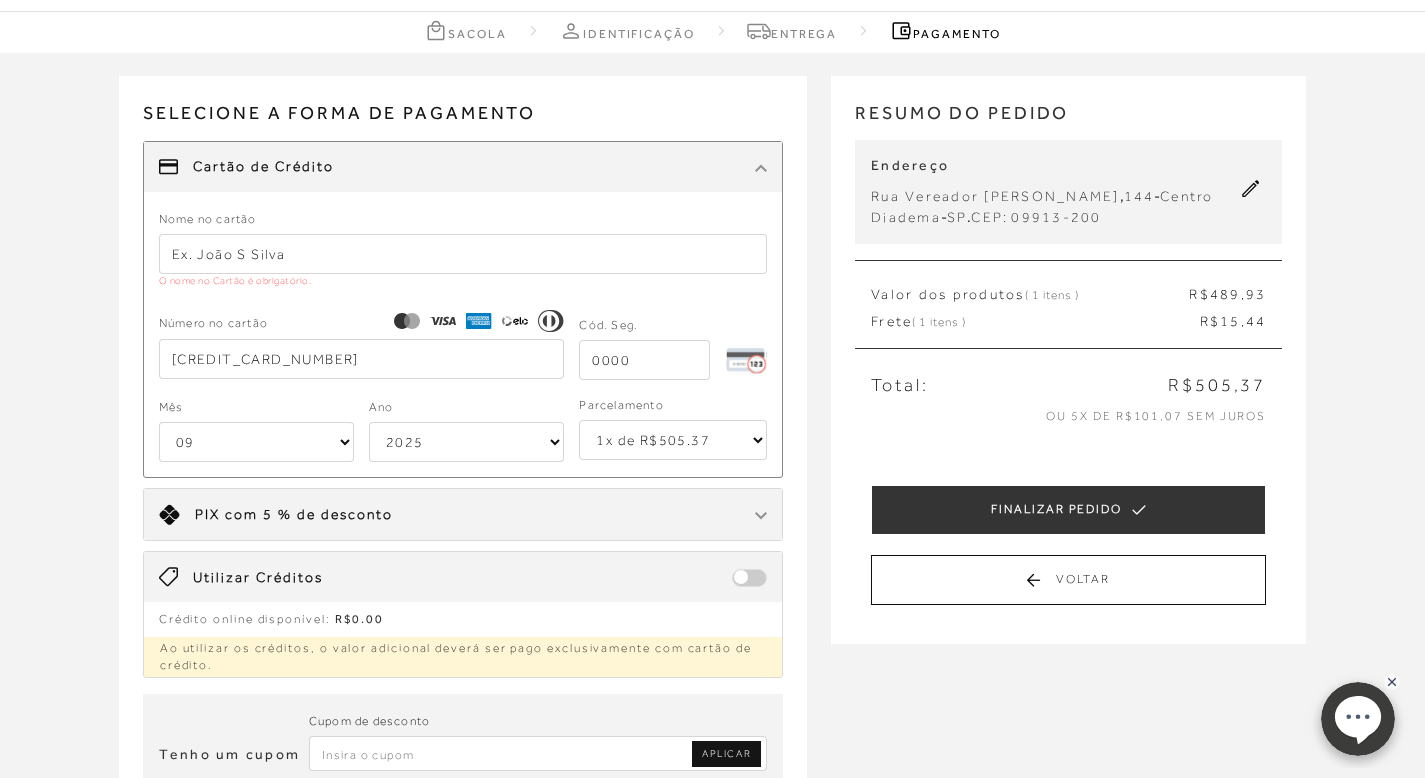 click on "2025 2026 2027 2028 2029 2030 2031 2032 2033 2034 2035 2036 2037 2038 2039 2040 2041 2042 2043 2044" at bounding box center (466, 442) 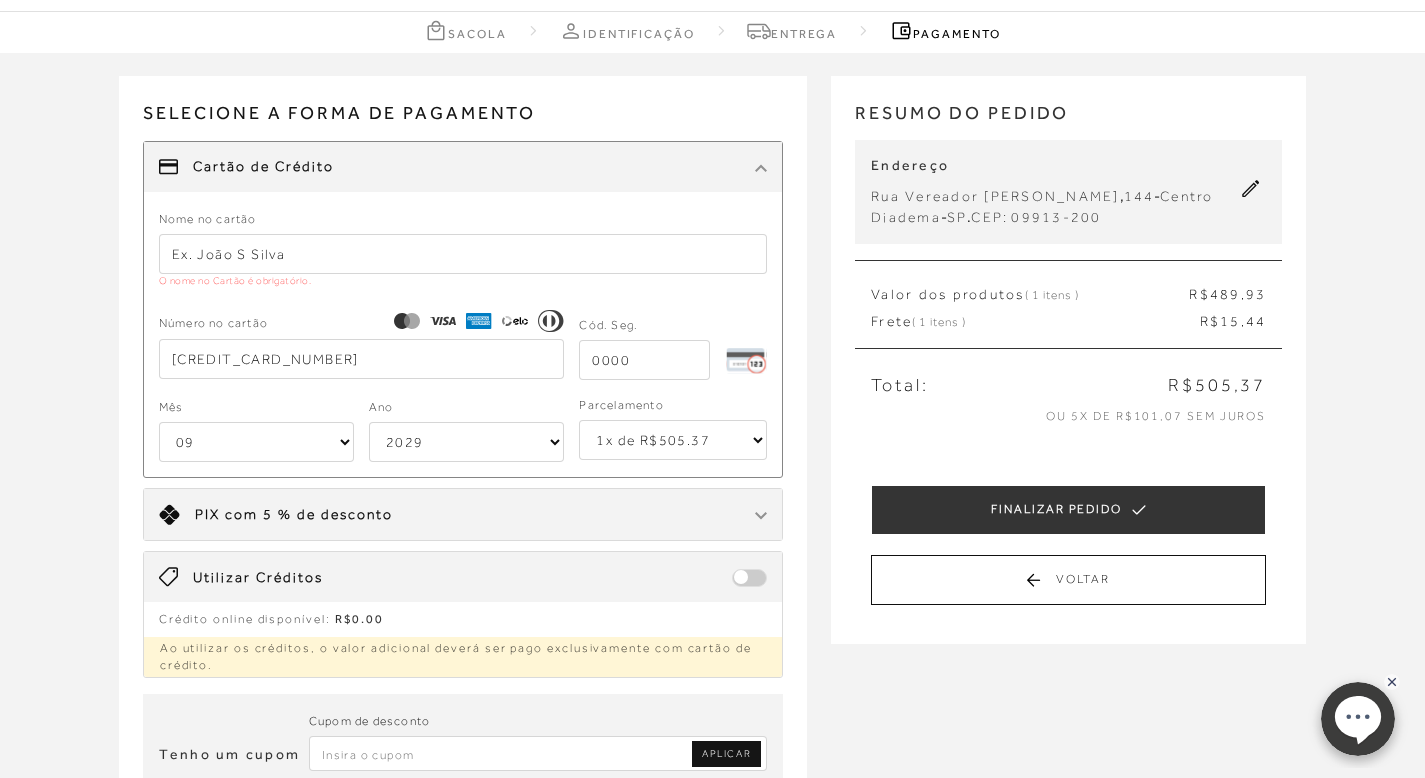 click at bounding box center [644, 360] 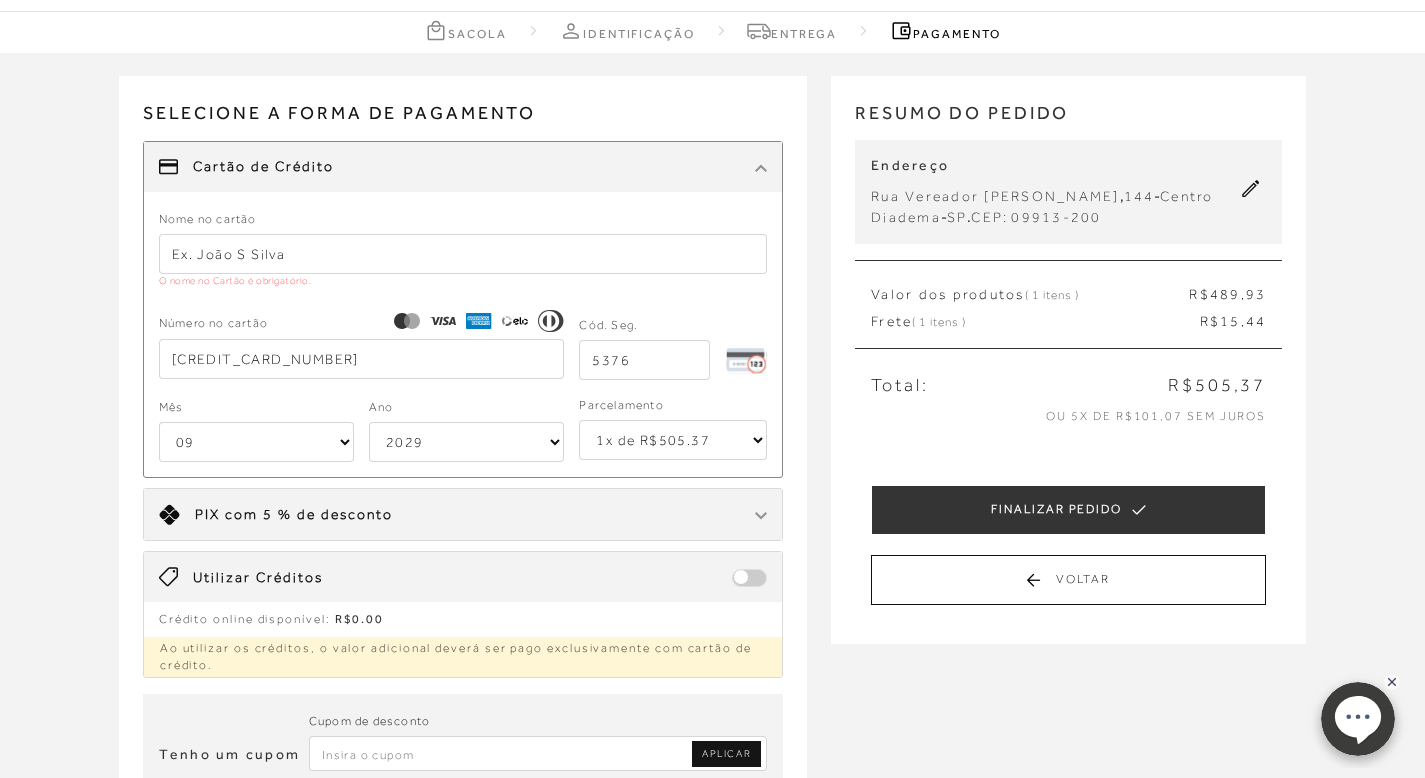 type on "5376" 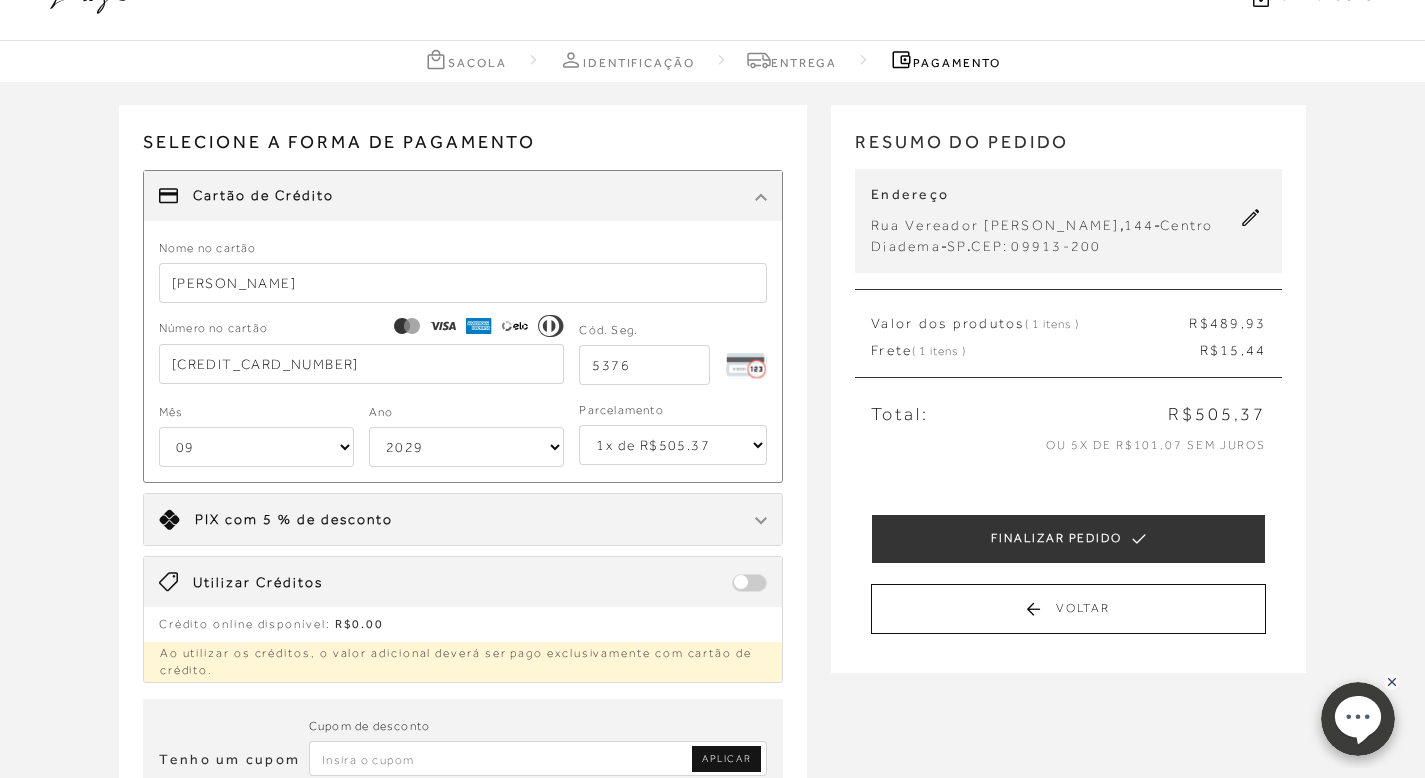 scroll, scrollTop: 43, scrollLeft: 0, axis: vertical 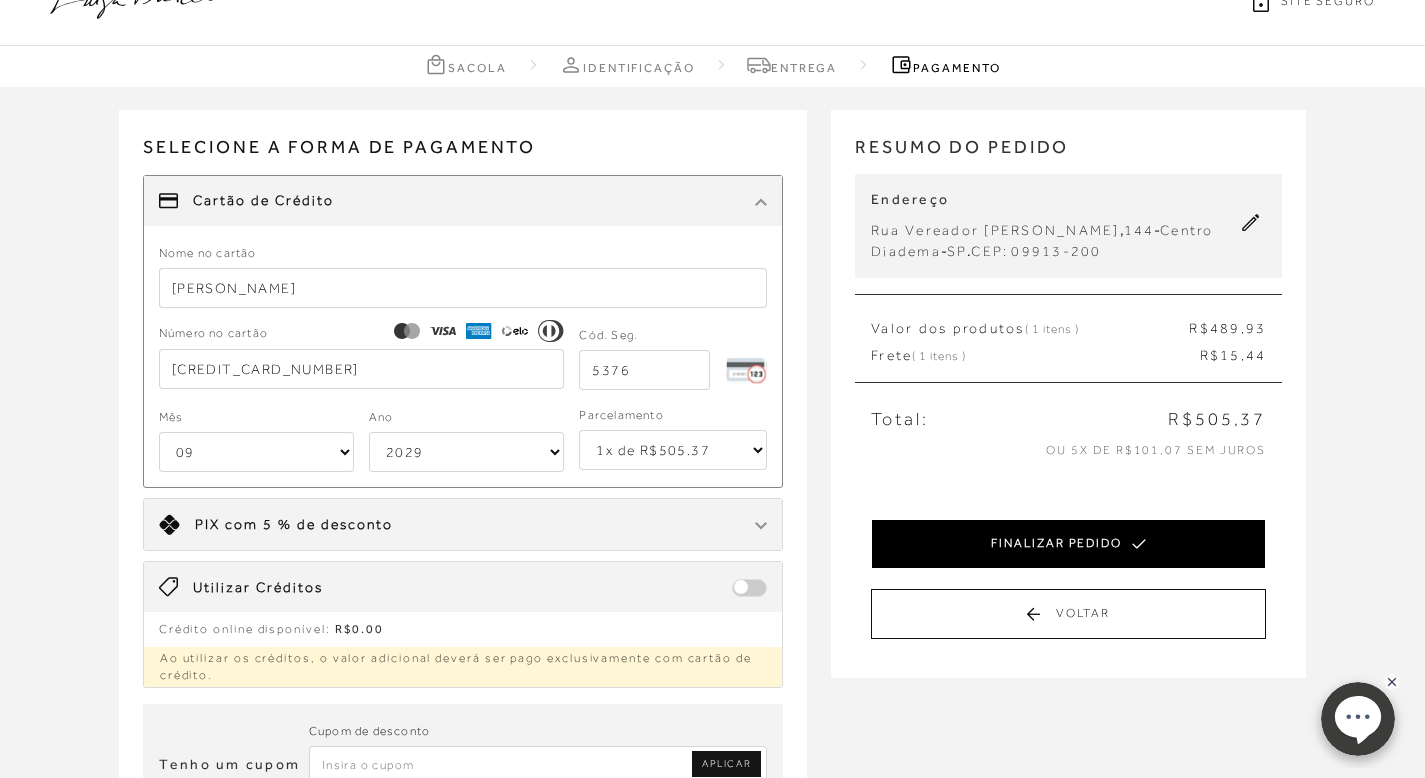 type on "brandon m lewis" 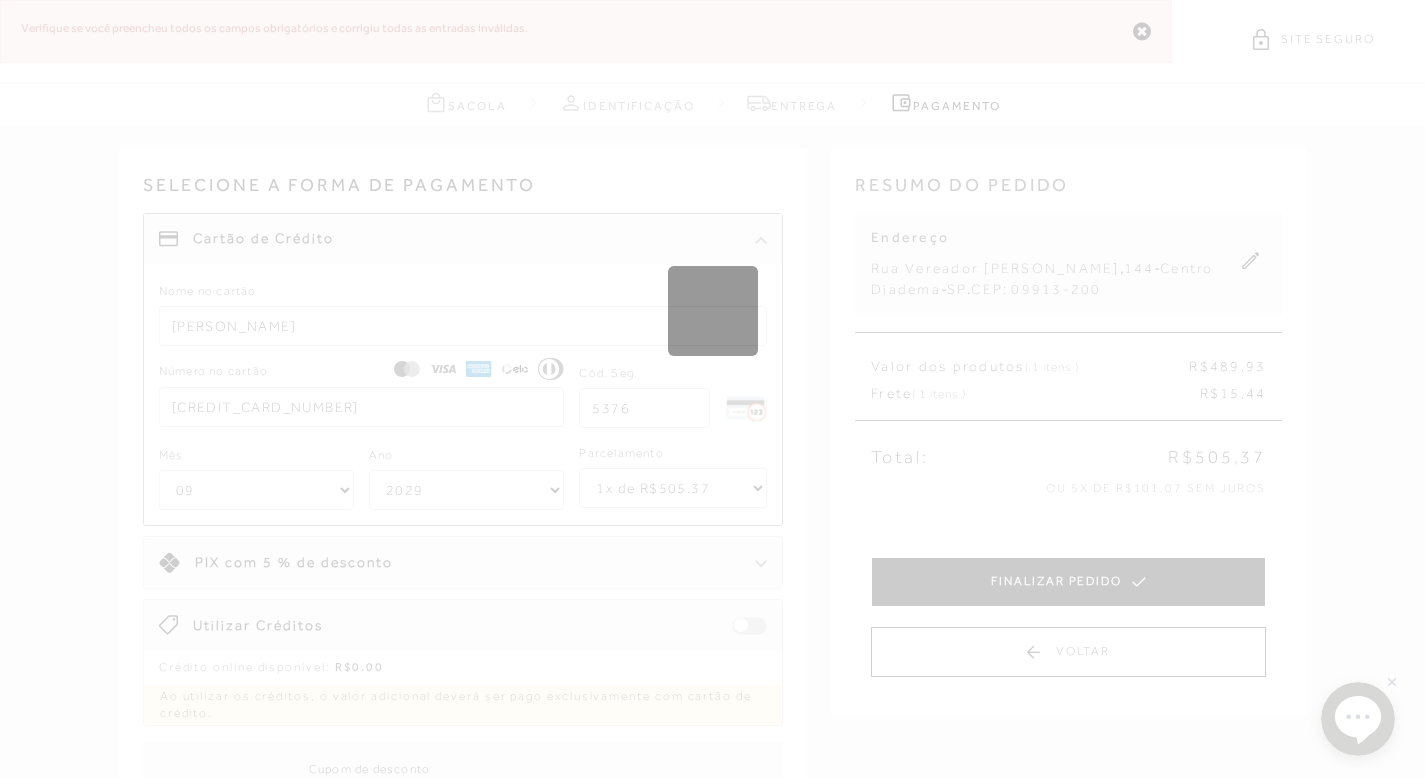 scroll, scrollTop: 0, scrollLeft: 0, axis: both 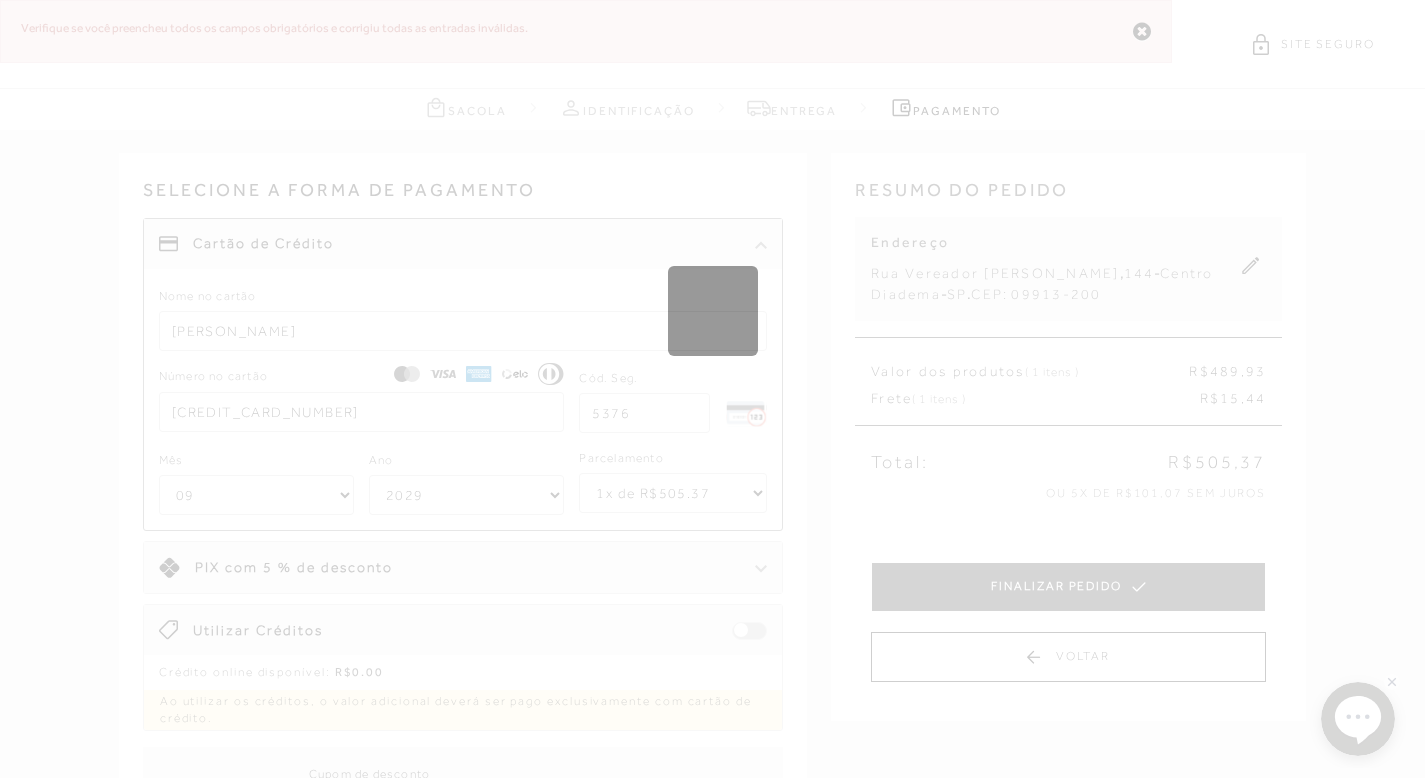 click on "Loading..." at bounding box center (712, 389) 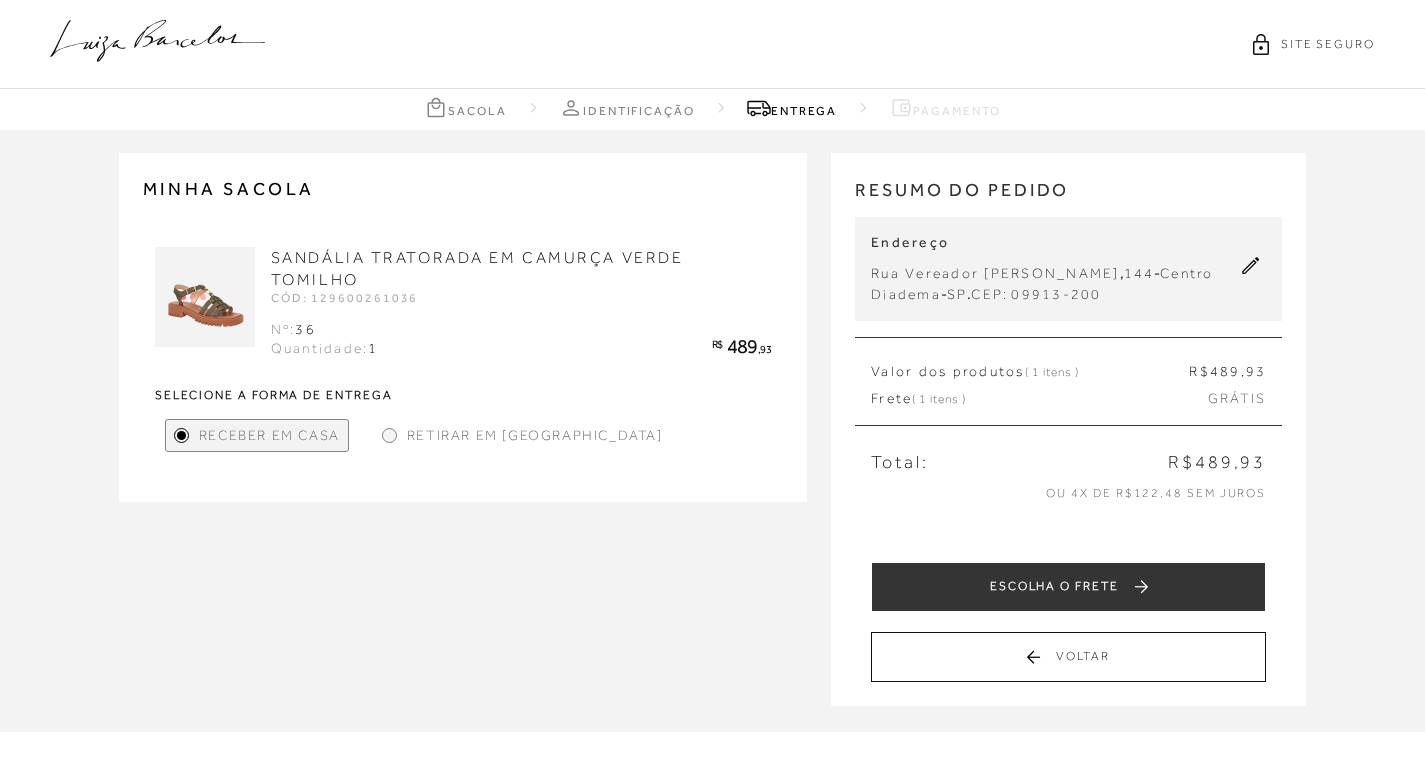 scroll, scrollTop: 0, scrollLeft: 0, axis: both 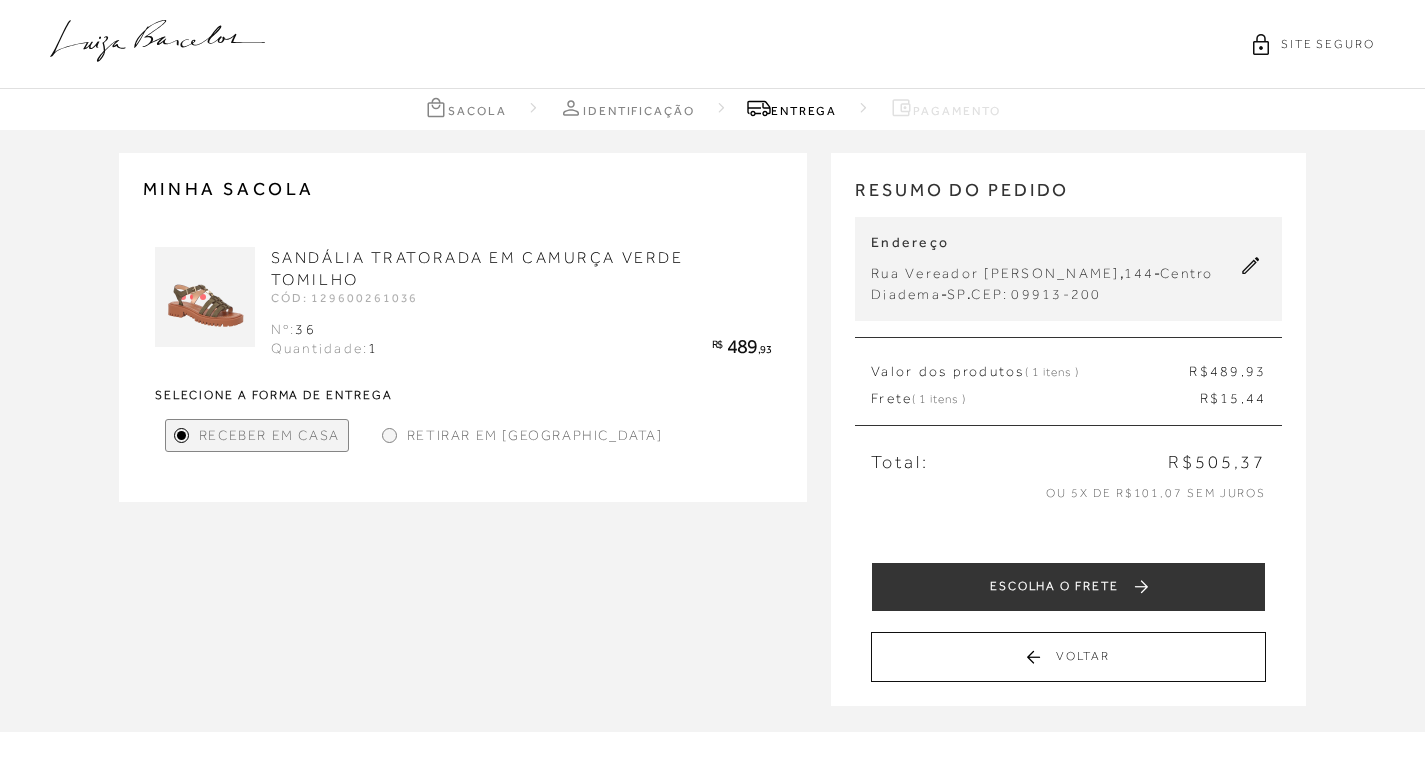 click at bounding box center [205, 297] 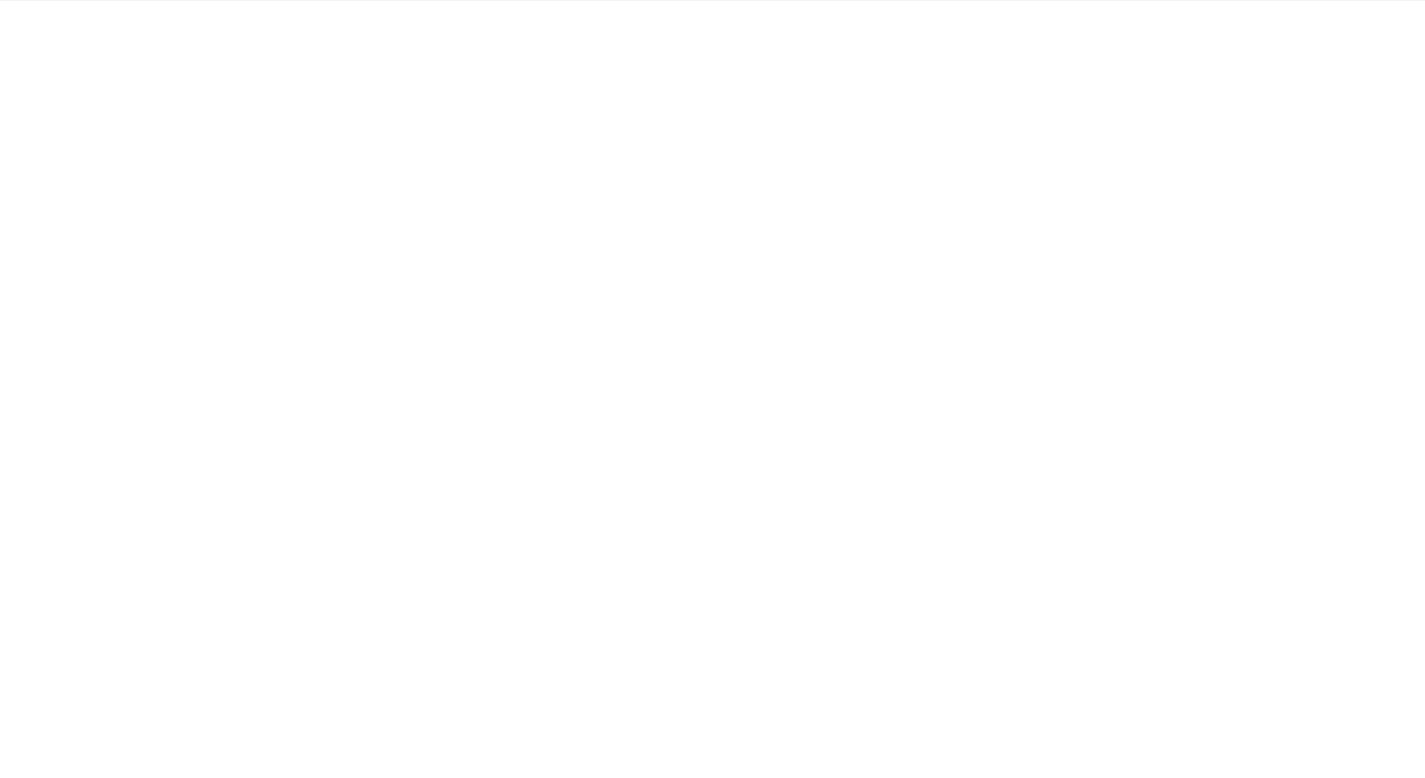 type on "[EMAIL_ADDRESS][DOMAIN_NAME]" 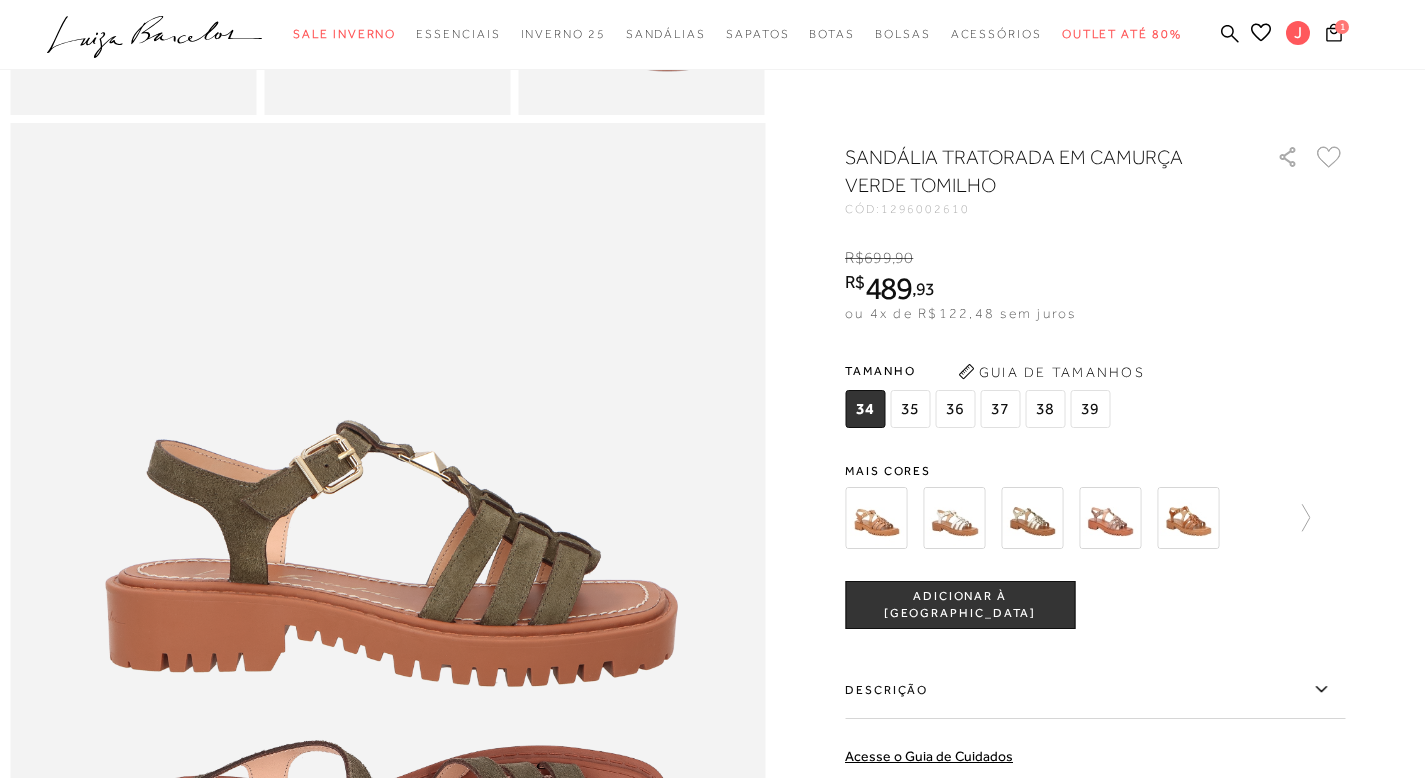 scroll, scrollTop: 0, scrollLeft: 0, axis: both 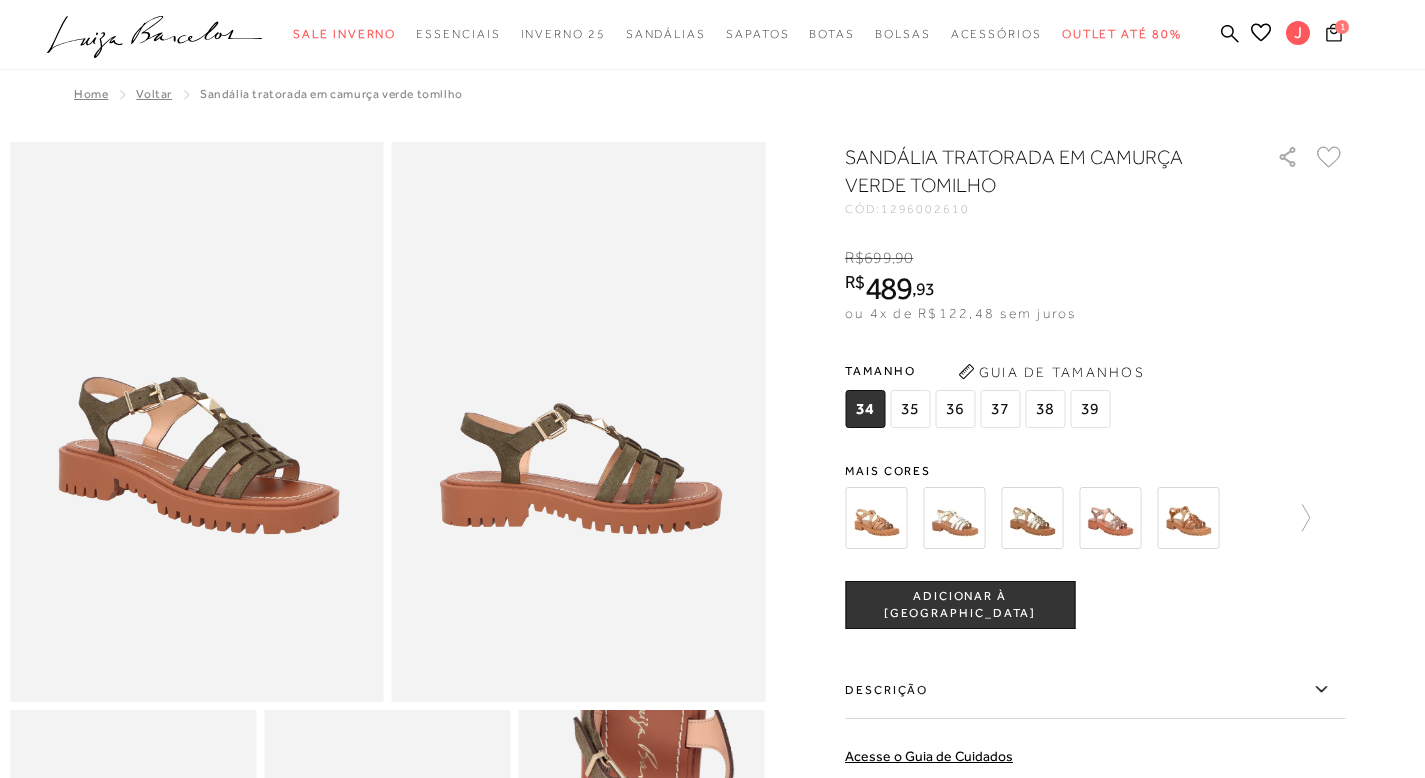 click on "1" at bounding box center [1334, 35] 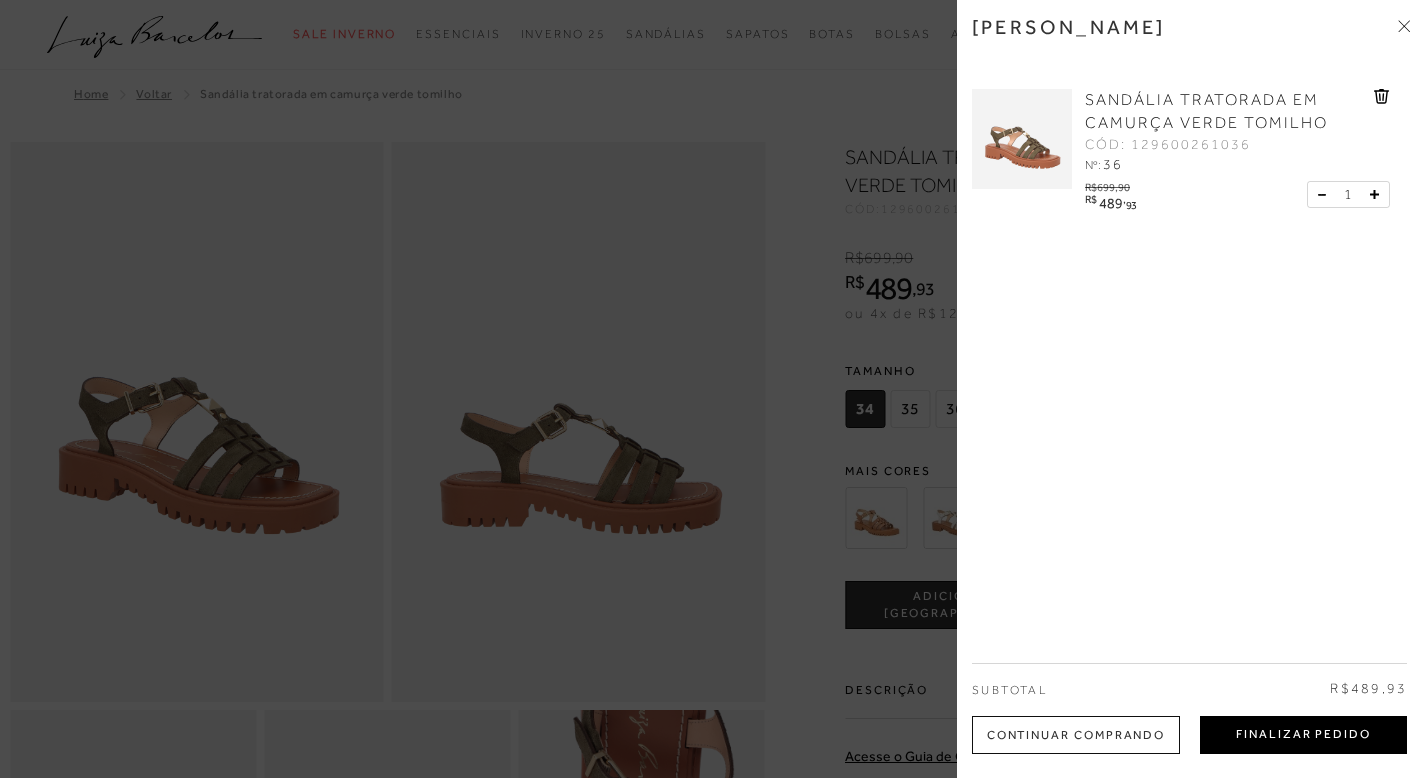 click on "Finalizar Pedido" at bounding box center [1303, 735] 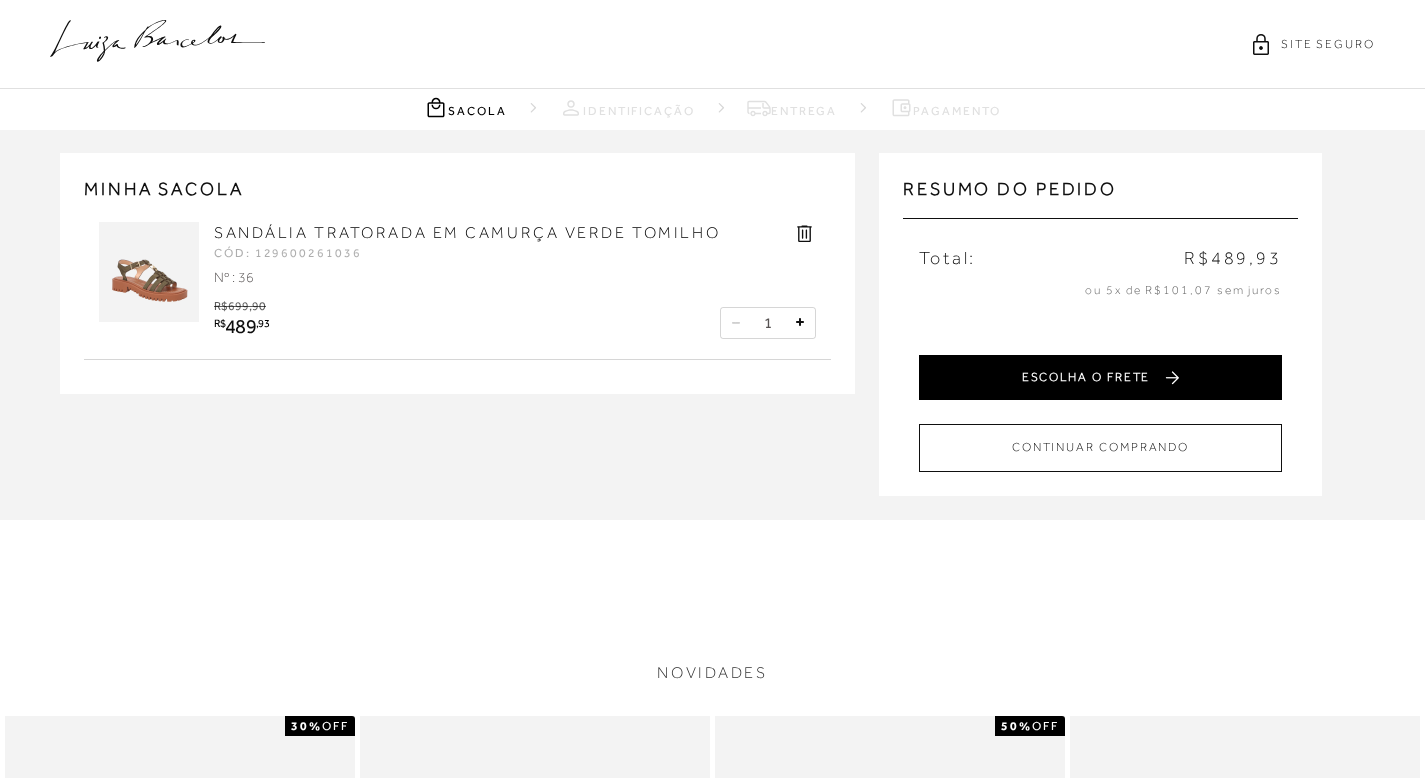 click on "ESCOLHA O FRETE" at bounding box center (1100, 377) 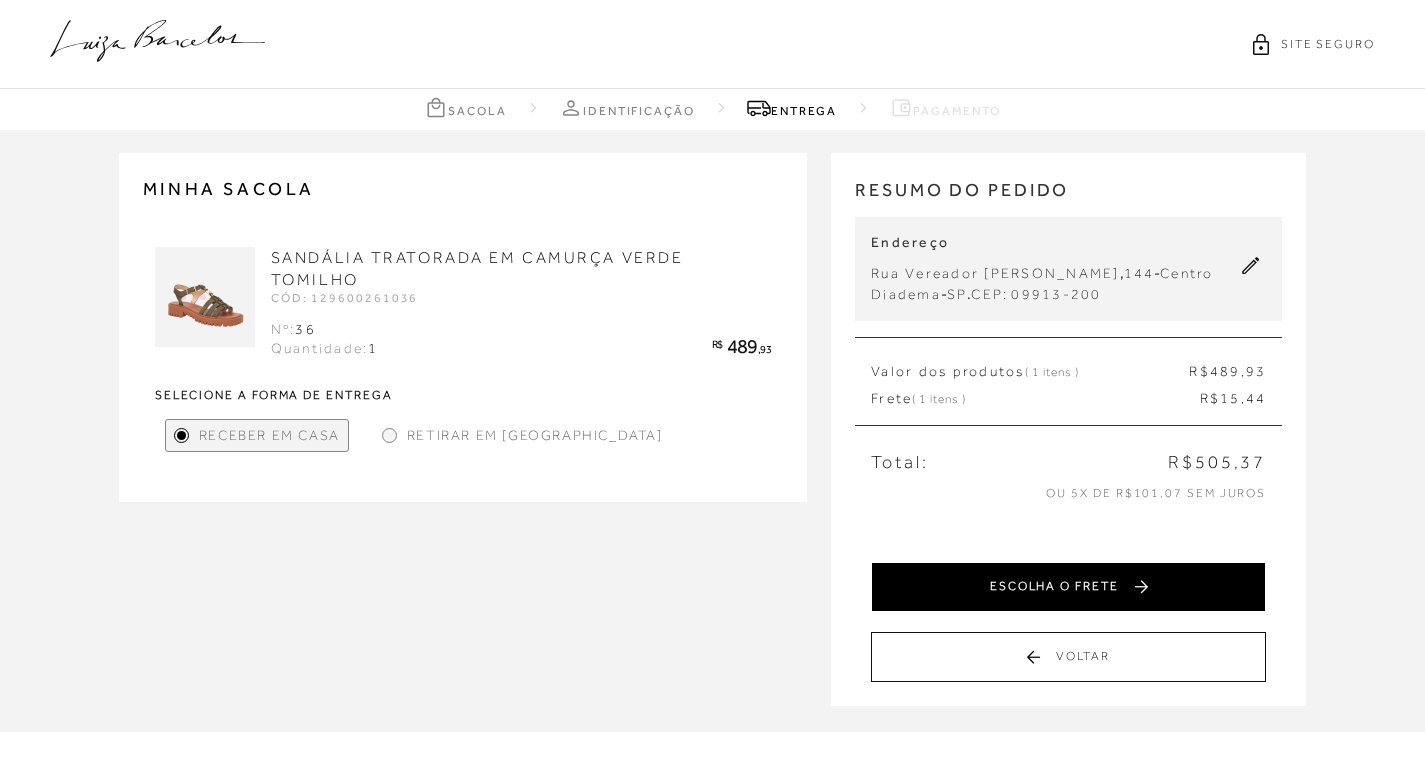 click on "ESCOLHA O FRETE" at bounding box center [1068, 587] 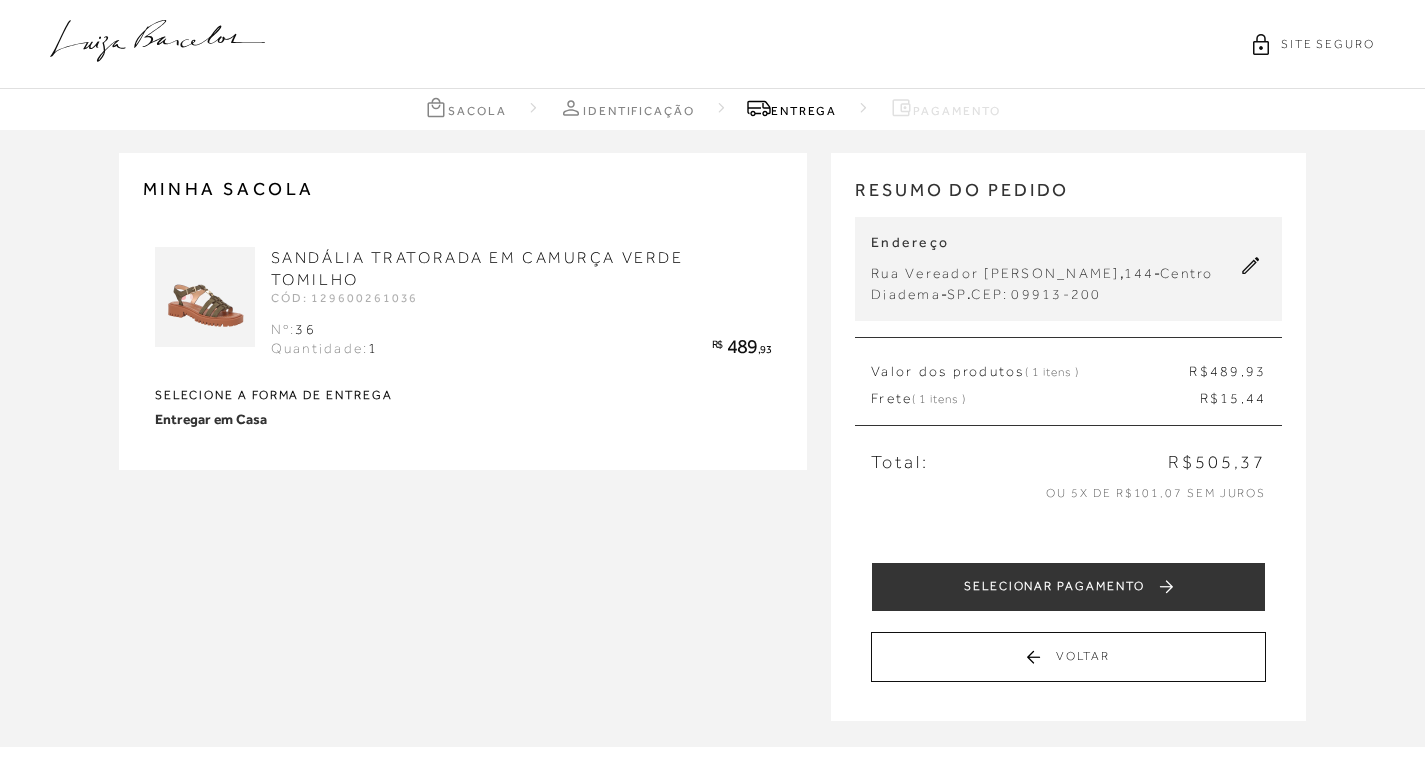 click on "SELECIONAR PAGAMENTO" at bounding box center [1068, 587] 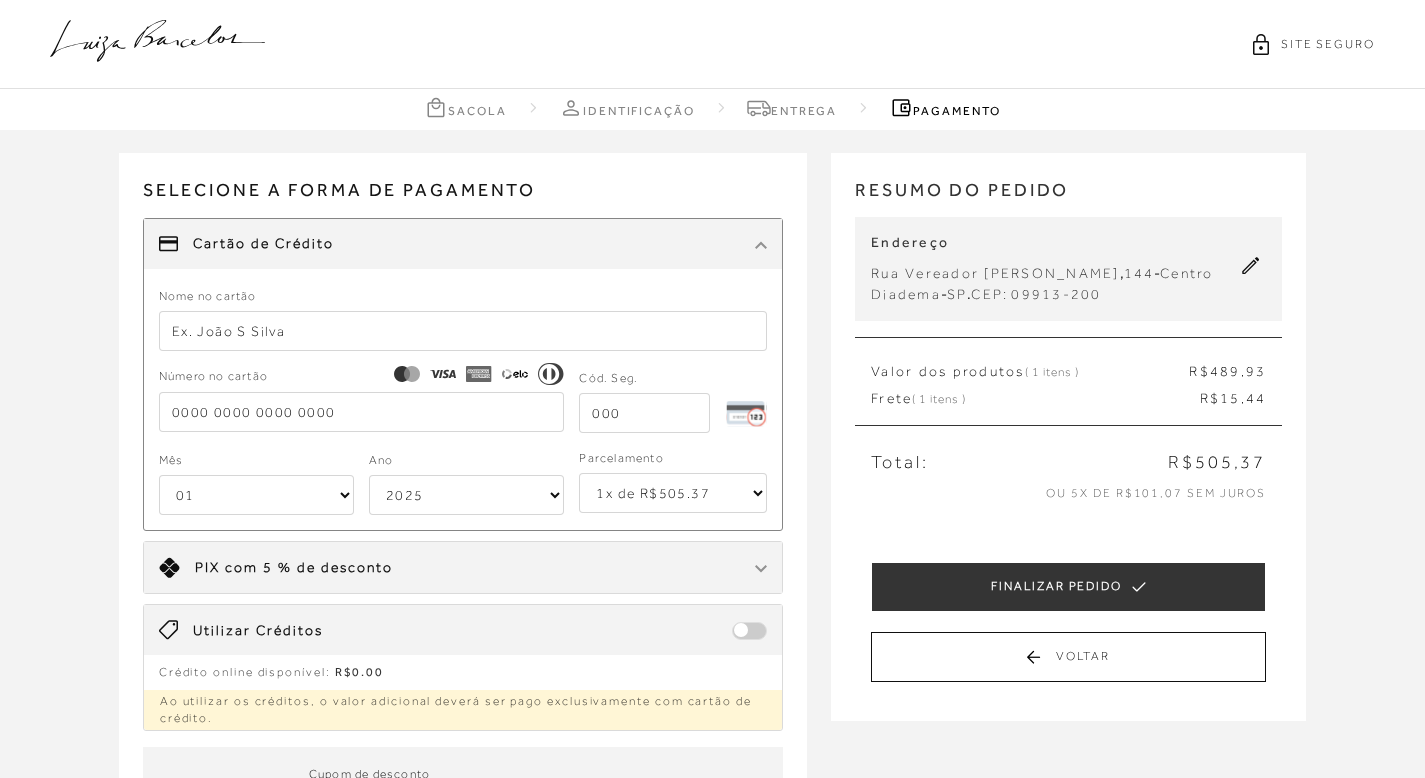 click on "Limite: R$ 5.000,00
PIX
com 5 % de desconto" at bounding box center [463, 567] 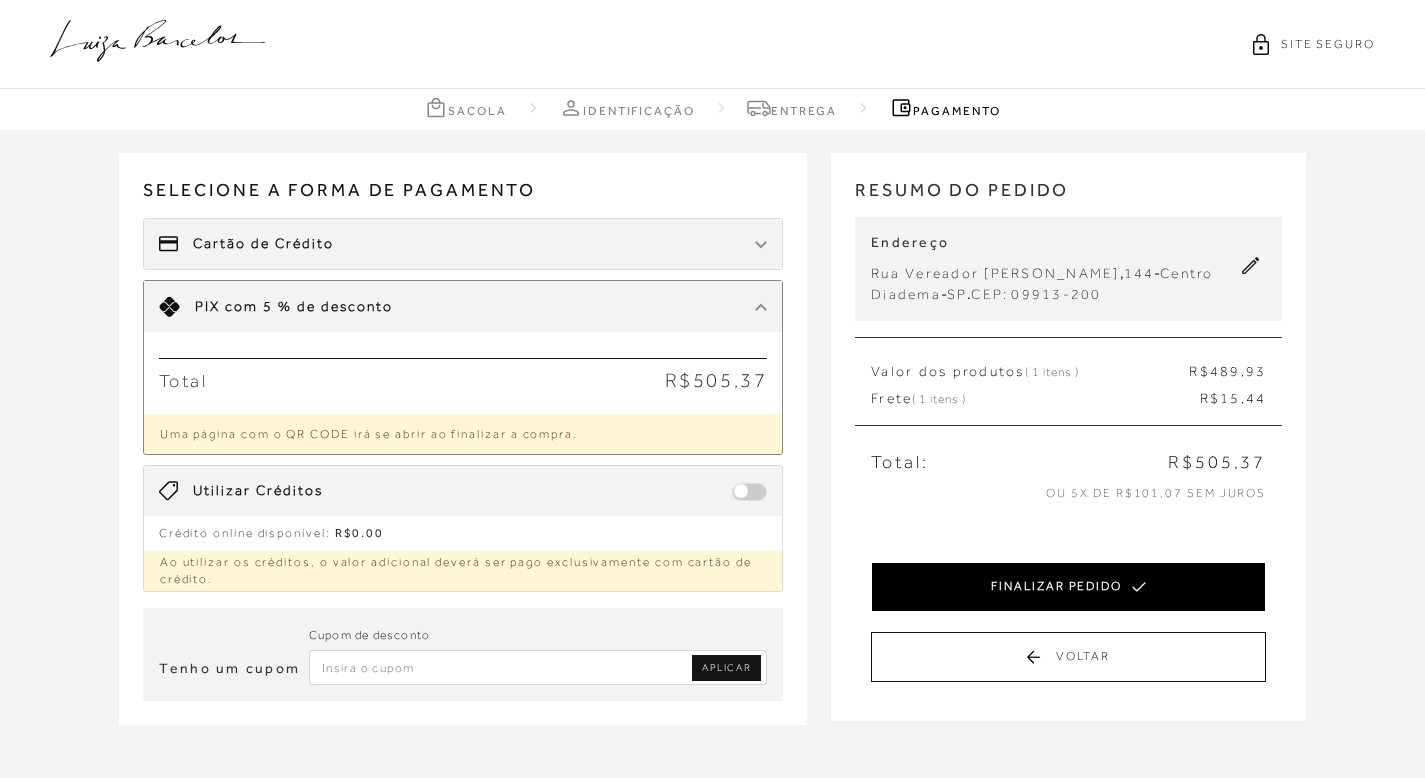 click on "FINALIZAR PEDIDO" at bounding box center (1068, 587) 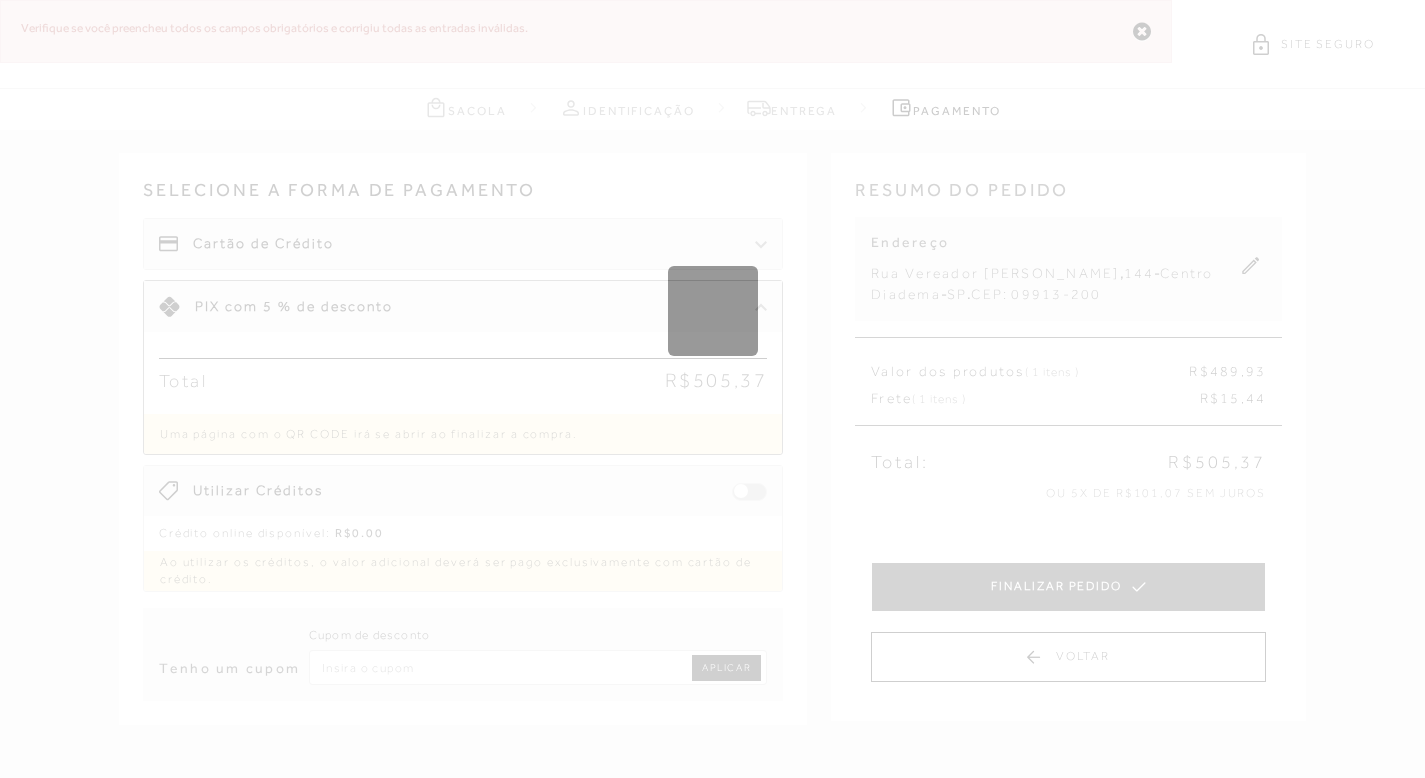 click on "Loading..." at bounding box center [712, 389] 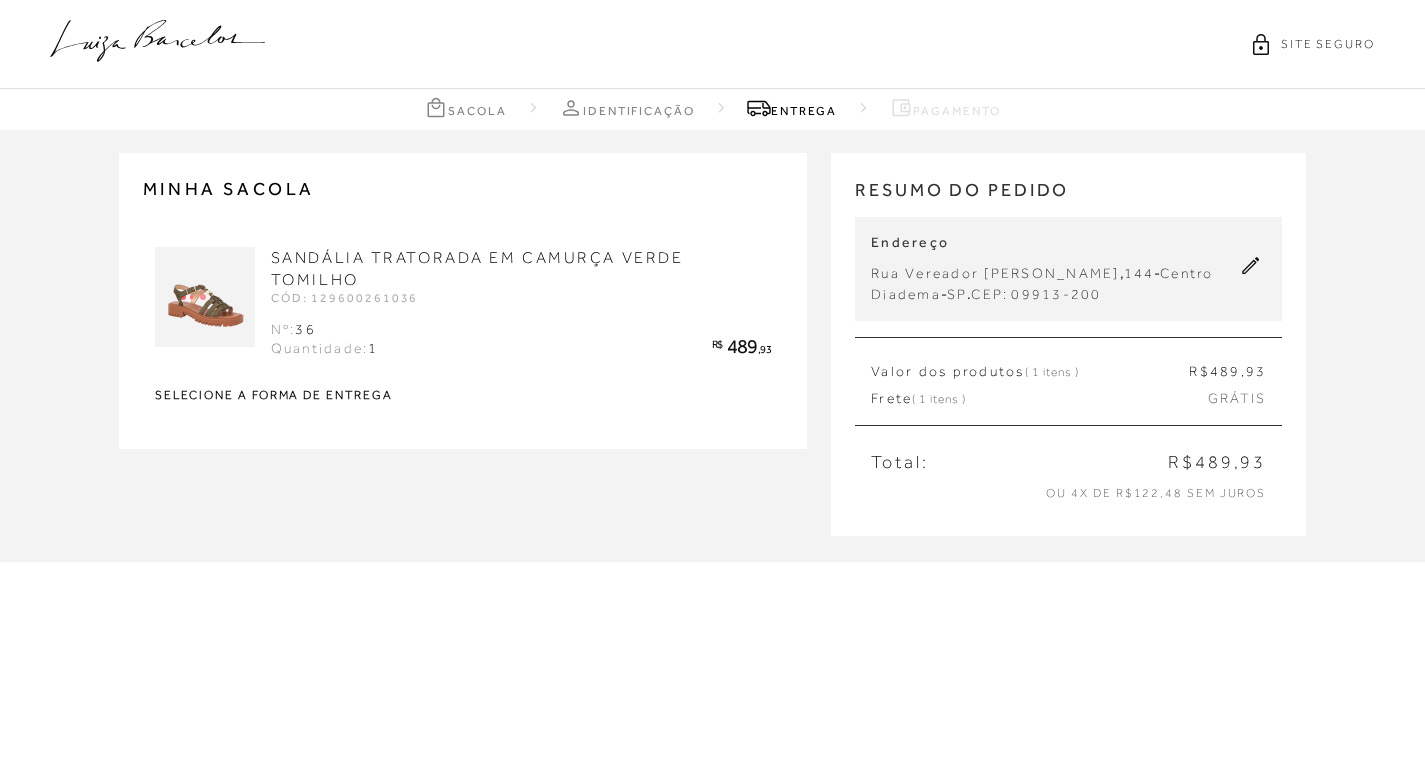 scroll, scrollTop: 0, scrollLeft: 0, axis: both 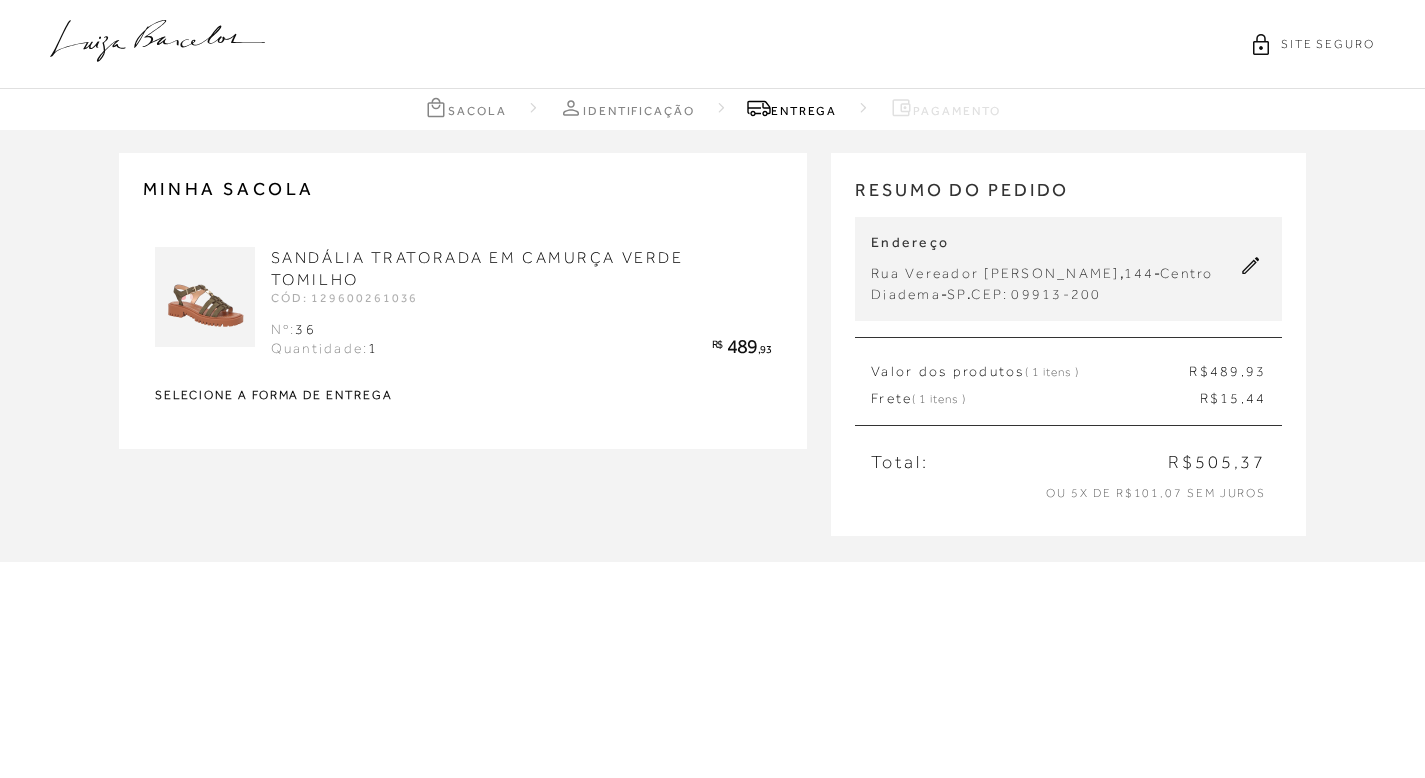 click on "SITE SEGURO" at bounding box center (712, 44) 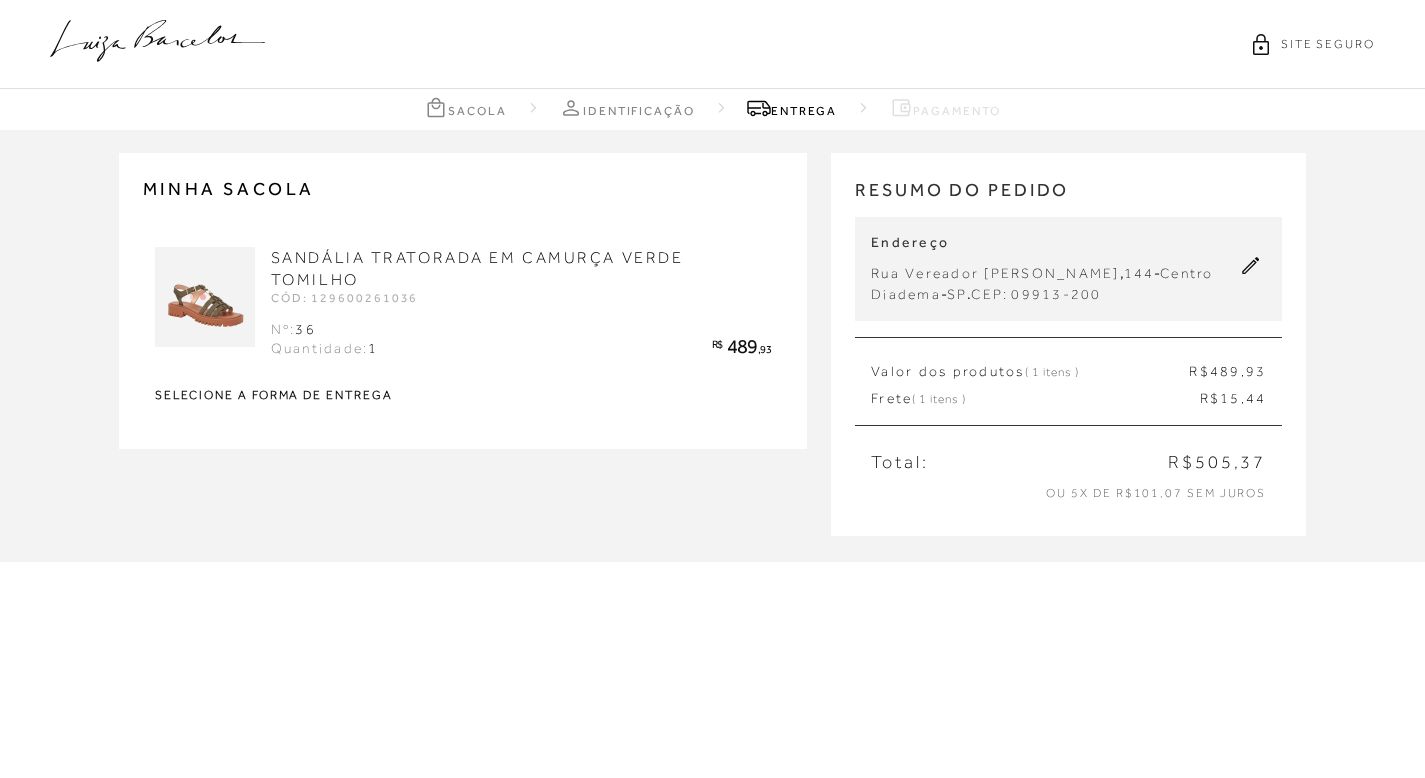 click at bounding box center [205, 297] 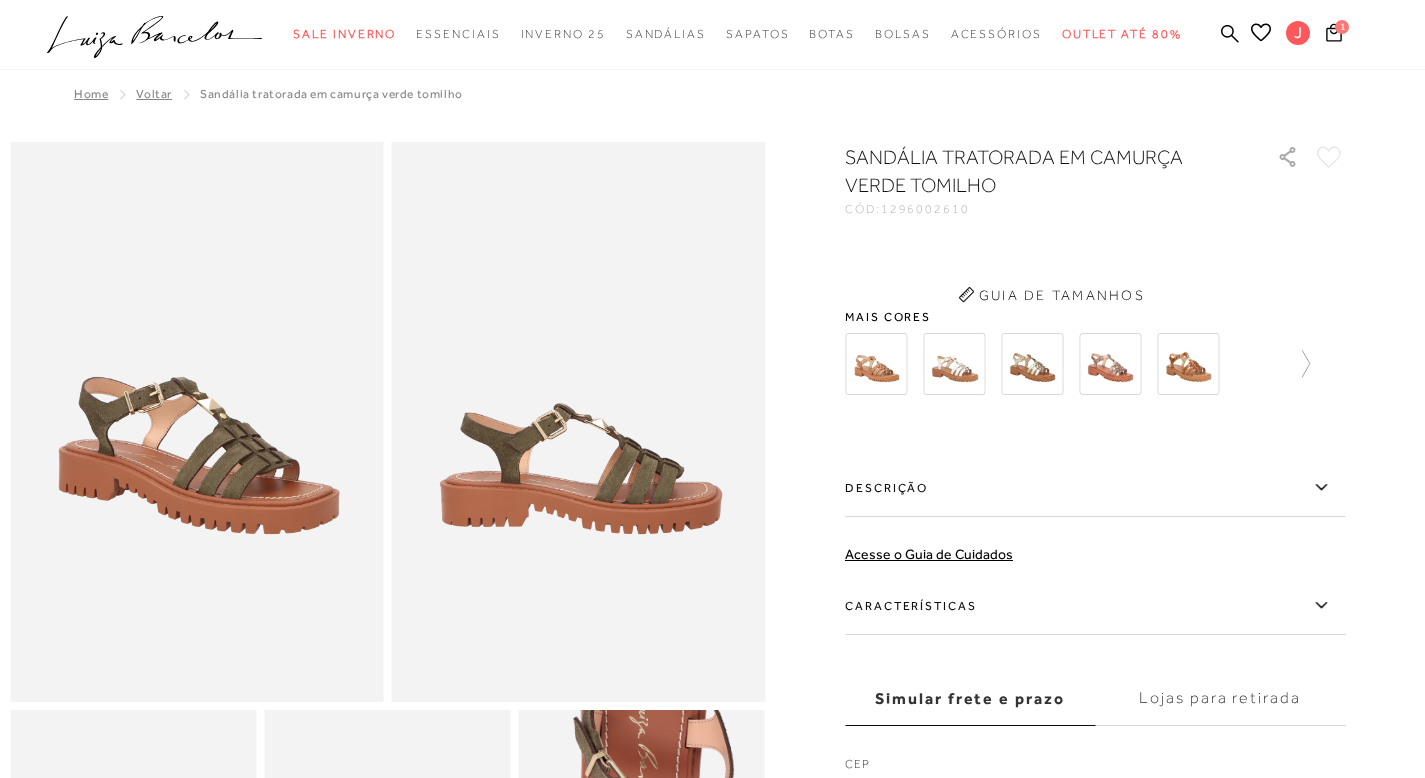 type on "[EMAIL_ADDRESS][DOMAIN_NAME]" 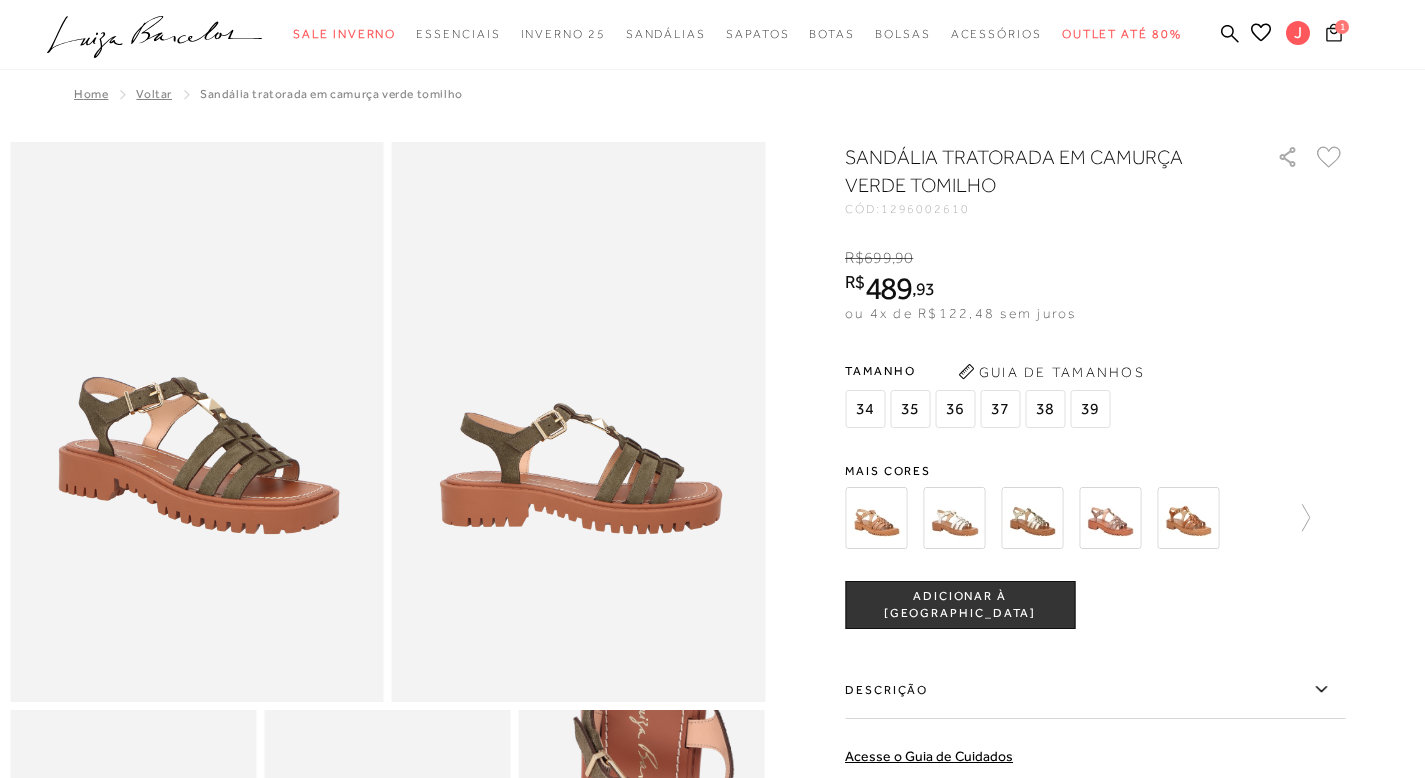 click 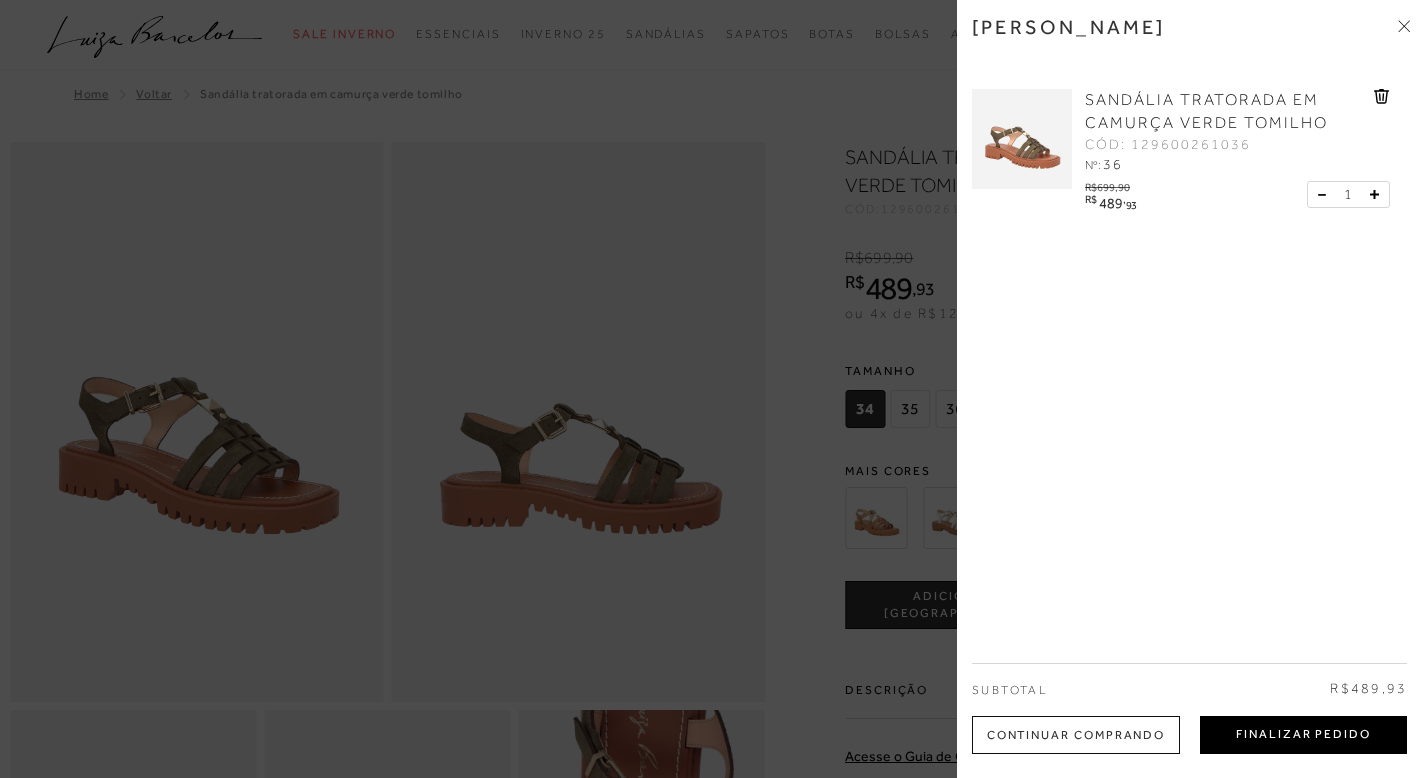 click on "Finalizar Pedido" at bounding box center [1303, 735] 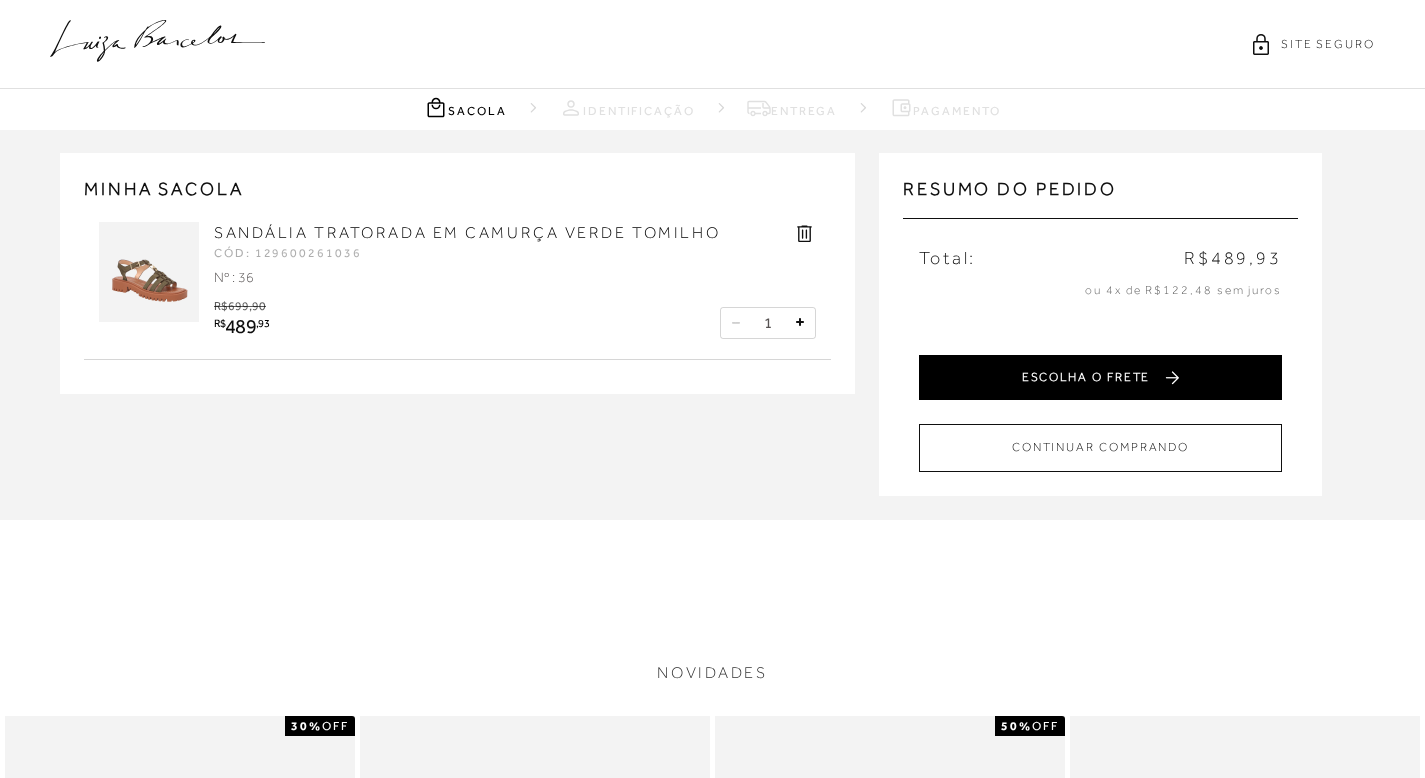click on "ESCOLHA O FRETE" at bounding box center (1100, 377) 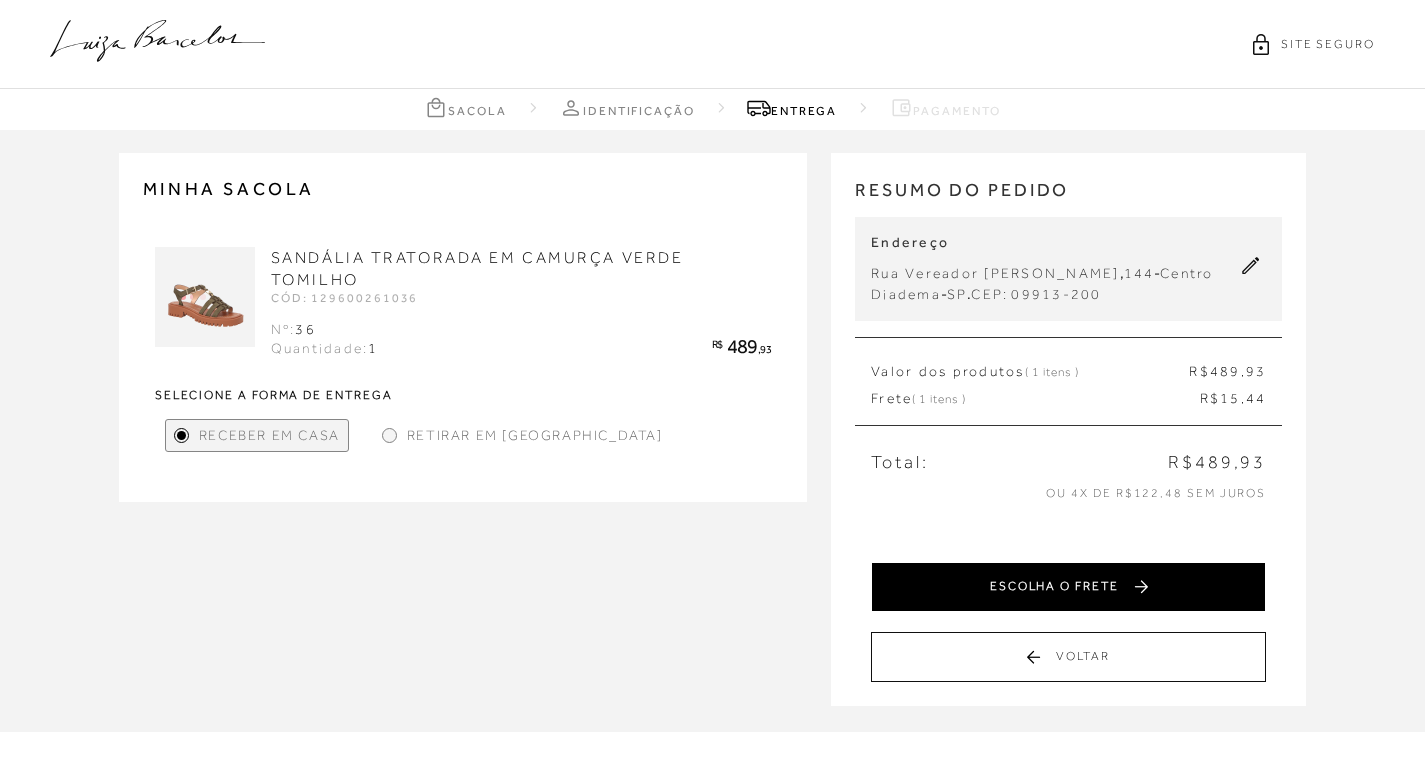click on "ESCOLHA O FRETE" at bounding box center (1068, 587) 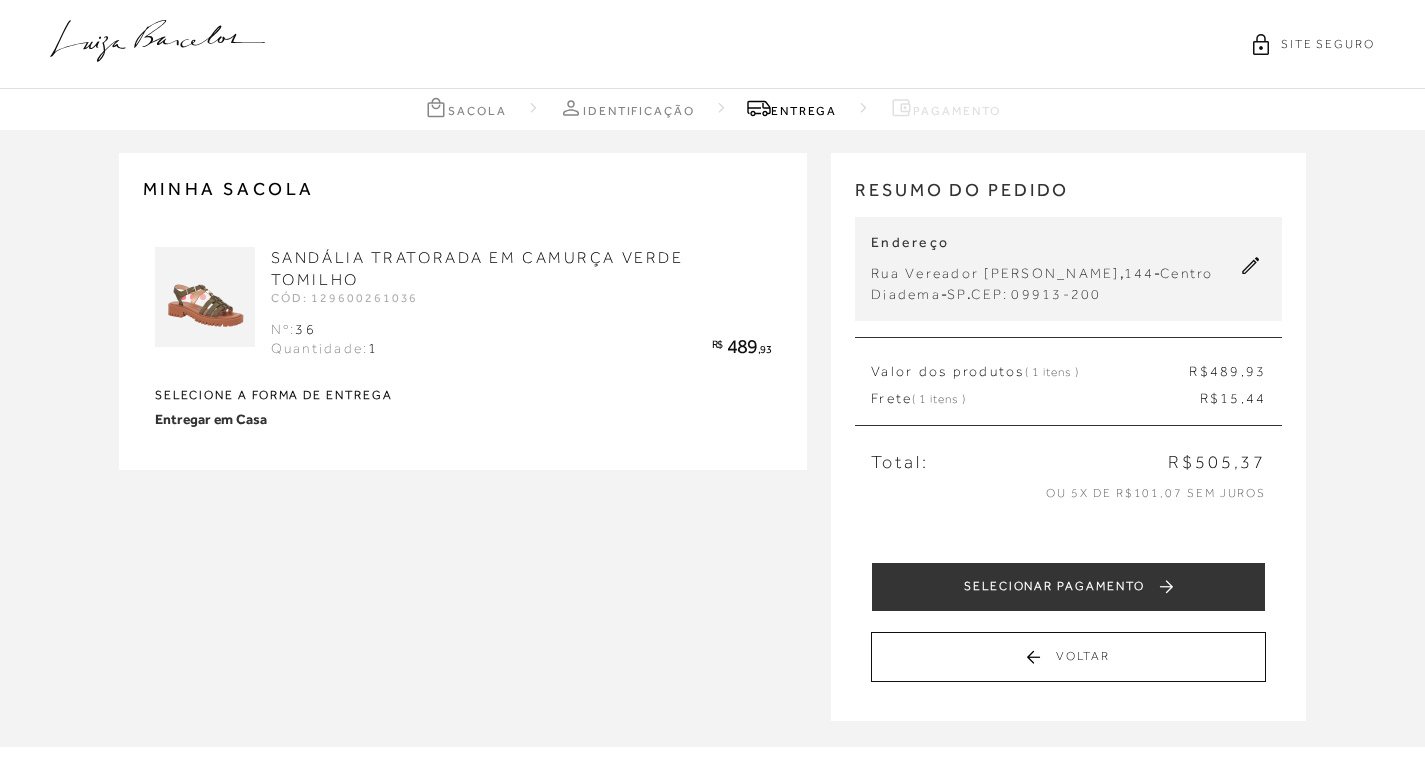 click on "SELECIONAR PAGAMENTO" at bounding box center (1068, 587) 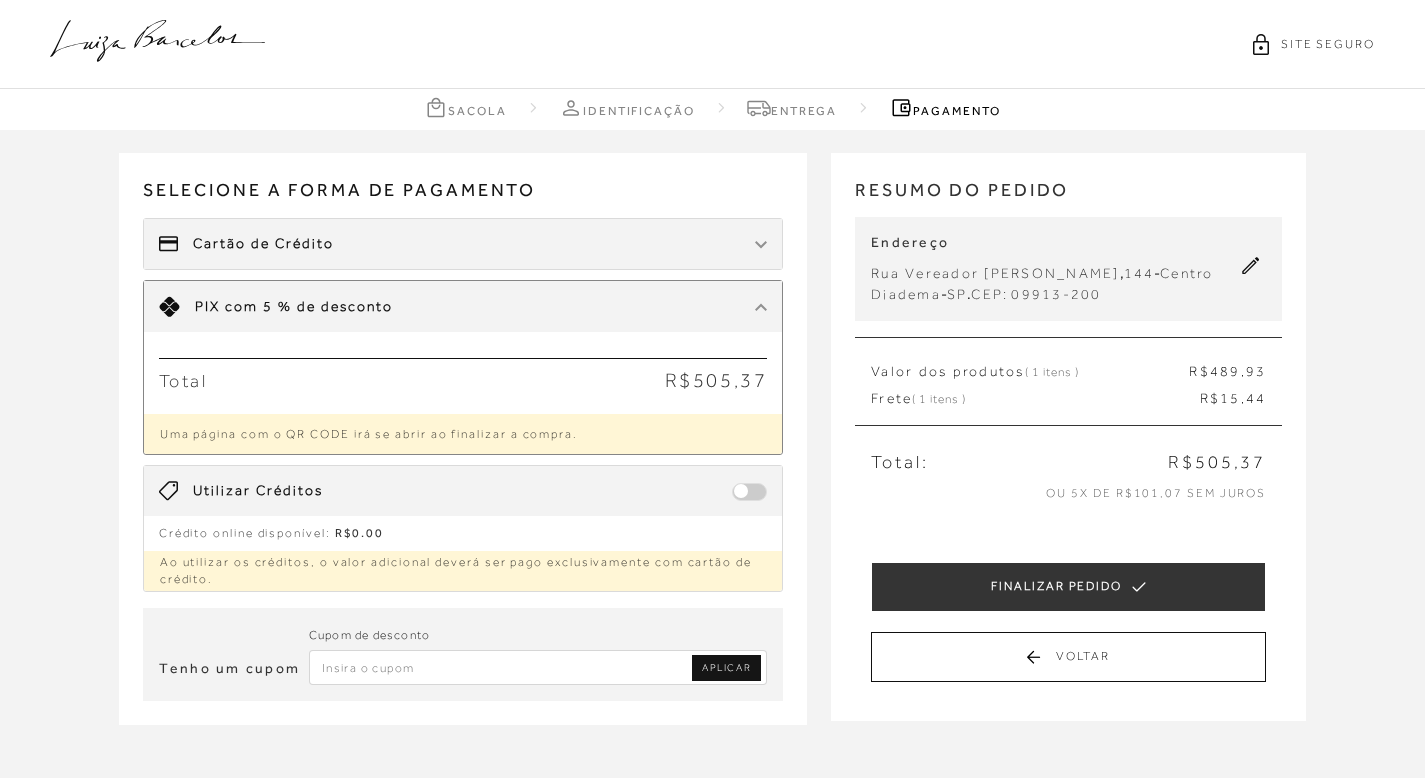 click on "Uma página com o QR CODE irá se abrir ao finalizar a compra." at bounding box center (463, 434) 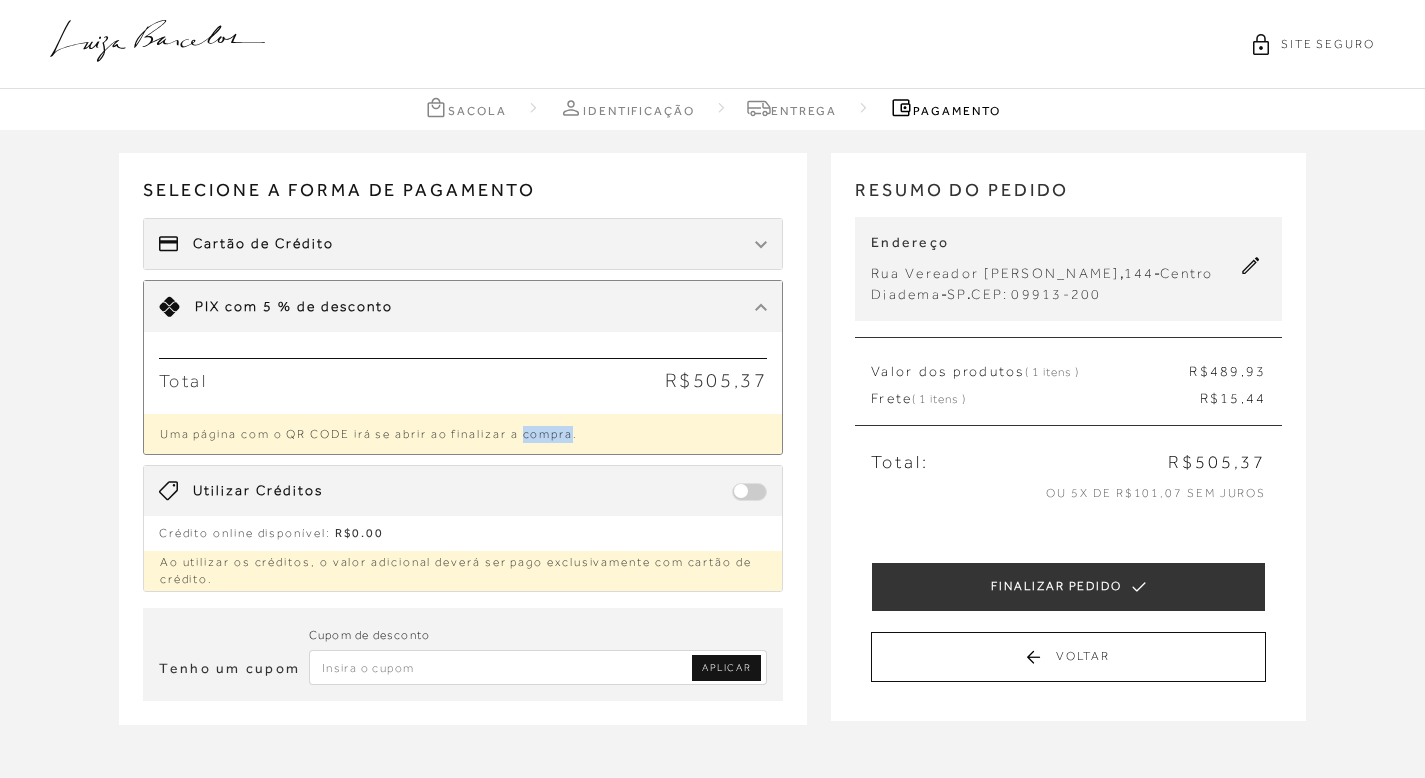 click on "Uma página com o QR CODE irá se abrir ao finalizar a compra." at bounding box center (463, 434) 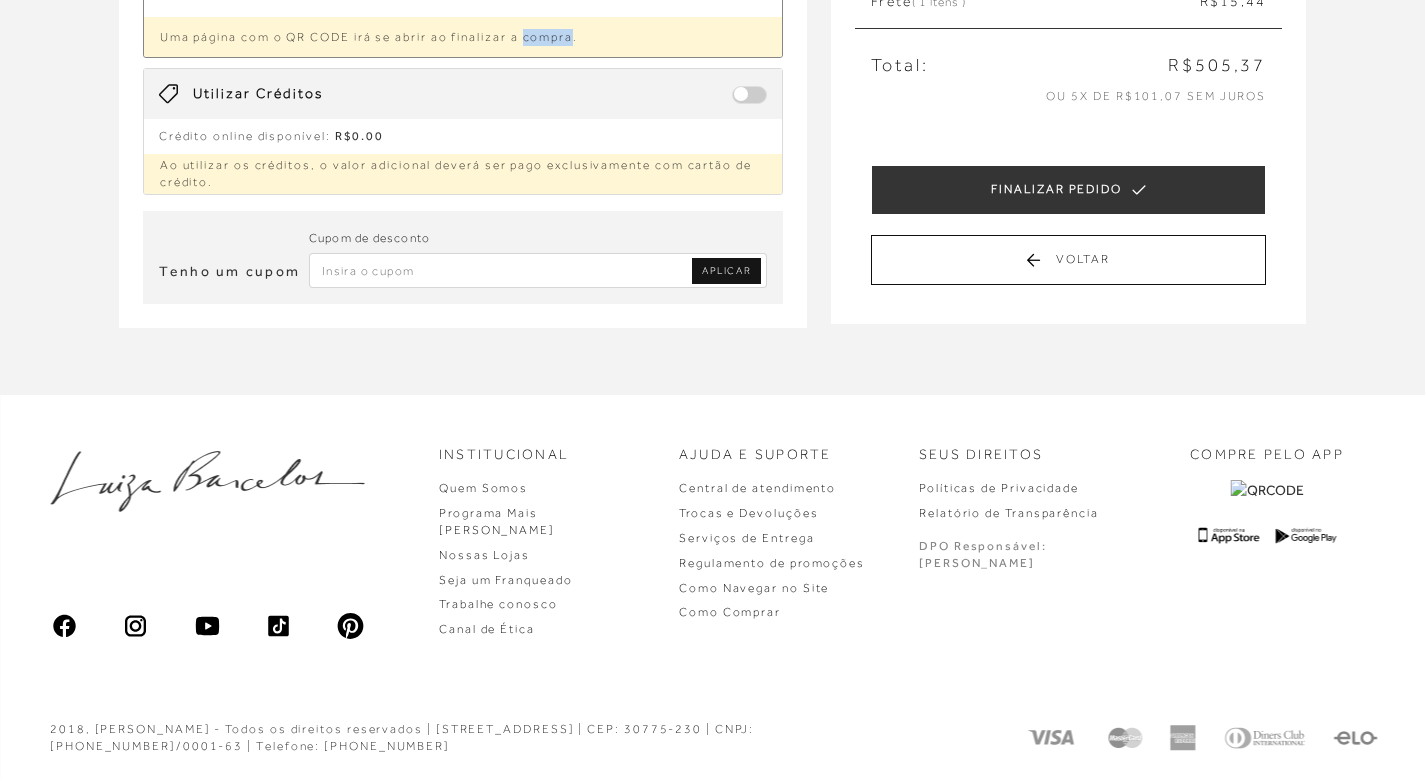 scroll, scrollTop: 0, scrollLeft: 0, axis: both 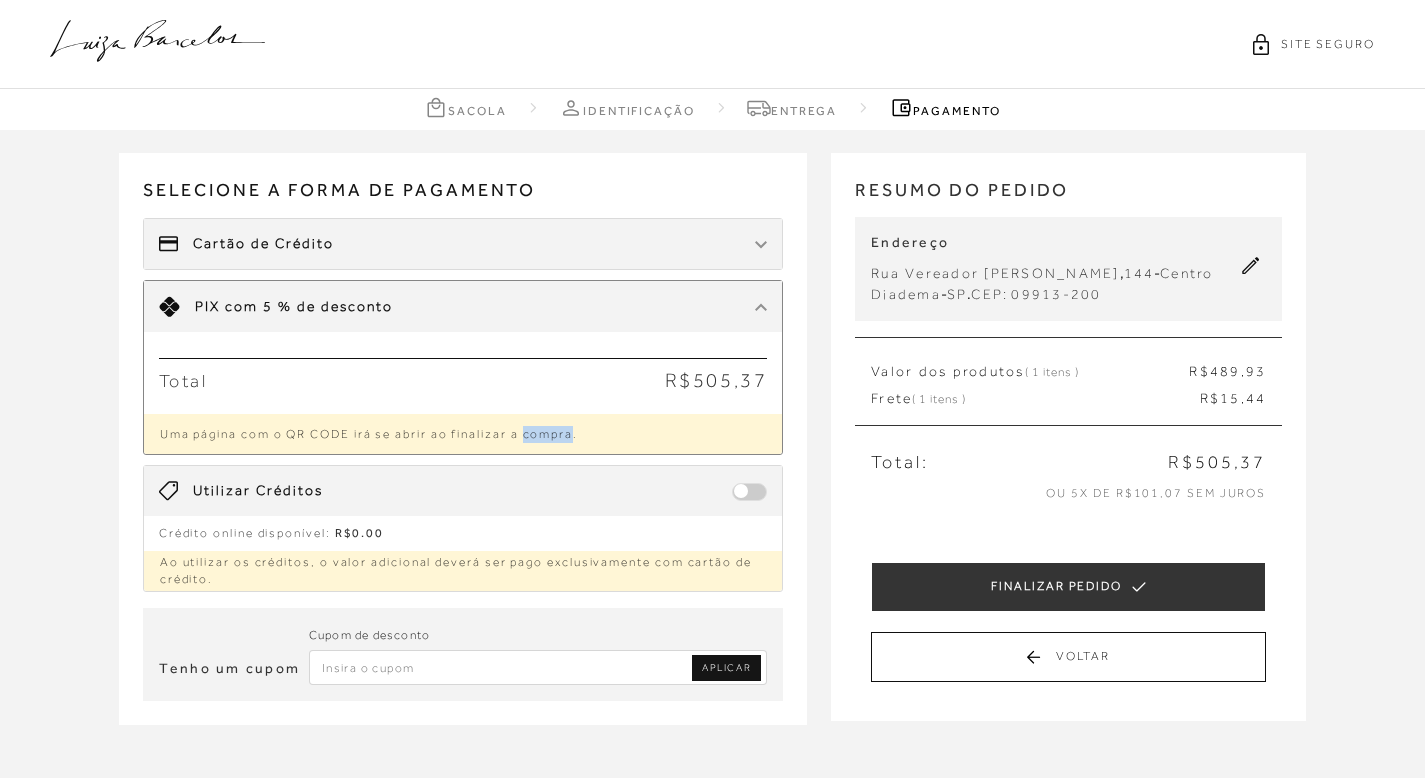 click on "Uma página com o QR CODE irá se abrir ao finalizar a compra." at bounding box center [463, 434] 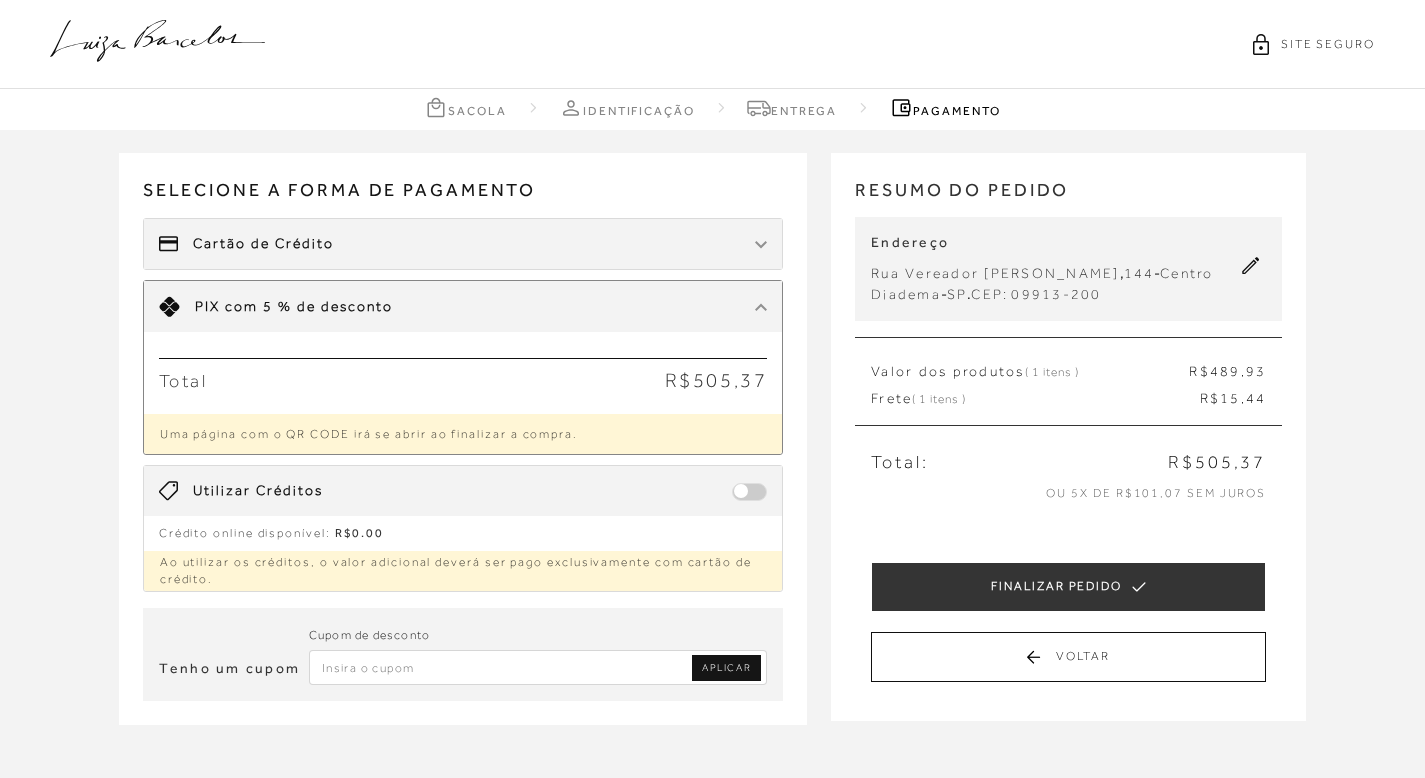 click on "Uma página com o QR CODE irá se abrir ao finalizar a compra." at bounding box center [463, 434] 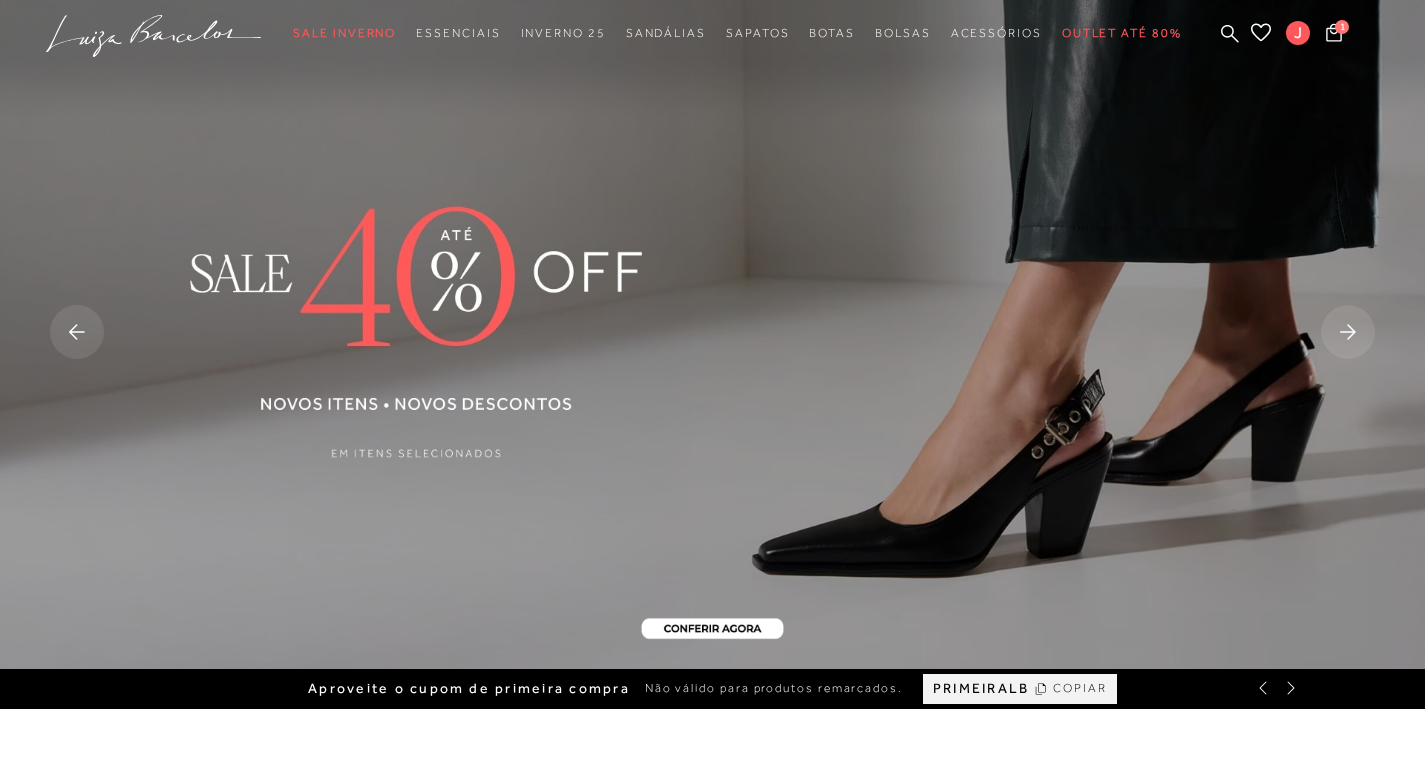 scroll, scrollTop: 0, scrollLeft: 0, axis: both 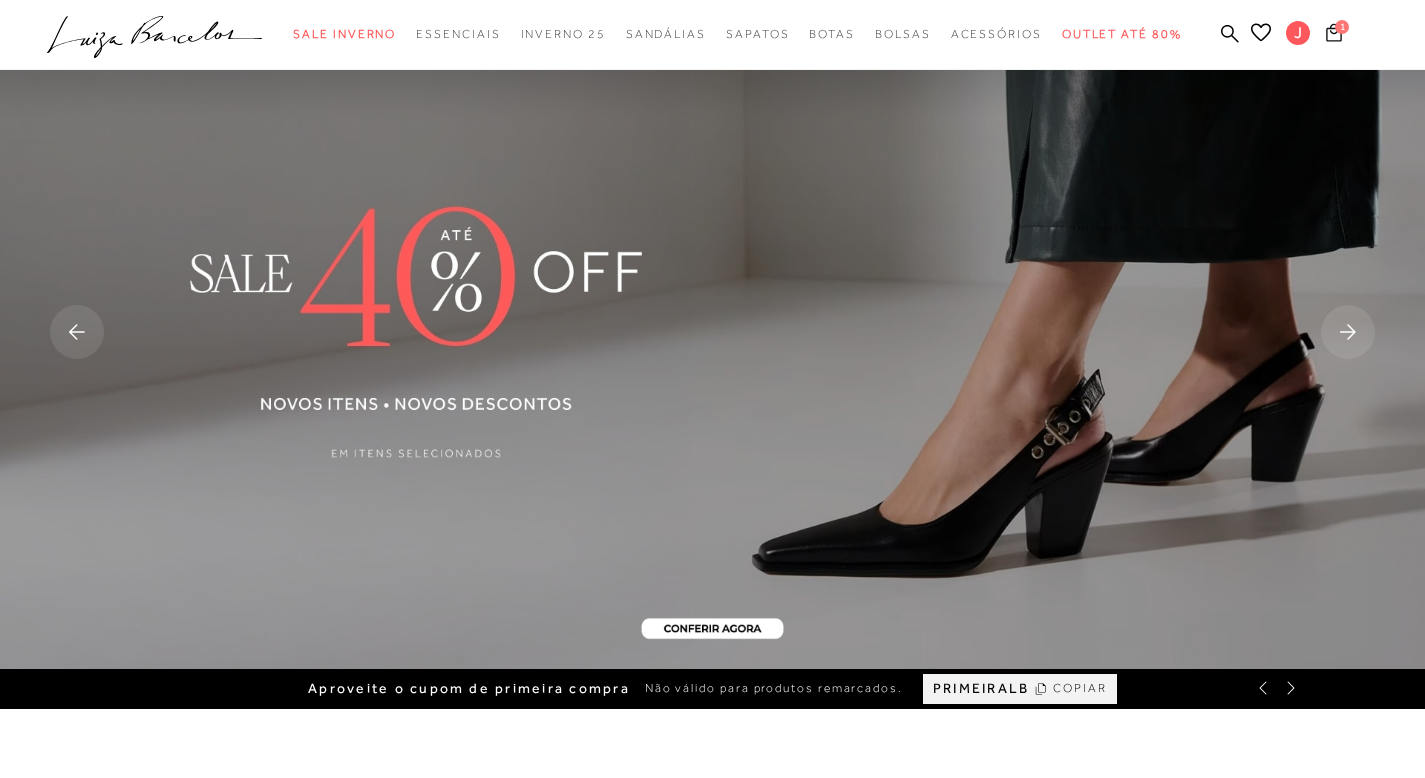 type on "[EMAIL_ADDRESS][DOMAIN_NAME]" 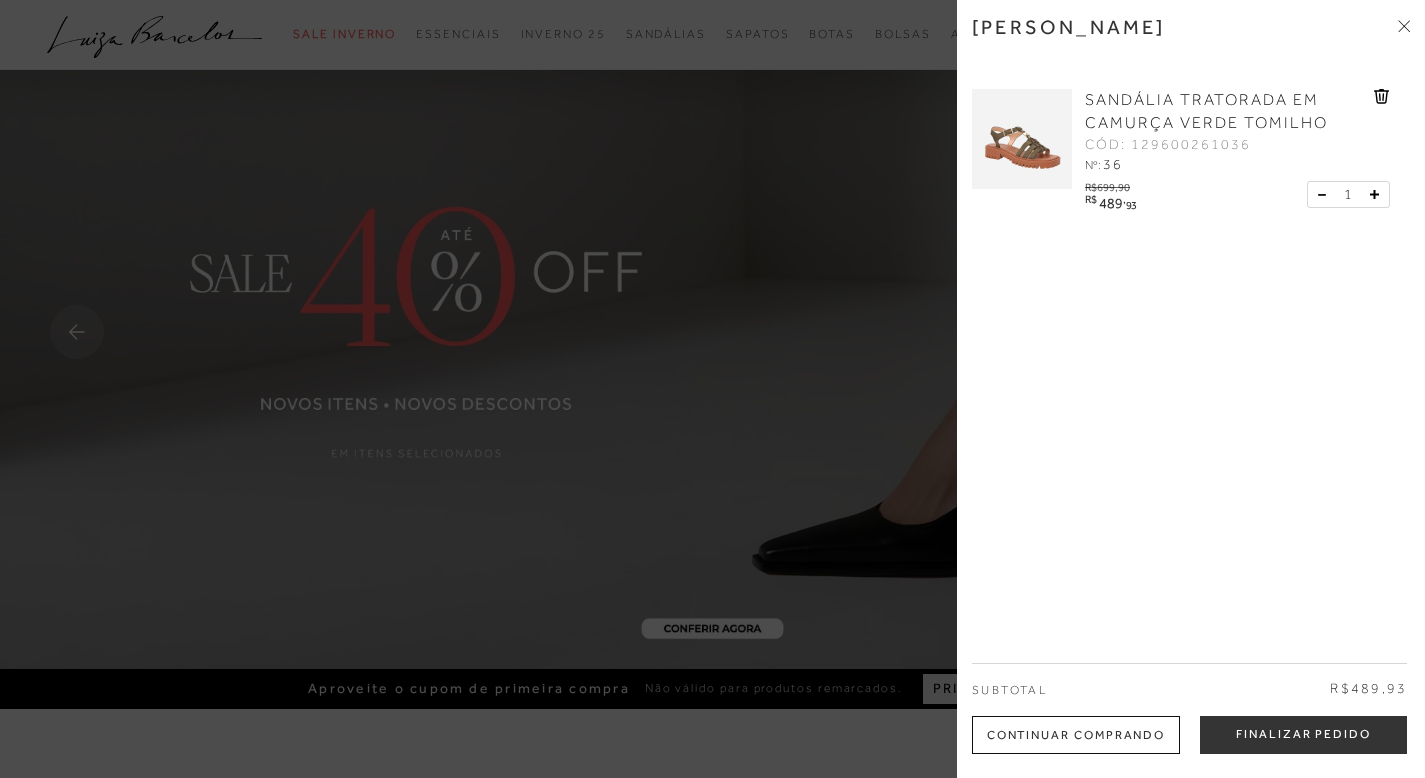 click at bounding box center [712, 389] 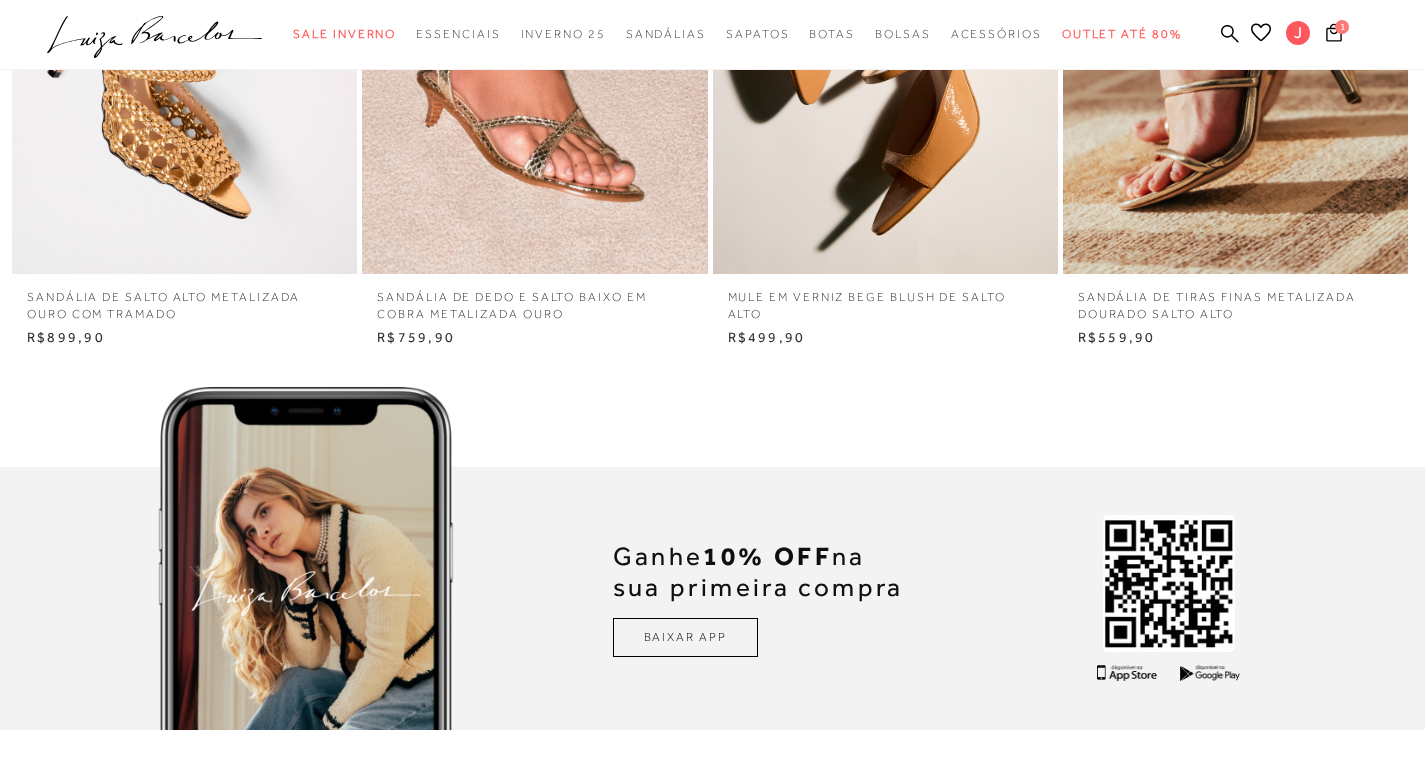 scroll, scrollTop: 5923, scrollLeft: 0, axis: vertical 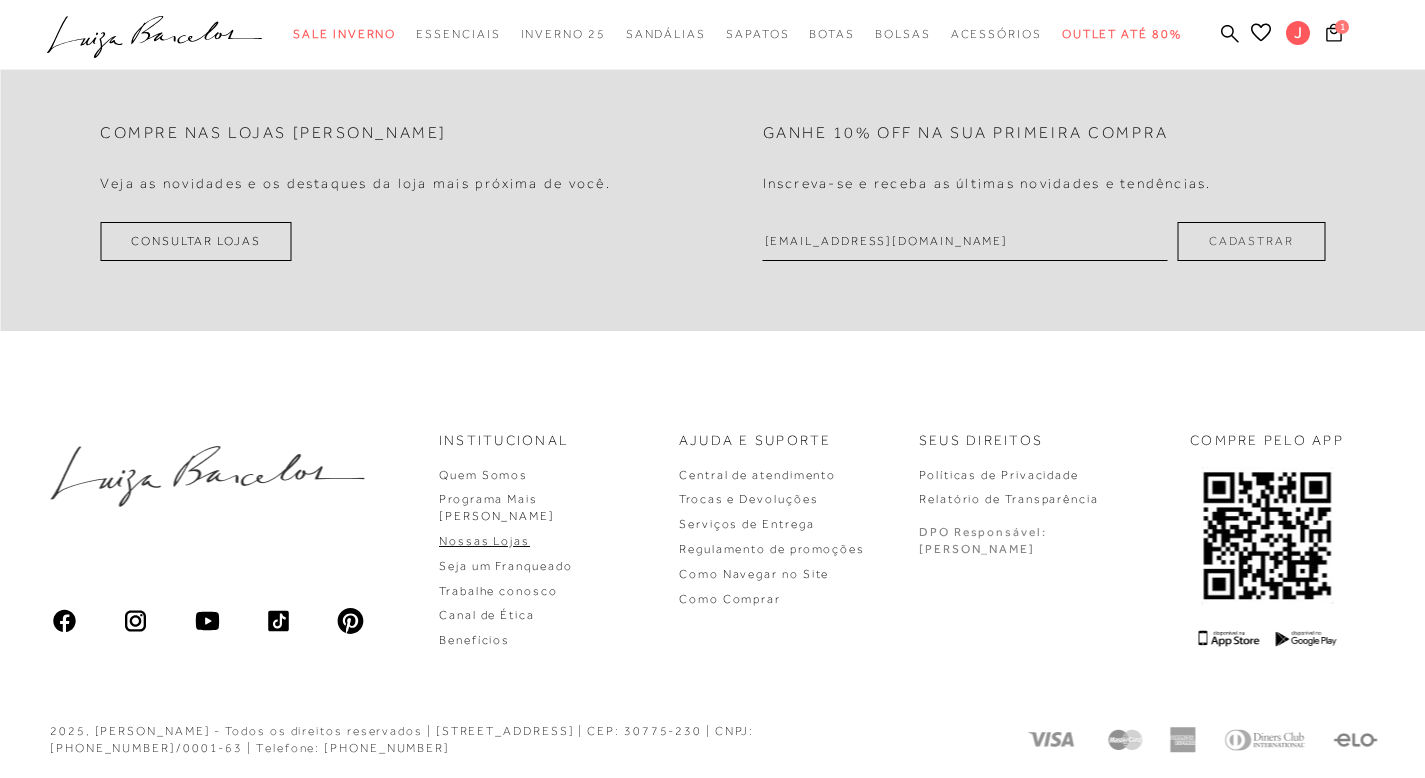 click on "Nossas Lojas" at bounding box center [484, 541] 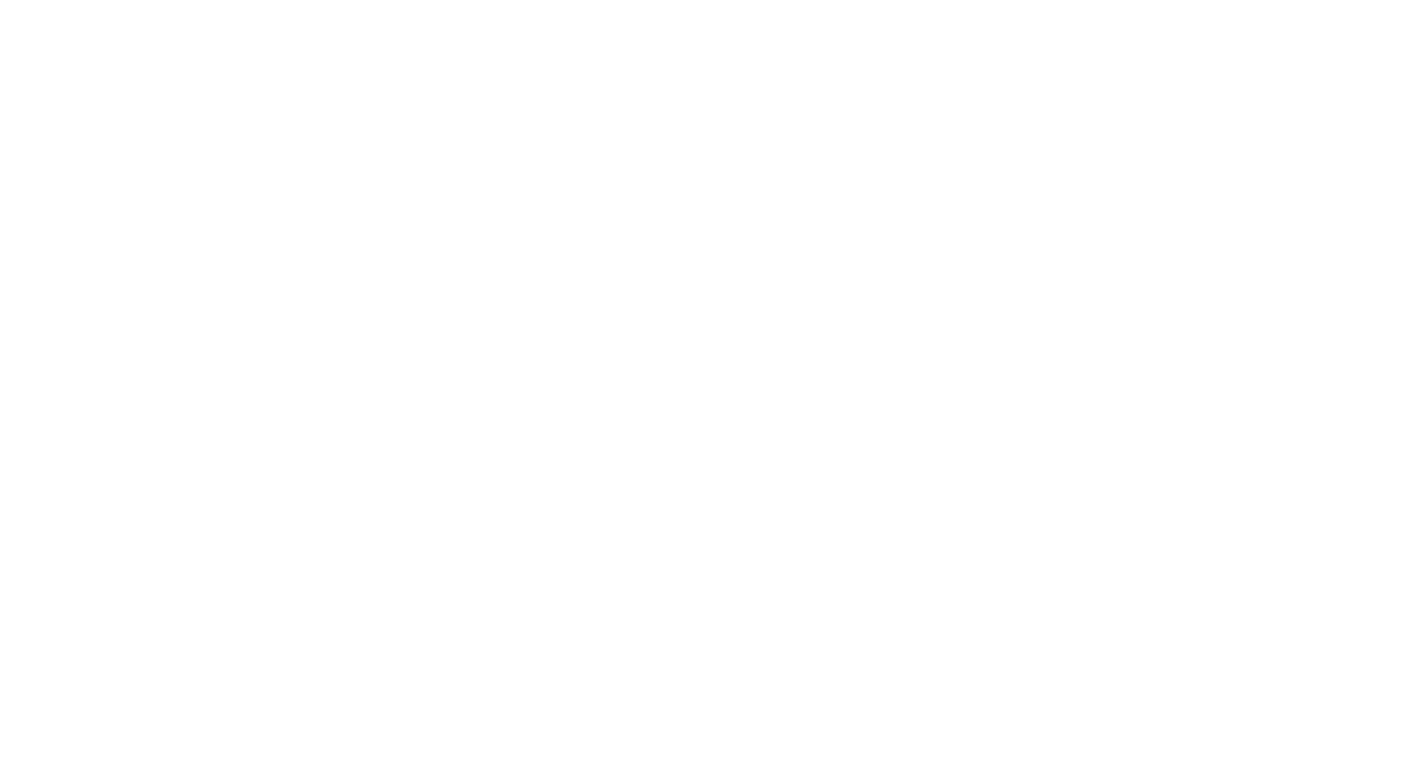 scroll, scrollTop: 1, scrollLeft: 0, axis: vertical 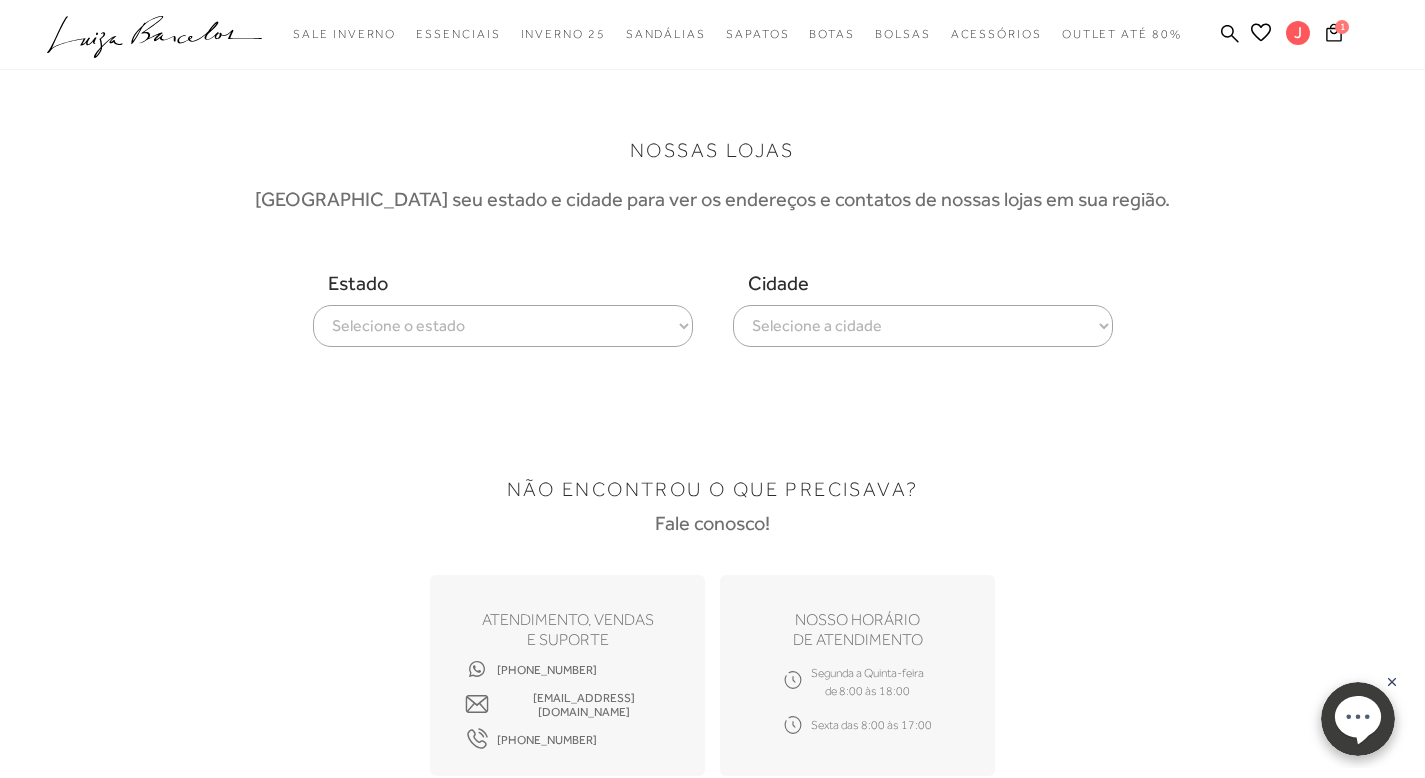click on "Selecione o estado [GEOGRAPHIC_DATA] [GEOGRAPHIC_DATA] [GEOGRAPHIC_DATA] [GEOGRAPHIC_DATA] [GEOGRAPHIC_DATA] [GEOGRAPHIC_DATA] [GEOGRAPHIC_DATA] [GEOGRAPHIC_DATA] [GEOGRAPHIC_DATA] Do [GEOGRAPHIC_DATA] [GEOGRAPHIC_DATA] [GEOGRAPHIC_DATA] [GEOGRAPHIC_DATA] [GEOGRAPHIC_DATA] [GEOGRAPHIC_DATA] [GEOGRAPHIC_DATA] [GEOGRAPHIC_DATA] [GEOGRAPHIC_DATA] [GEOGRAPHIC_DATA] [GEOGRAPHIC_DATA] [GEOGRAPHIC_DATA] [GEOGRAPHIC_DATA]" at bounding box center (503, 326) 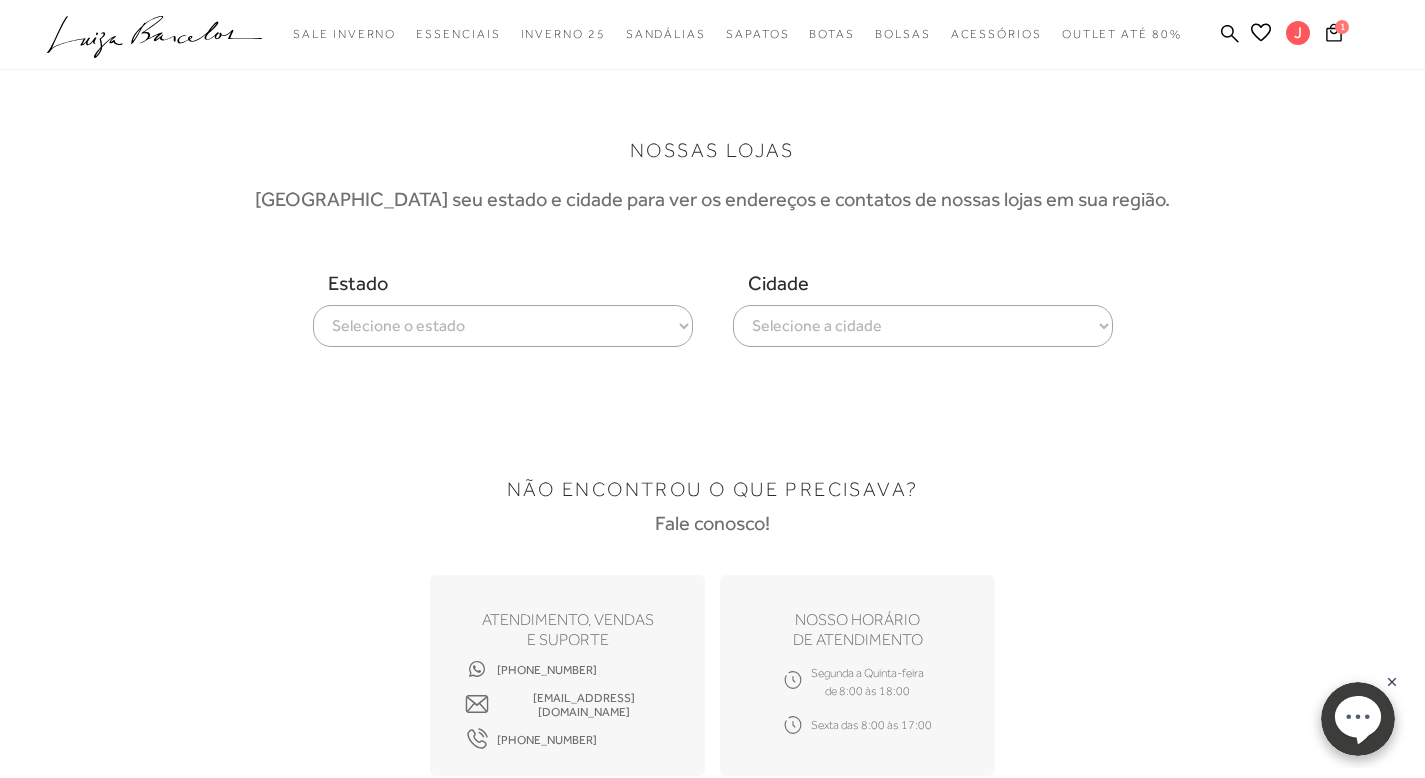 click on "Selecione a cidade ver todas Americana Araraquara [PERSON_NAME][GEOGRAPHIC_DATA] [GEOGRAPHIC_DATA] [GEOGRAPHIC_DATA] [GEOGRAPHIC_DATA] [GEOGRAPHIC_DATA] [GEOGRAPHIC_DATA] Do [GEOGRAPHIC_DATA] [GEOGRAPHIC_DATA] [GEOGRAPHIC_DATA]" at bounding box center [923, 326] 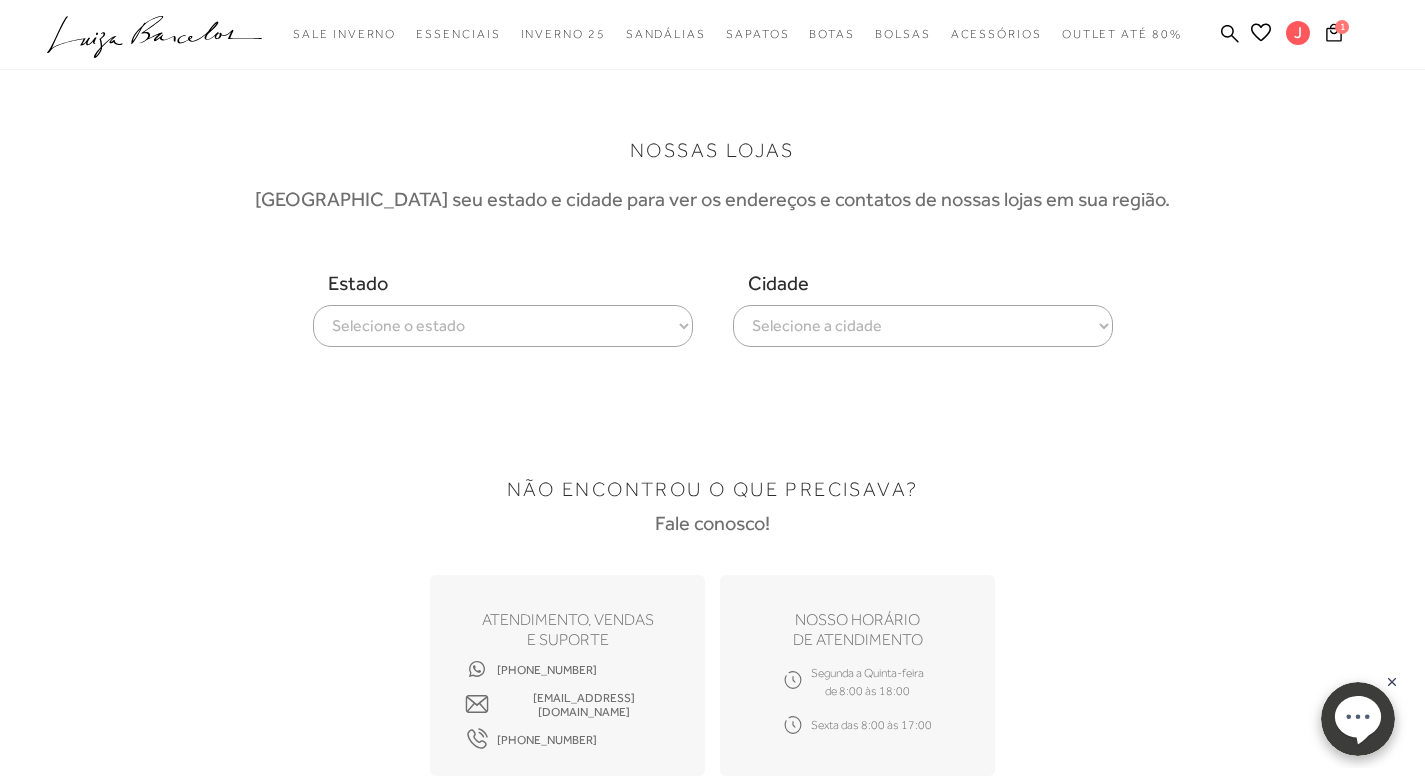 select on "[GEOGRAPHIC_DATA]" 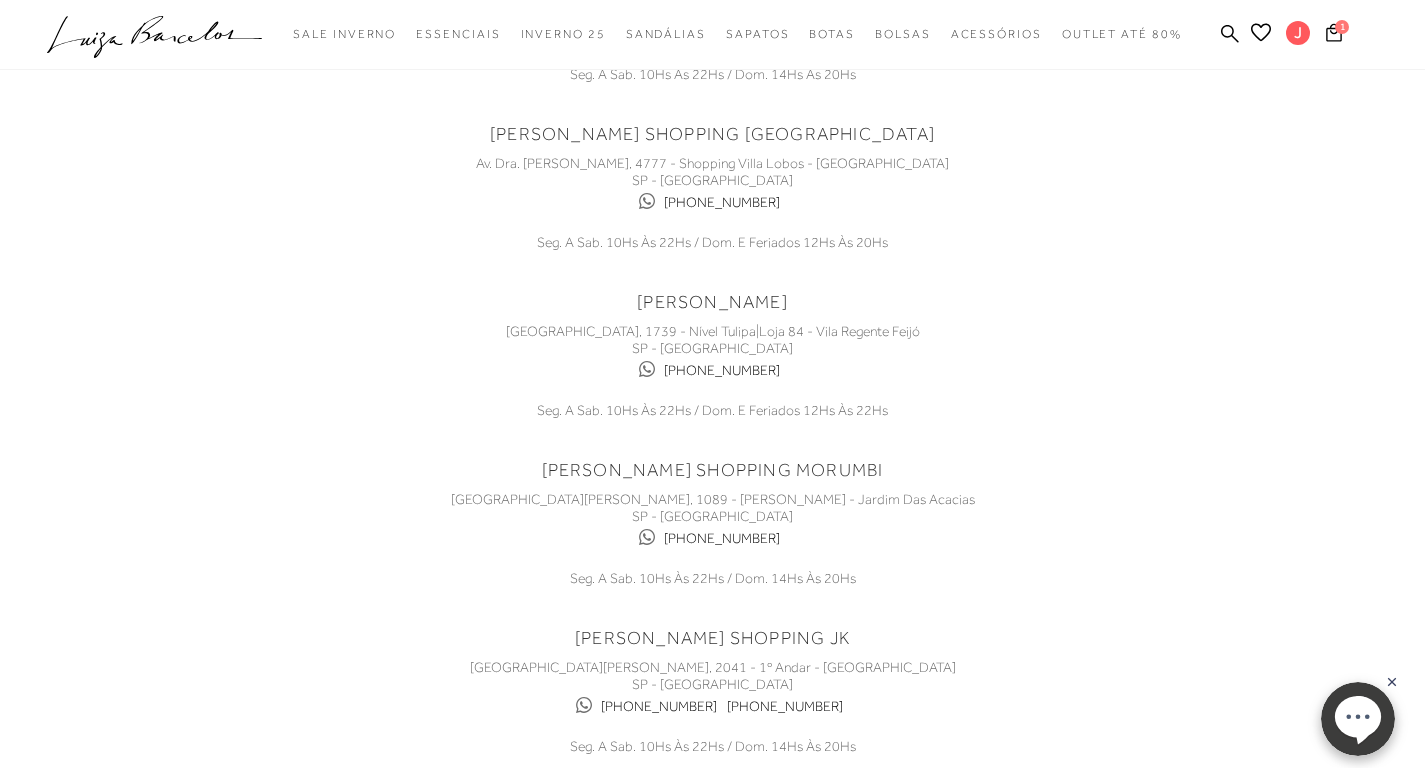 scroll, scrollTop: 0, scrollLeft: 0, axis: both 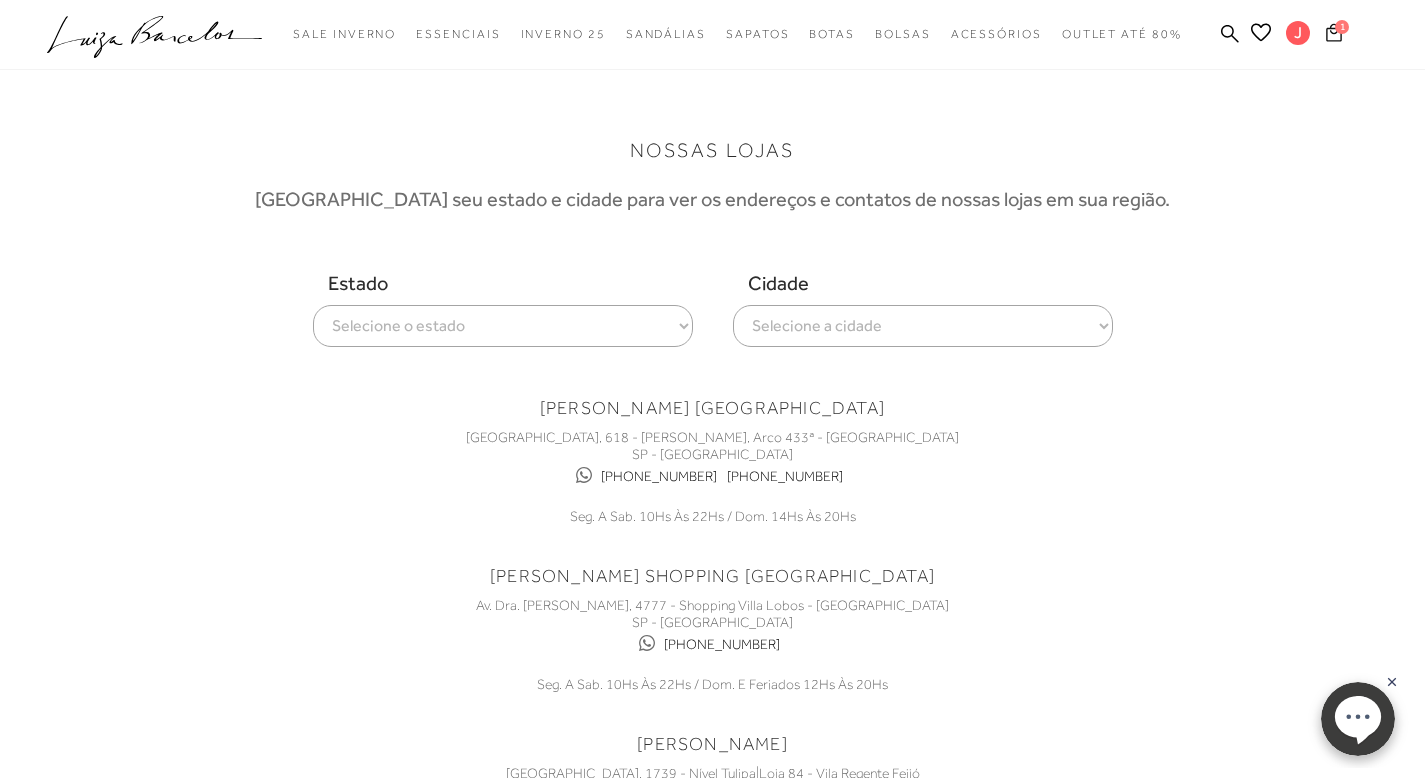 click 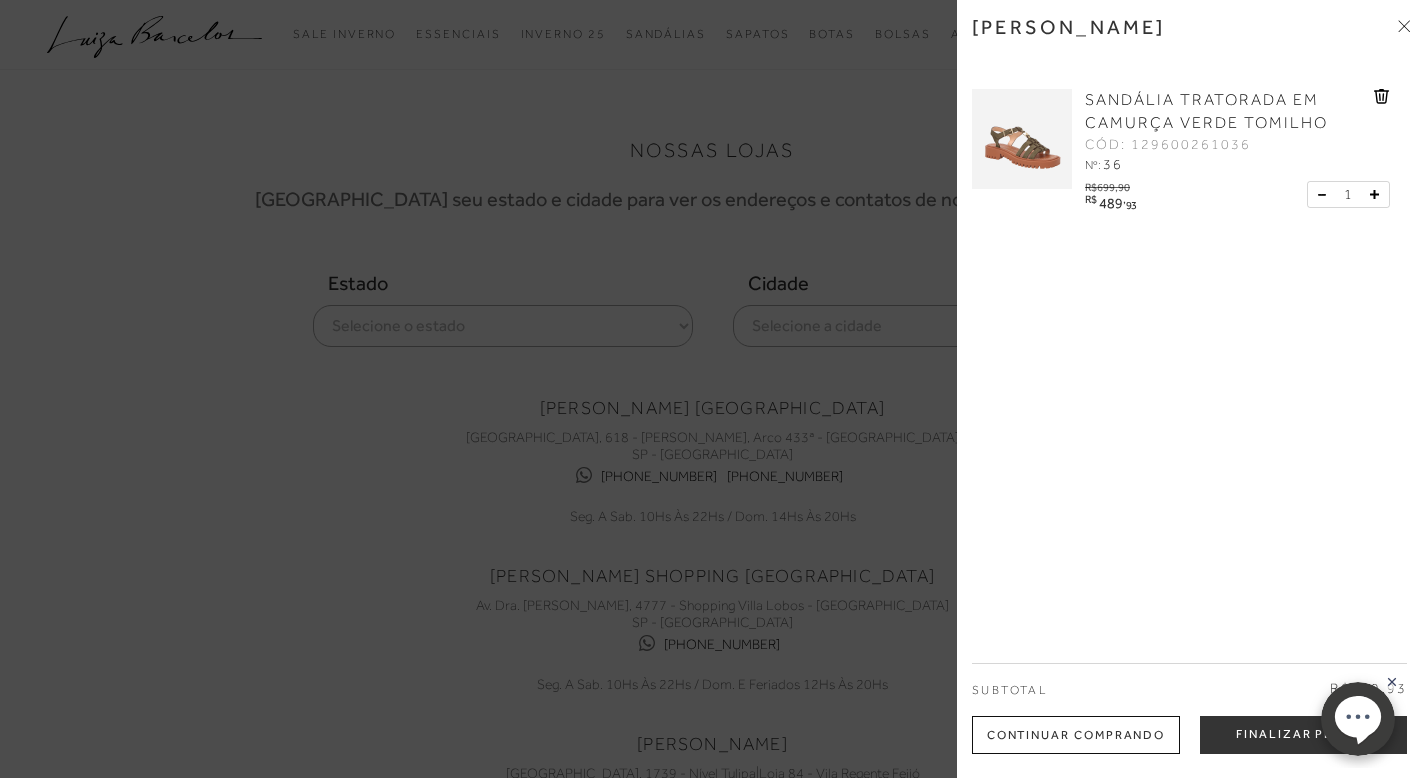 click 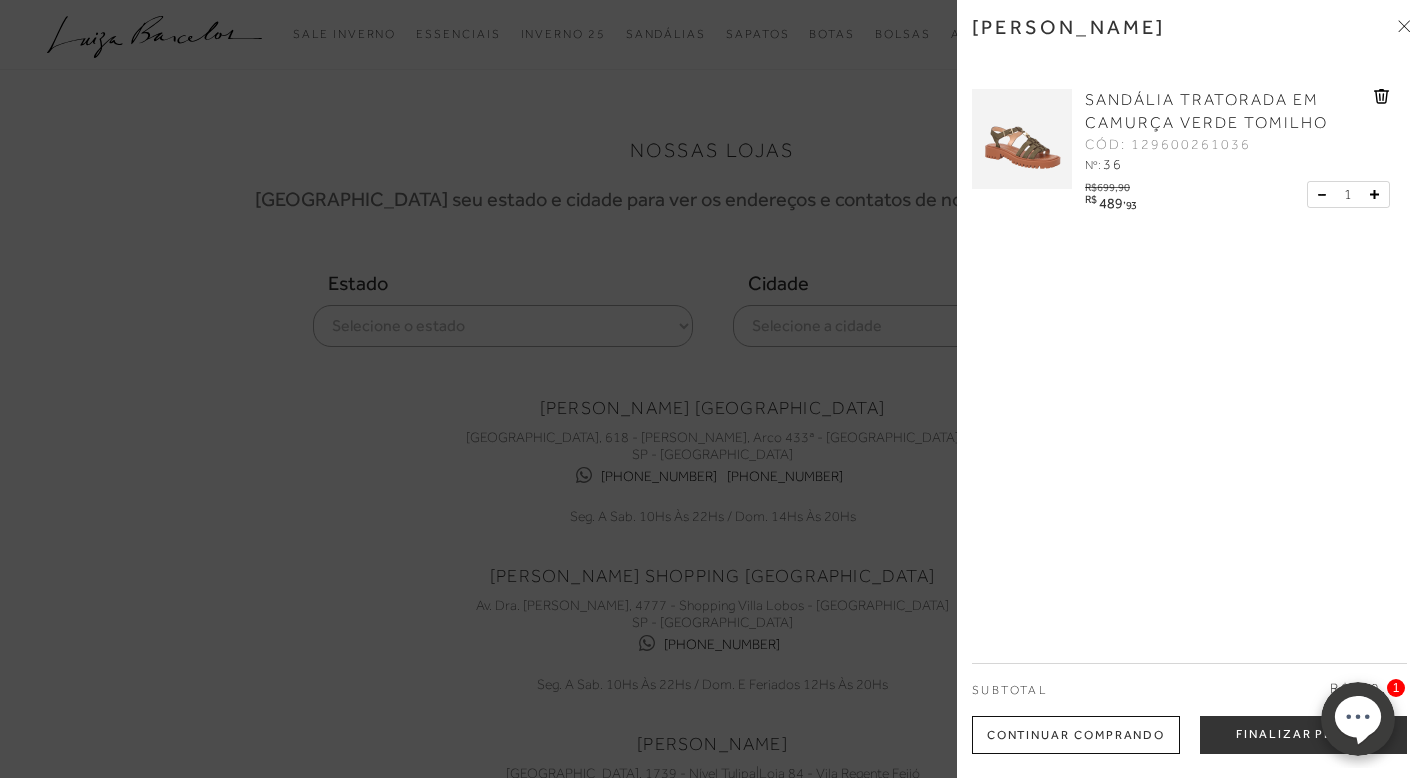 click at bounding box center [1404, 27] 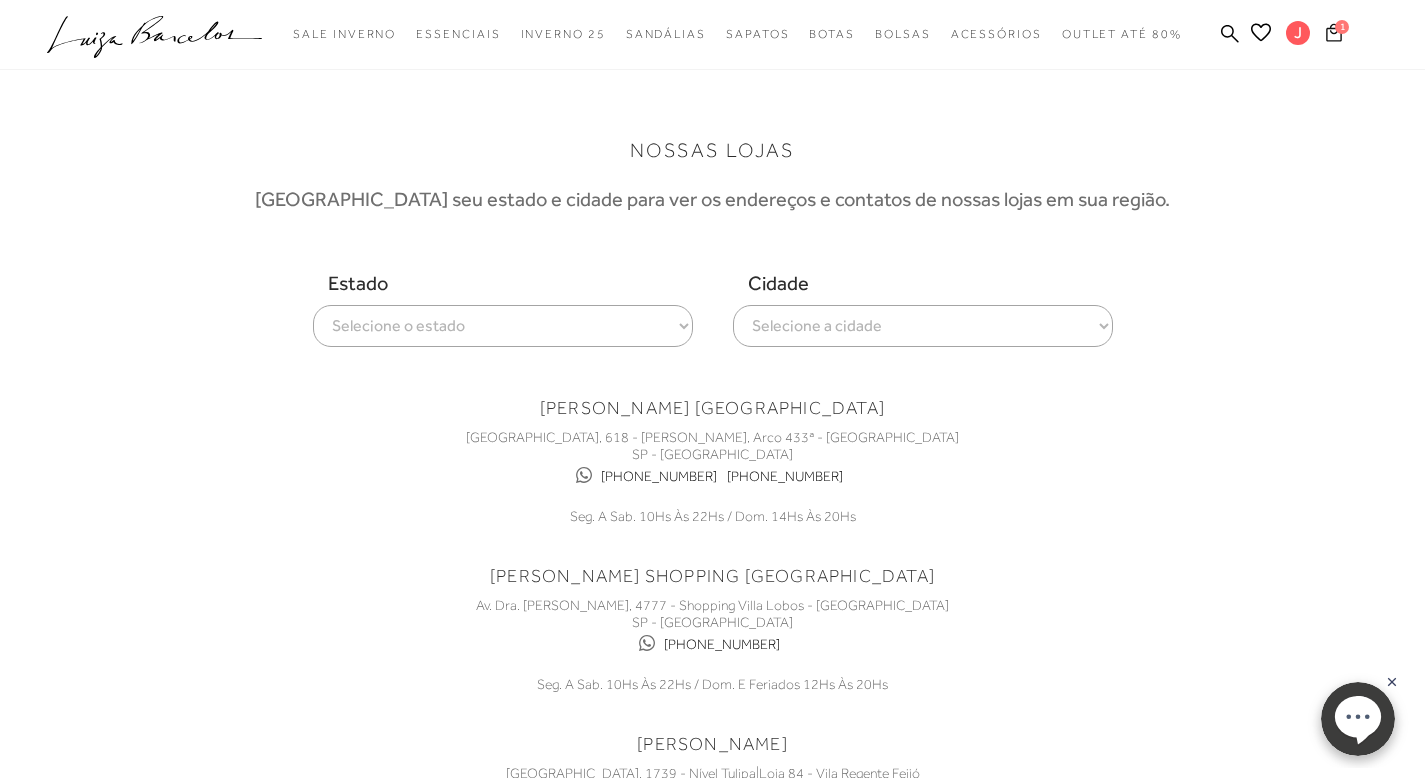 click 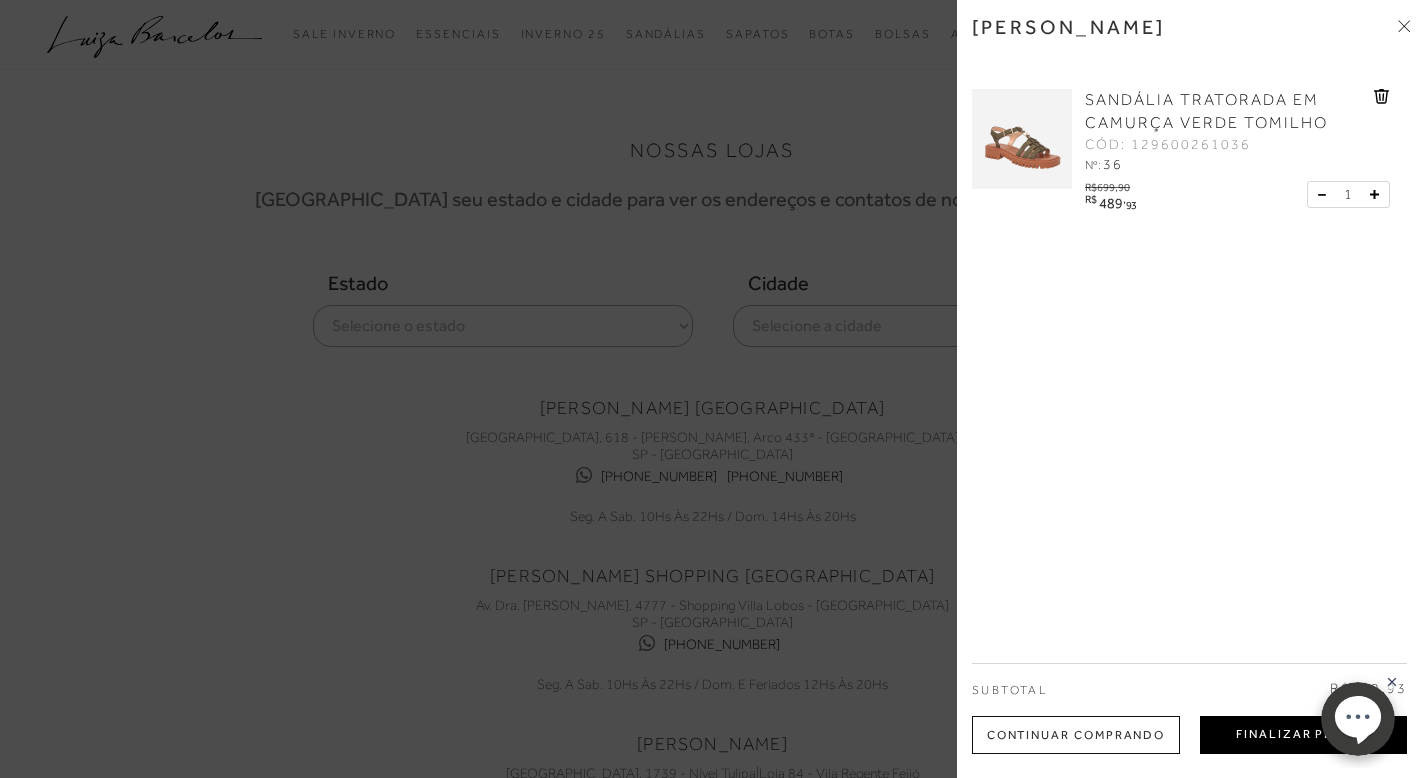 click on "Finalizar Pedido" at bounding box center (1303, 735) 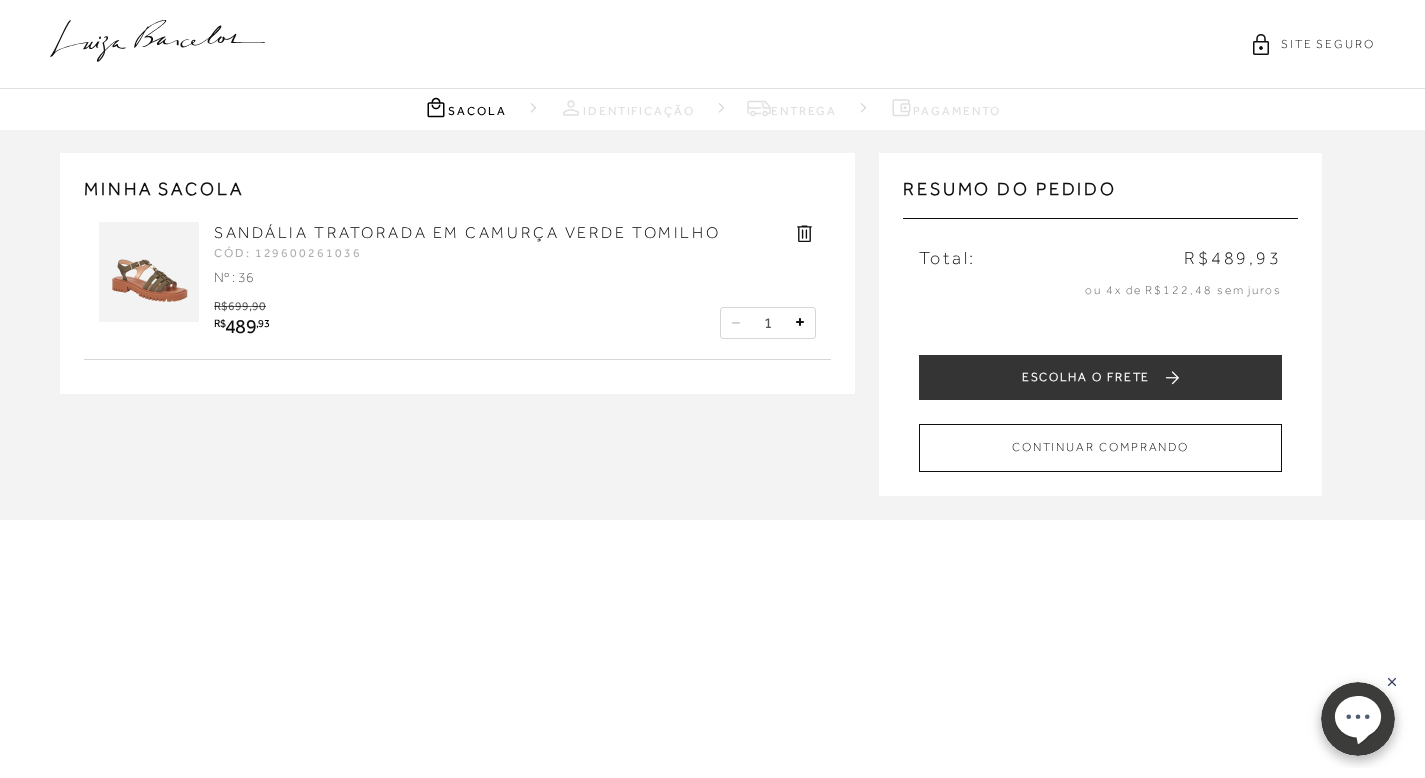 type on "[EMAIL_ADDRESS][DOMAIN_NAME]" 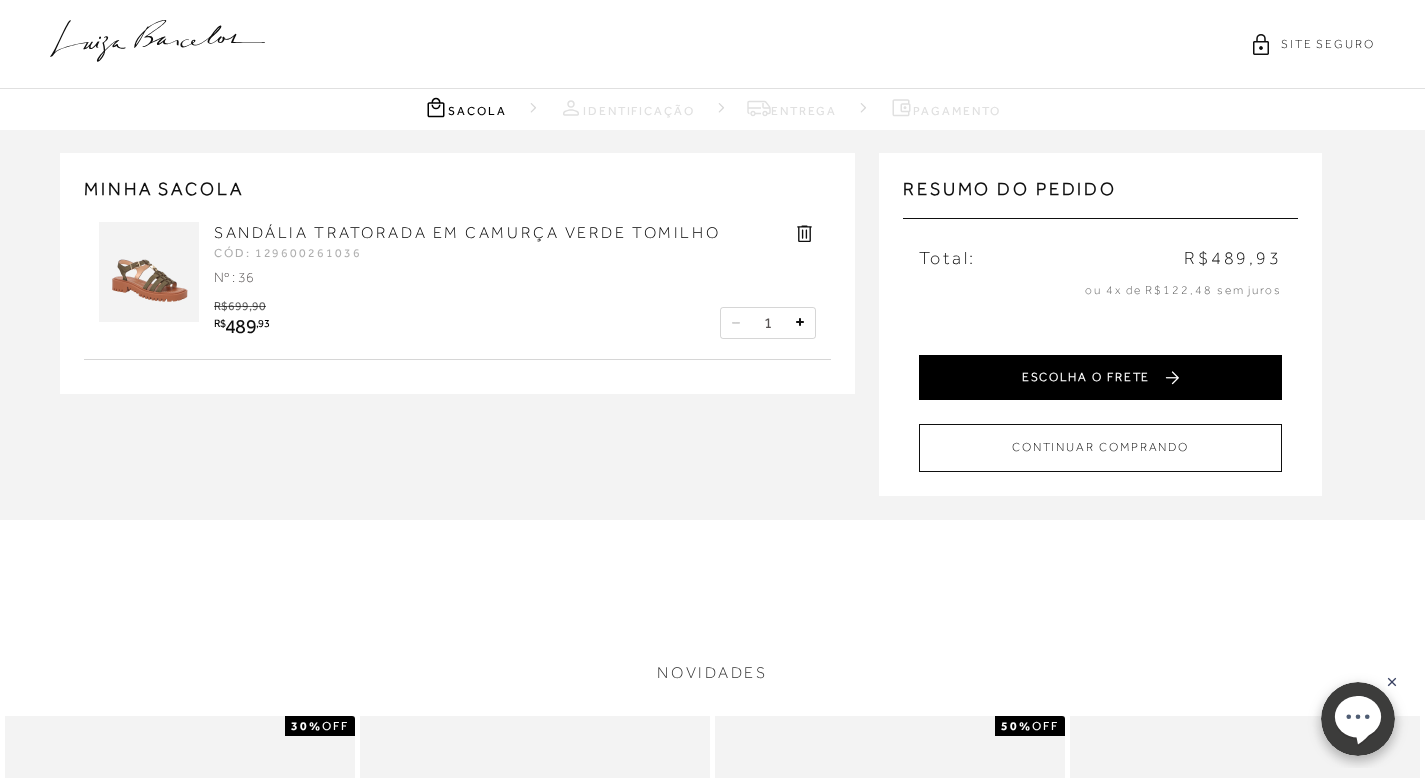 click on "ESCOLHA O FRETE" at bounding box center [1100, 377] 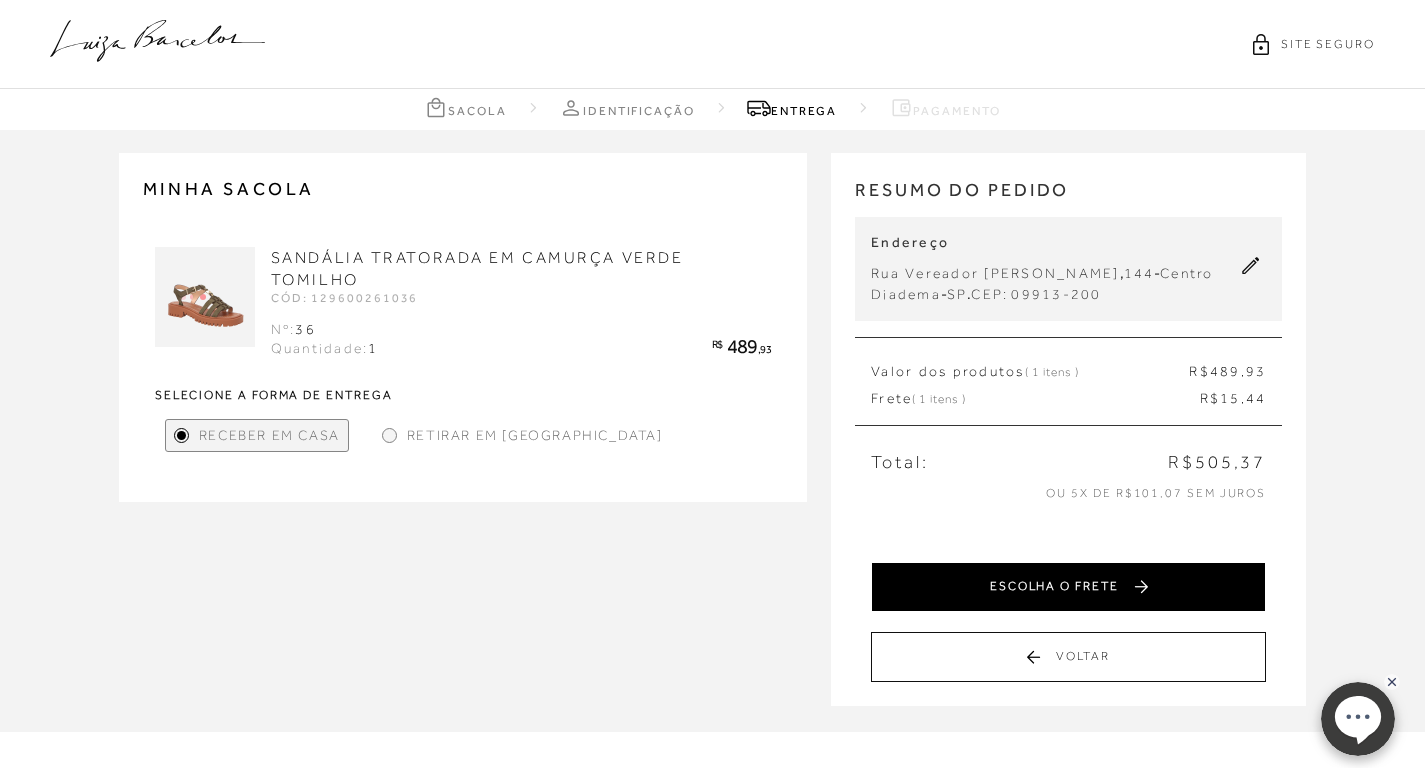 click on "ESCOLHA O FRETE" at bounding box center [1068, 587] 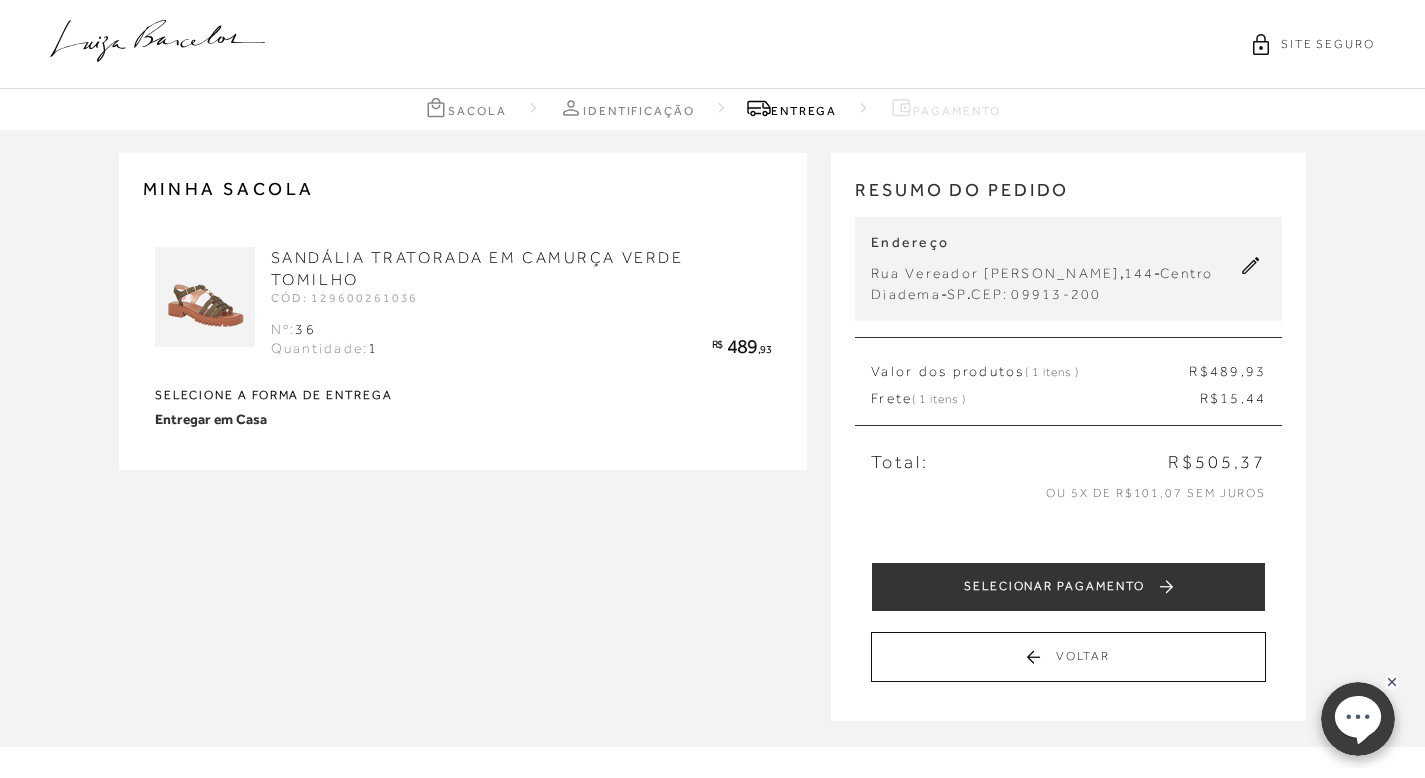click on "SELECIONAR PAGAMENTO" at bounding box center [1068, 587] 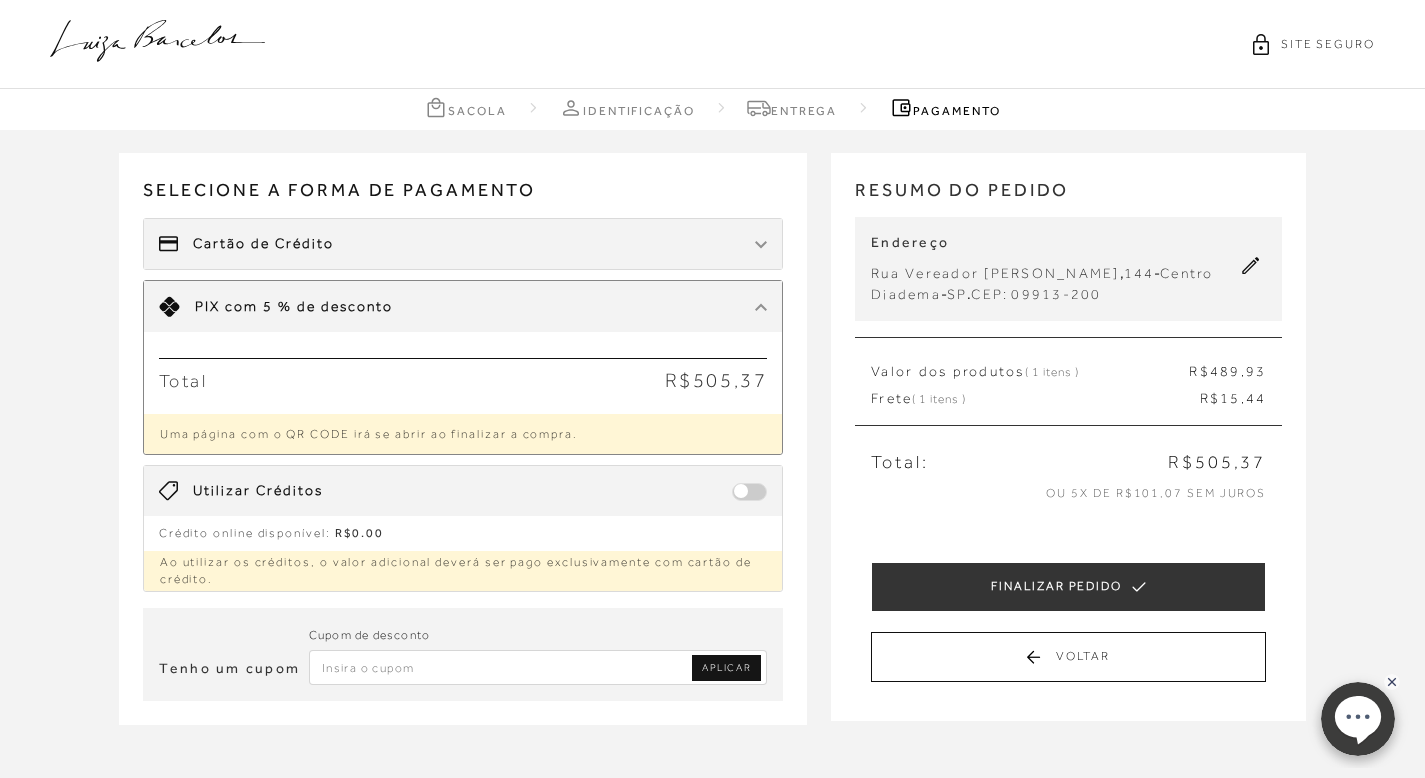click on "Limite: R$ 5.000,00
PIX
com 5 % de desconto" at bounding box center (463, 306) 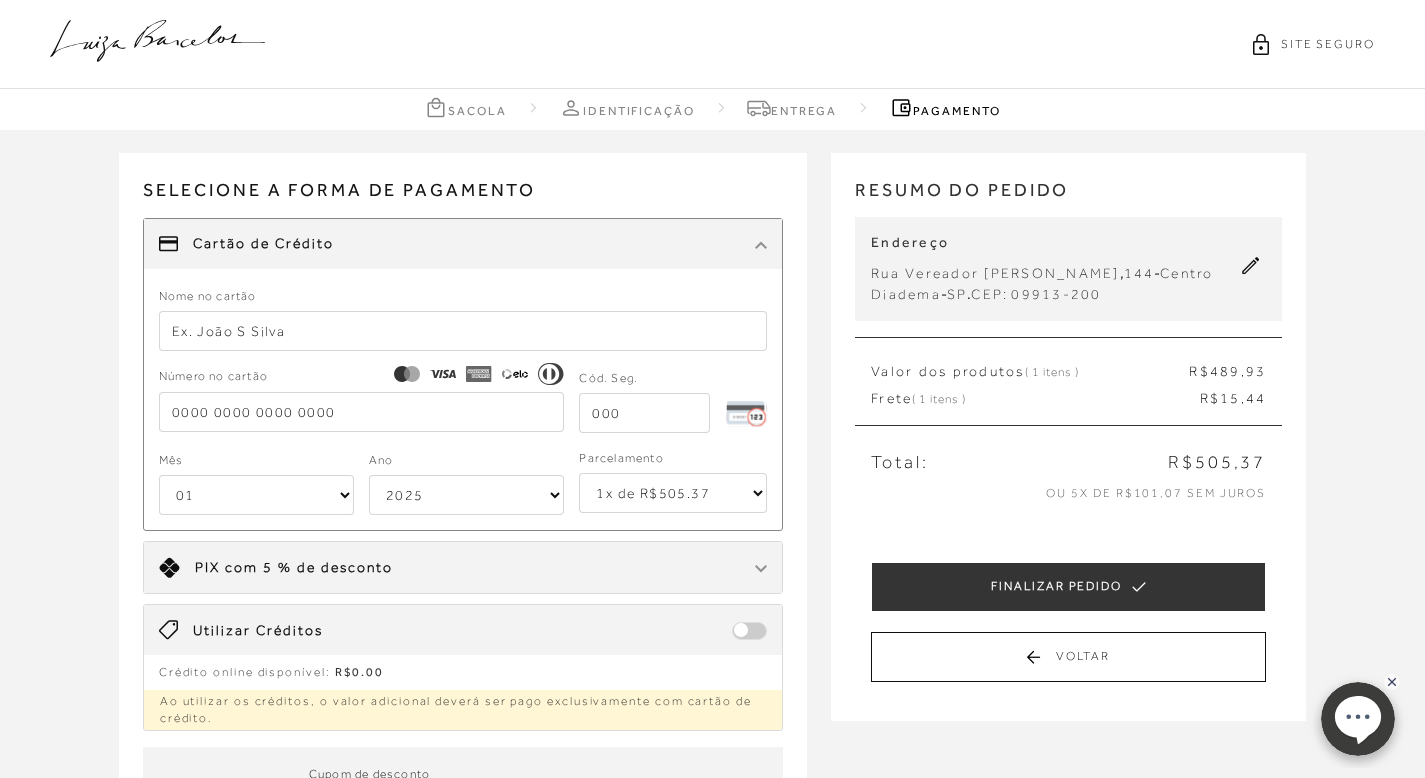click at bounding box center (761, 244) 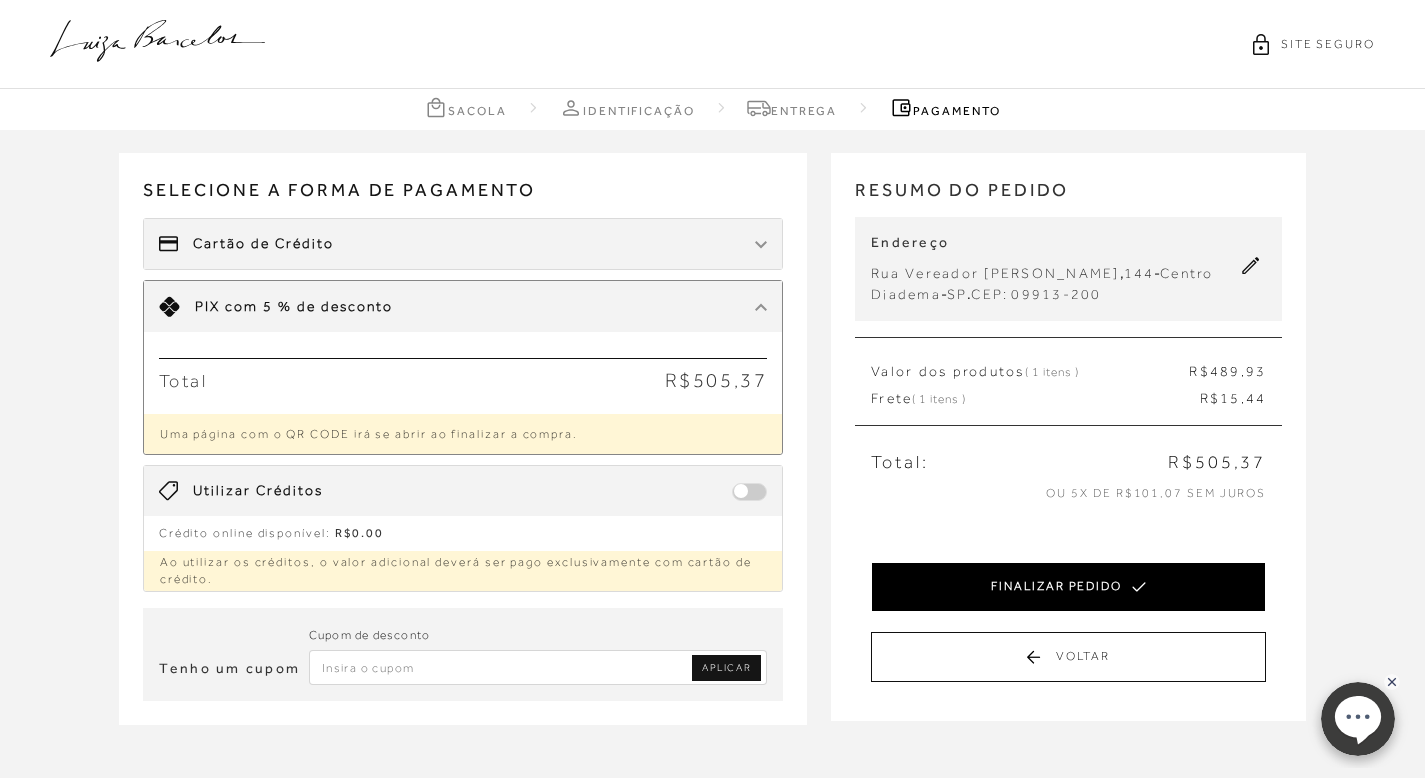 click on "FINALIZAR PEDIDO" at bounding box center [1068, 587] 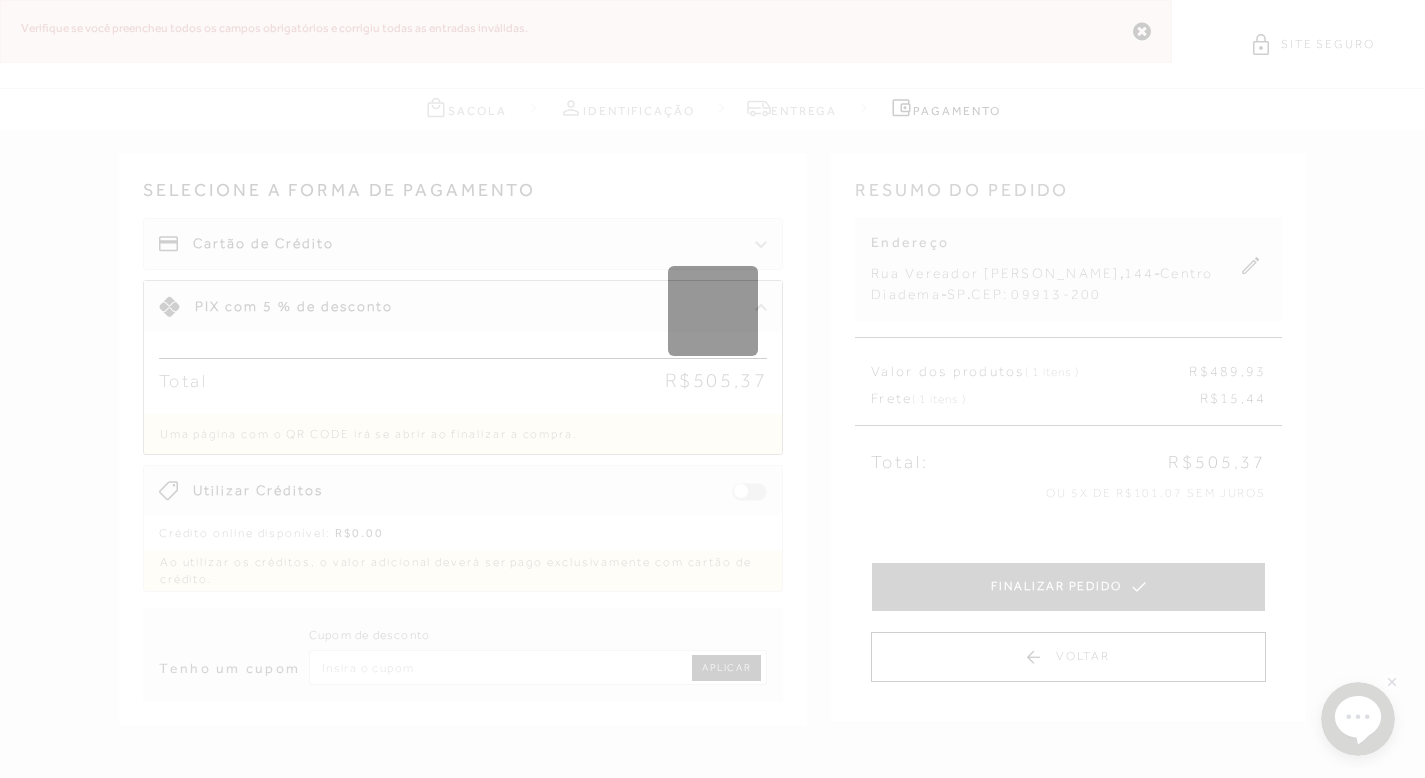 click on "Loading..." at bounding box center (712, 389) 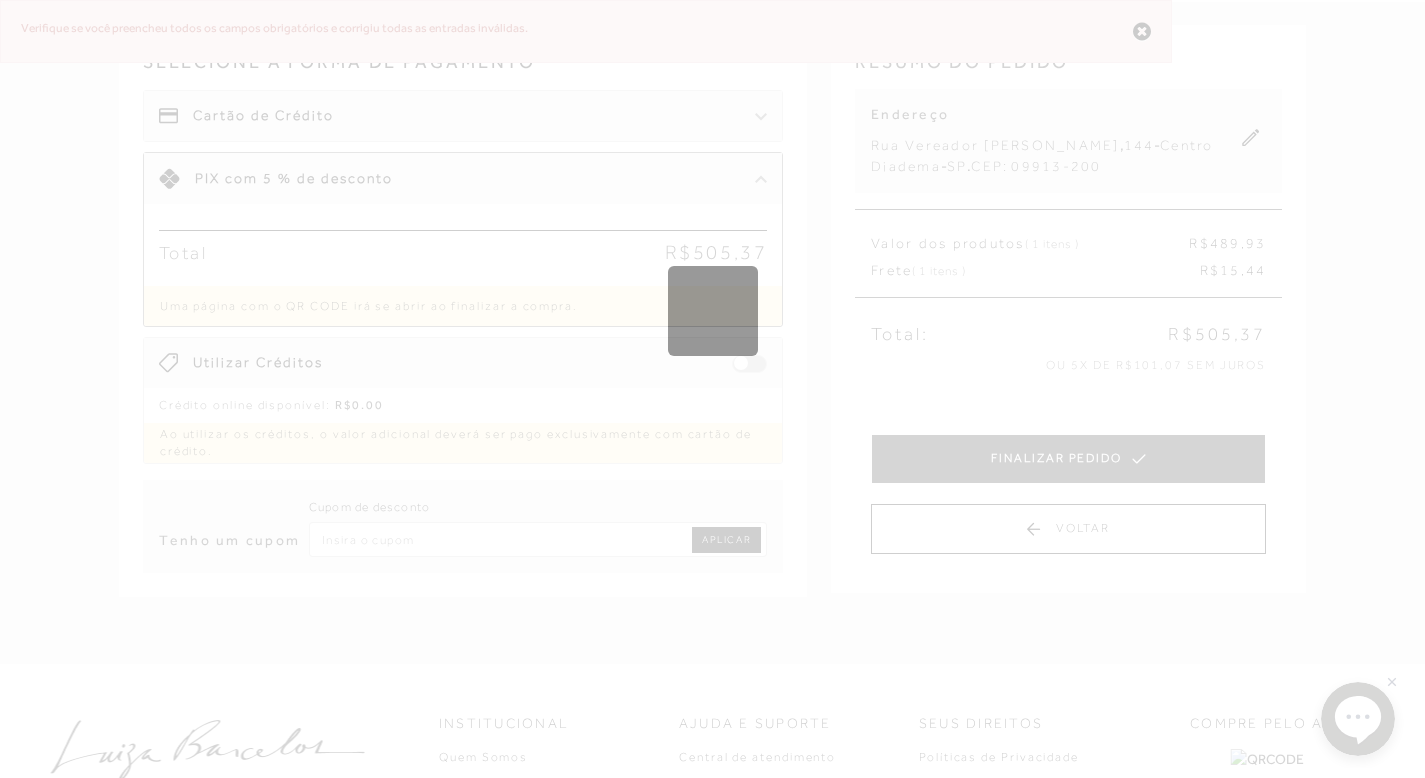 scroll, scrollTop: 0, scrollLeft: 0, axis: both 